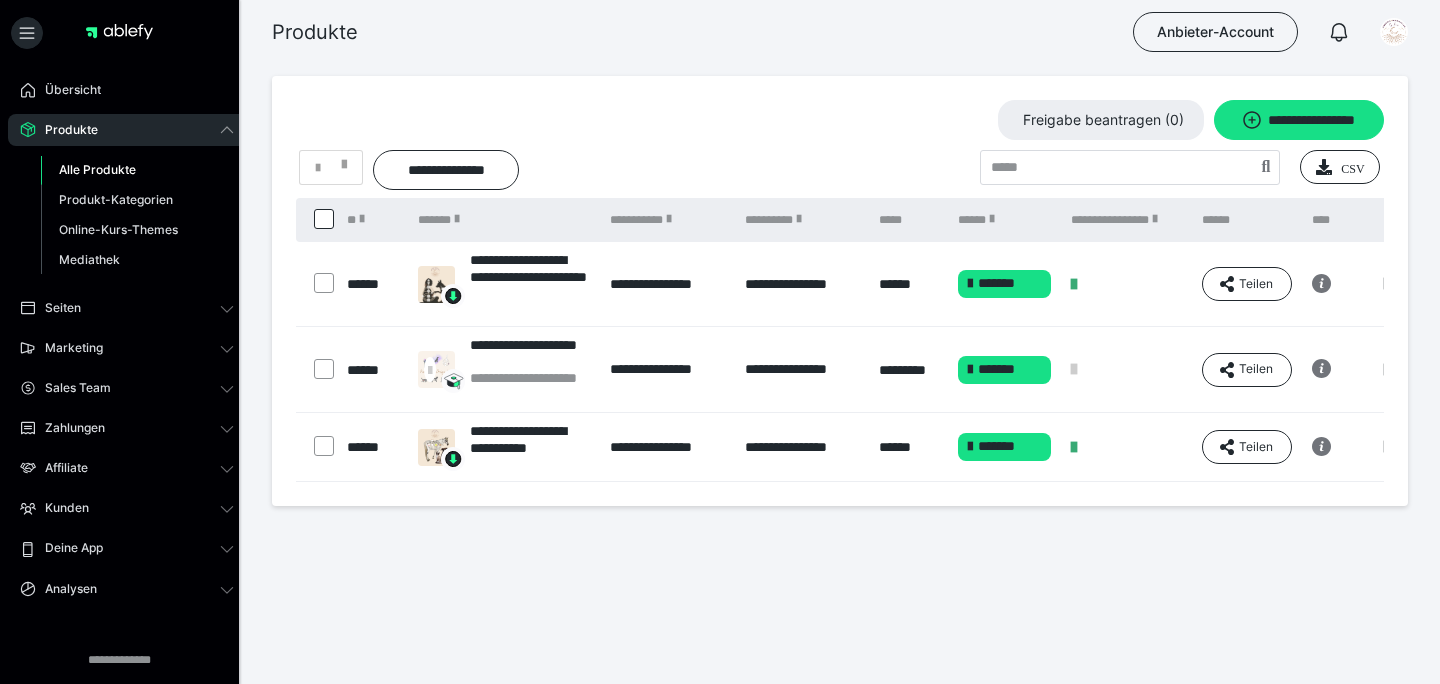 scroll, scrollTop: 0, scrollLeft: 0, axis: both 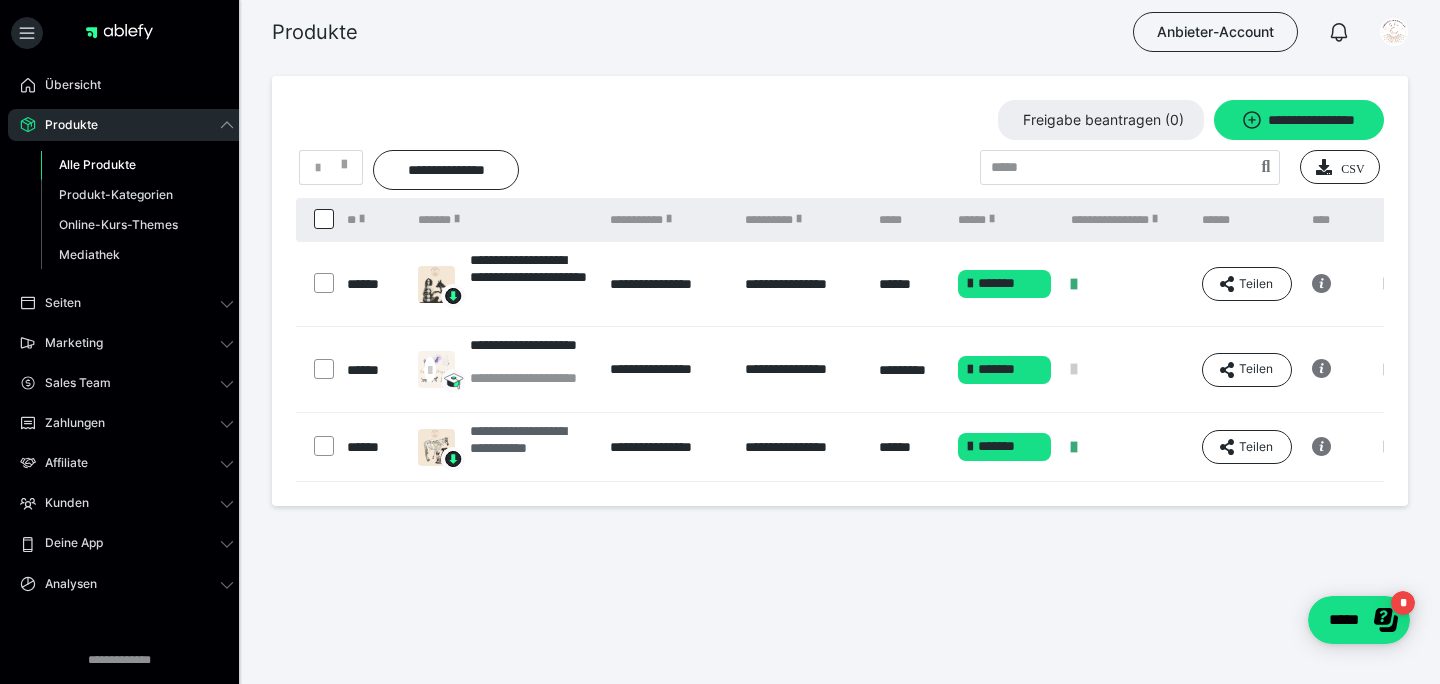 click on "**********" at bounding box center (530, 447) 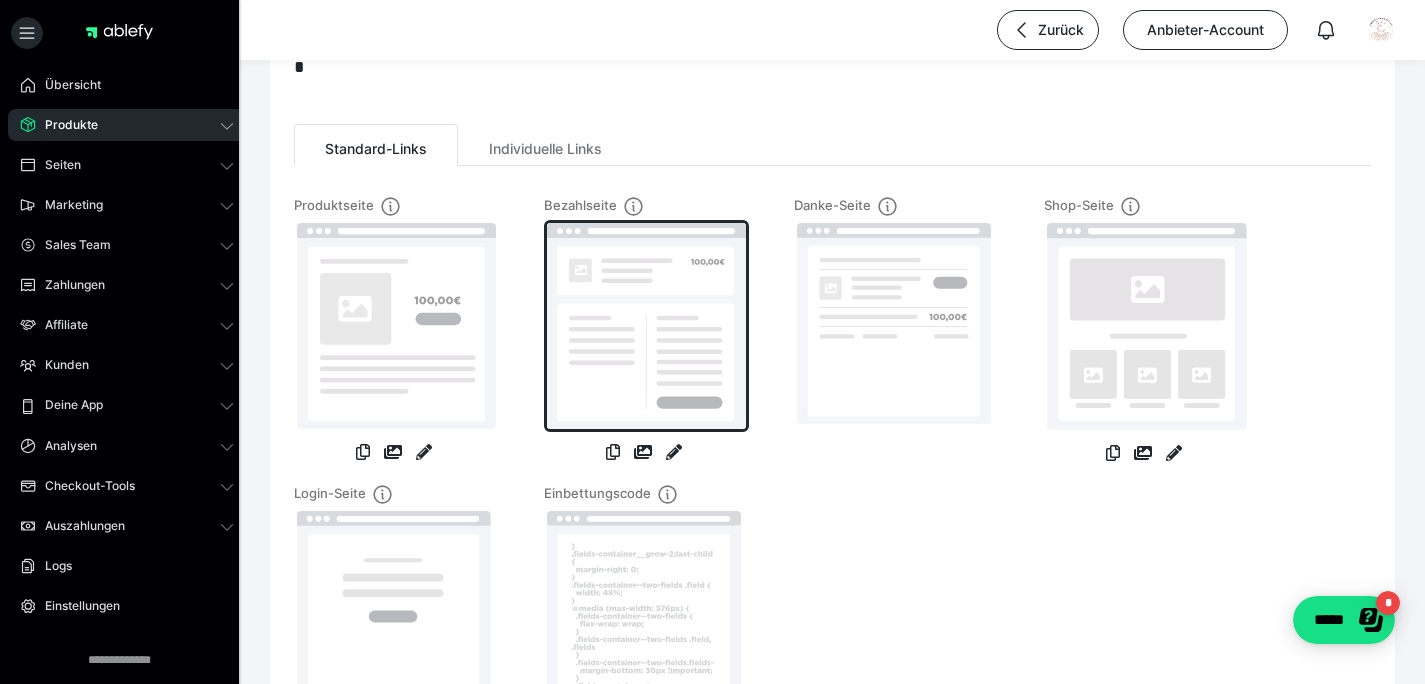 scroll, scrollTop: 93, scrollLeft: 0, axis: vertical 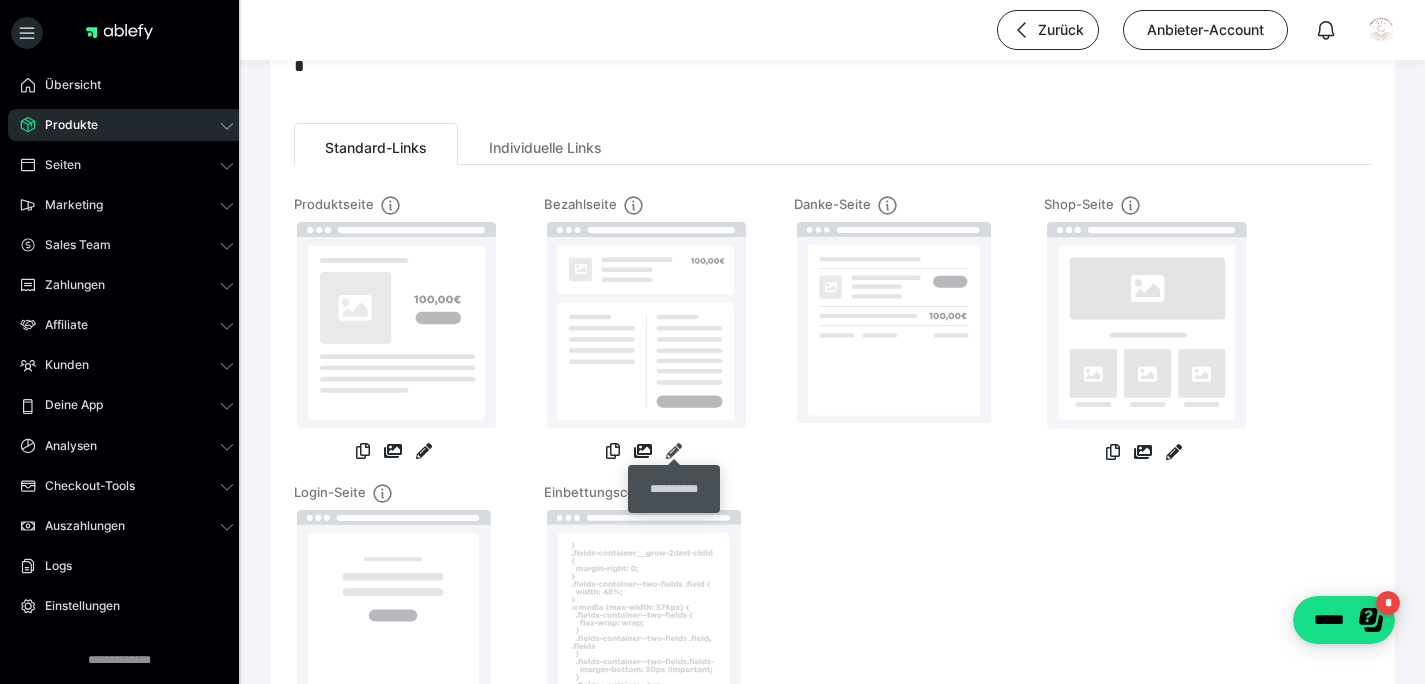 click at bounding box center (674, 451) 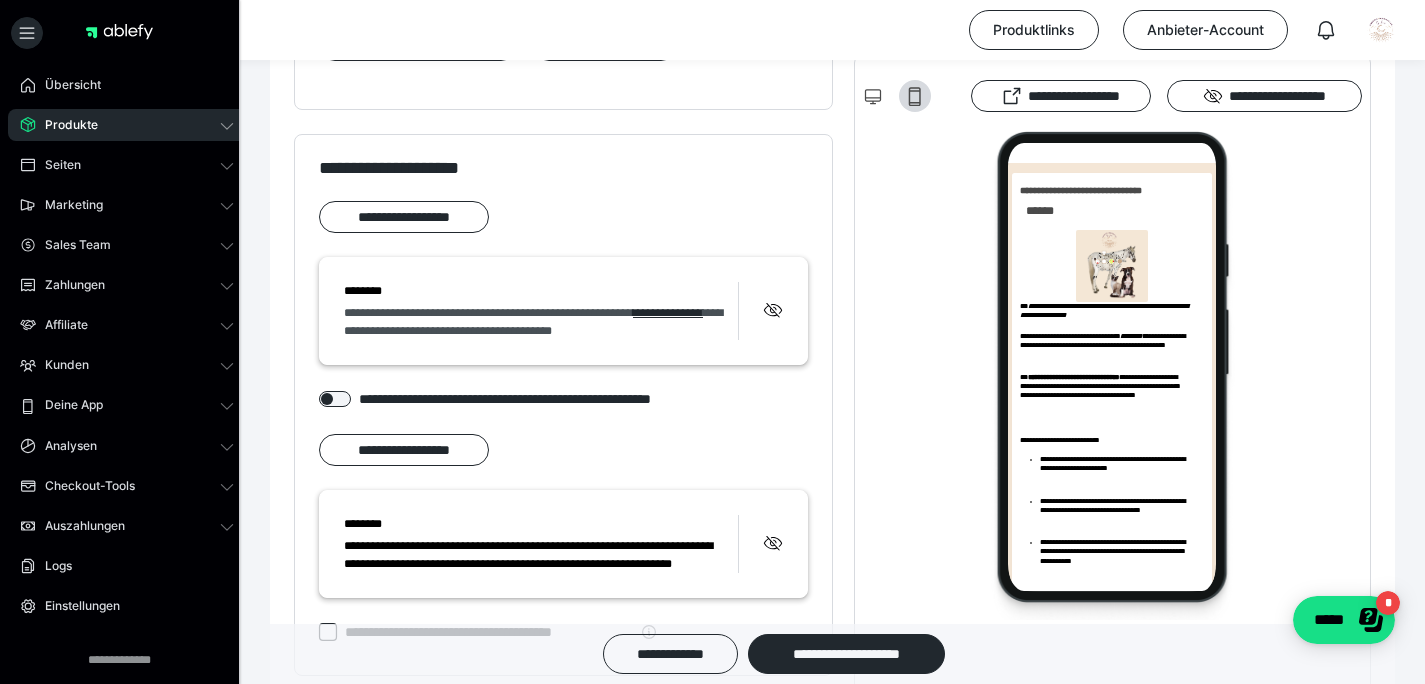 scroll, scrollTop: 1649, scrollLeft: 0, axis: vertical 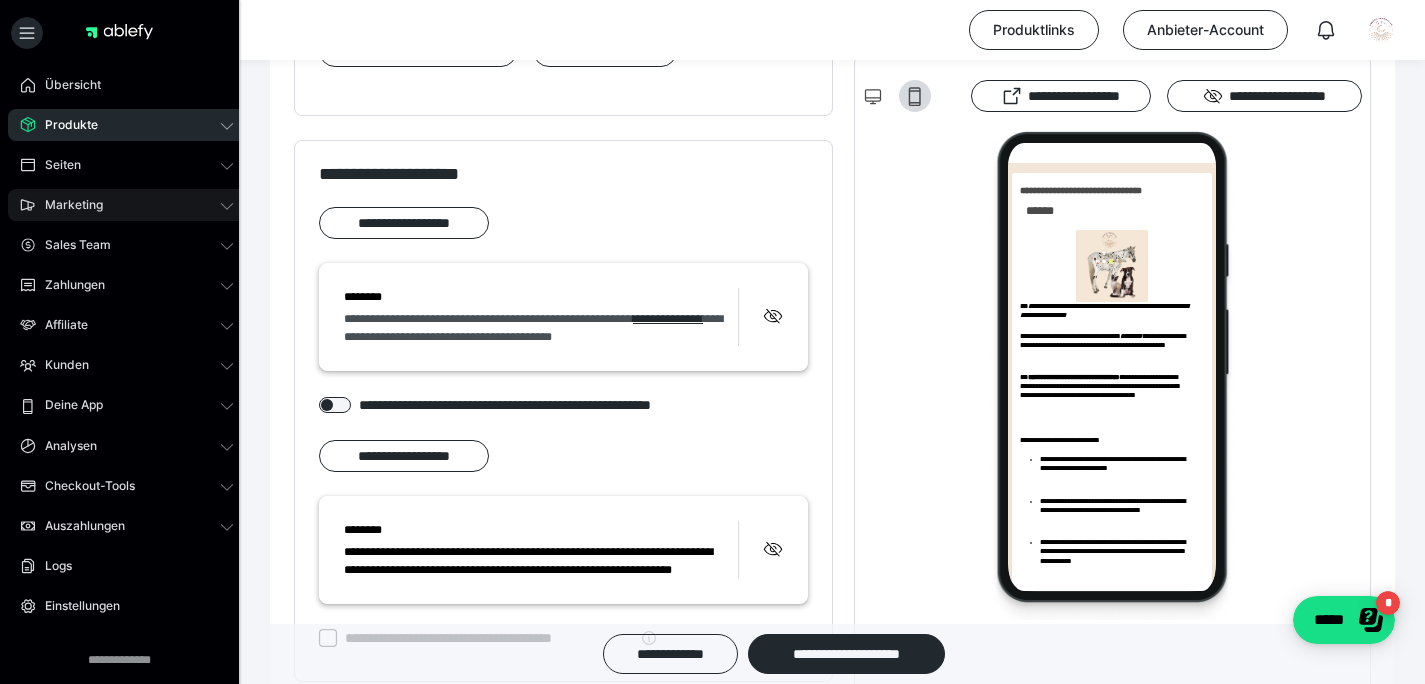 click on "Marketing" at bounding box center (67, 205) 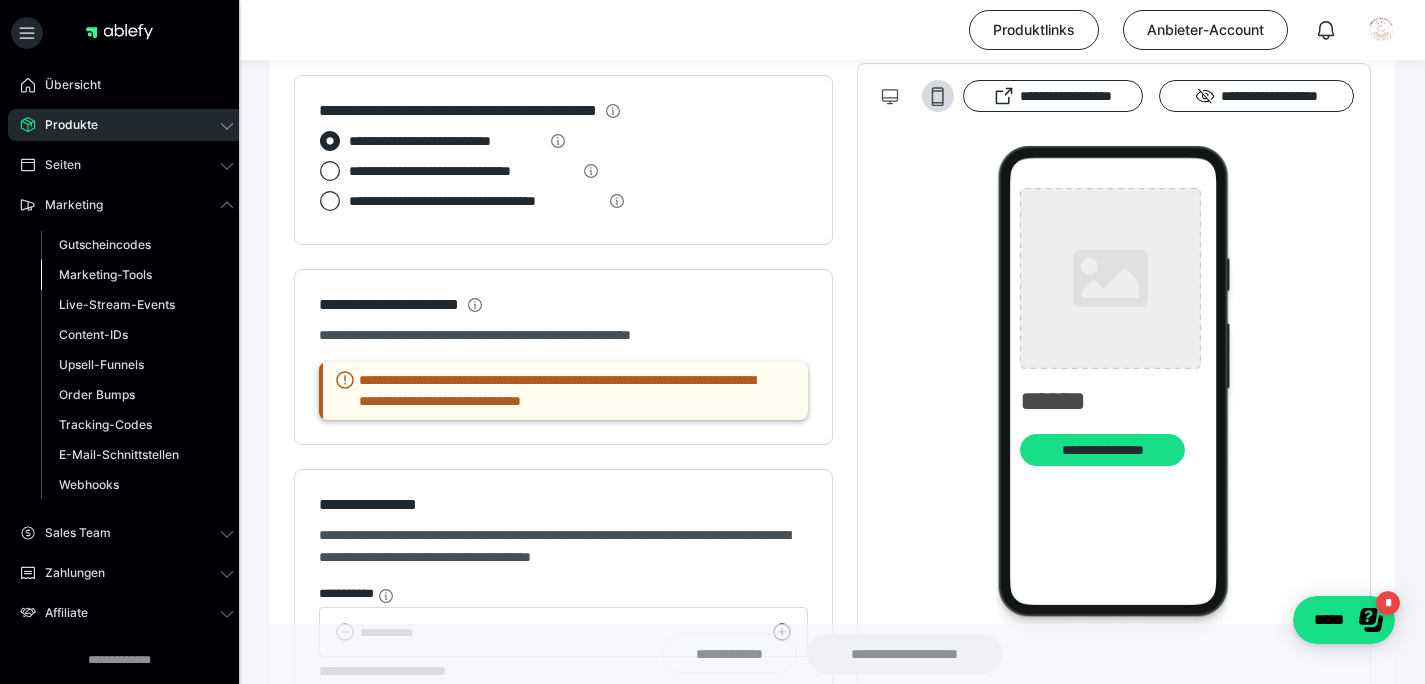 type on "**********" 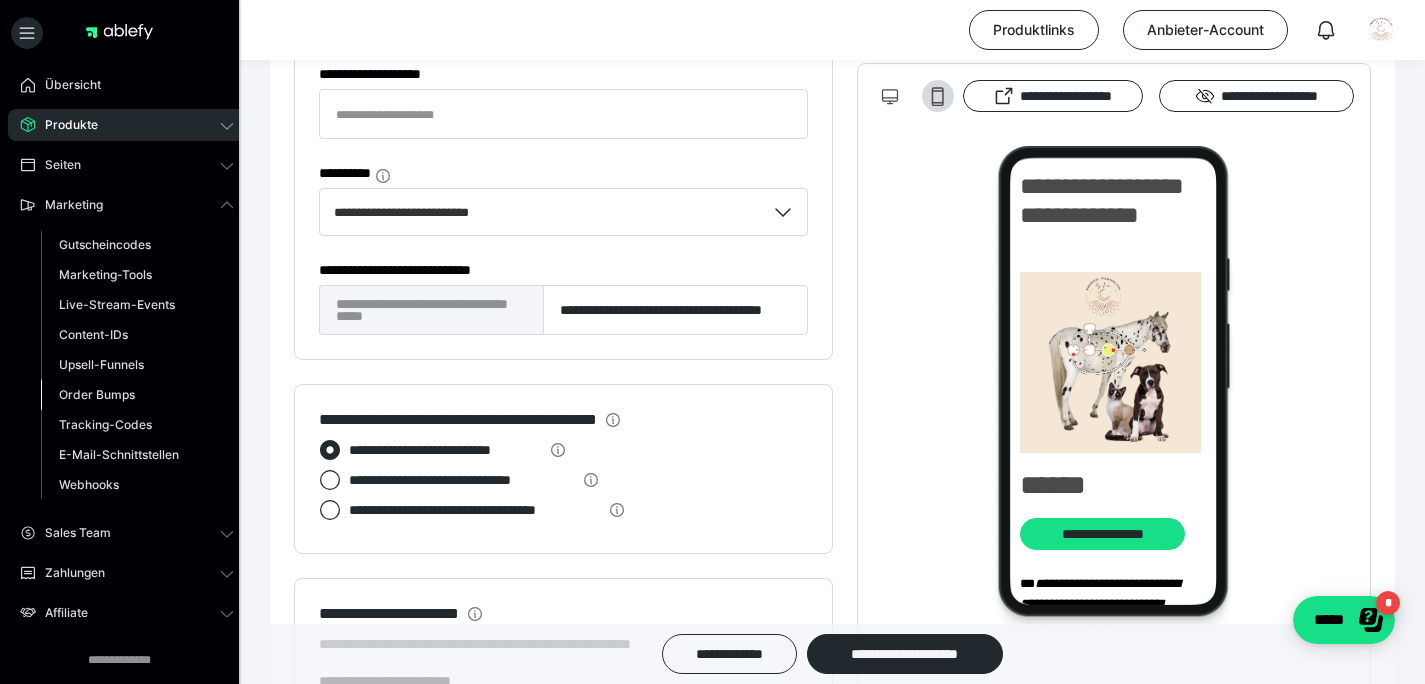 click on "Order Bumps" at bounding box center (97, 394) 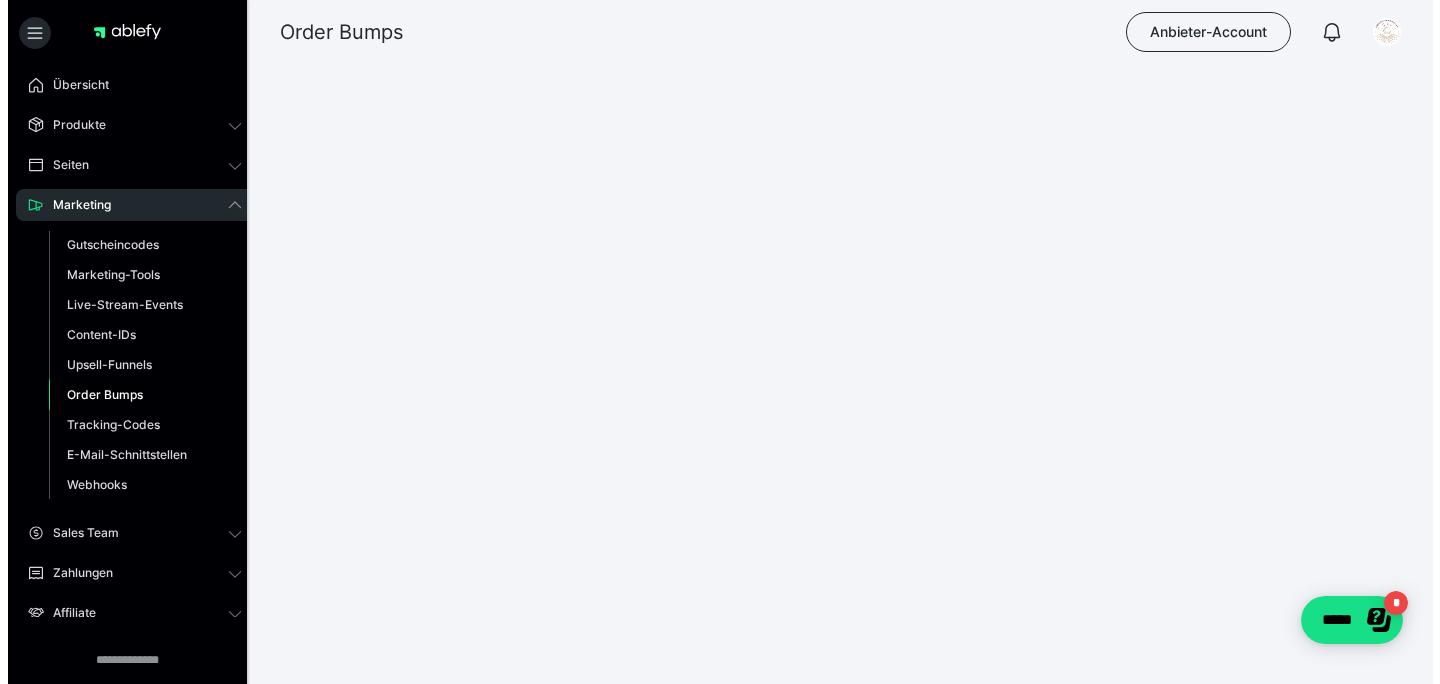 scroll, scrollTop: 0, scrollLeft: 0, axis: both 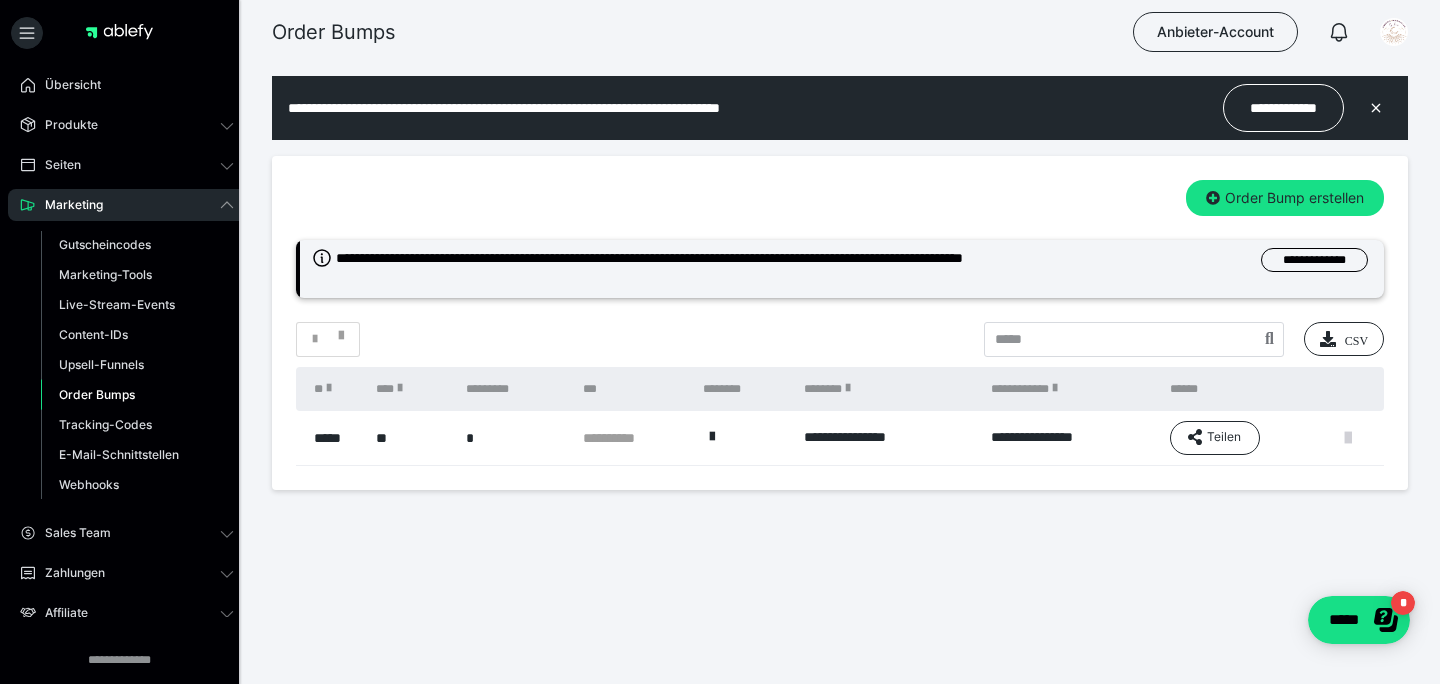 click at bounding box center [1348, 438] 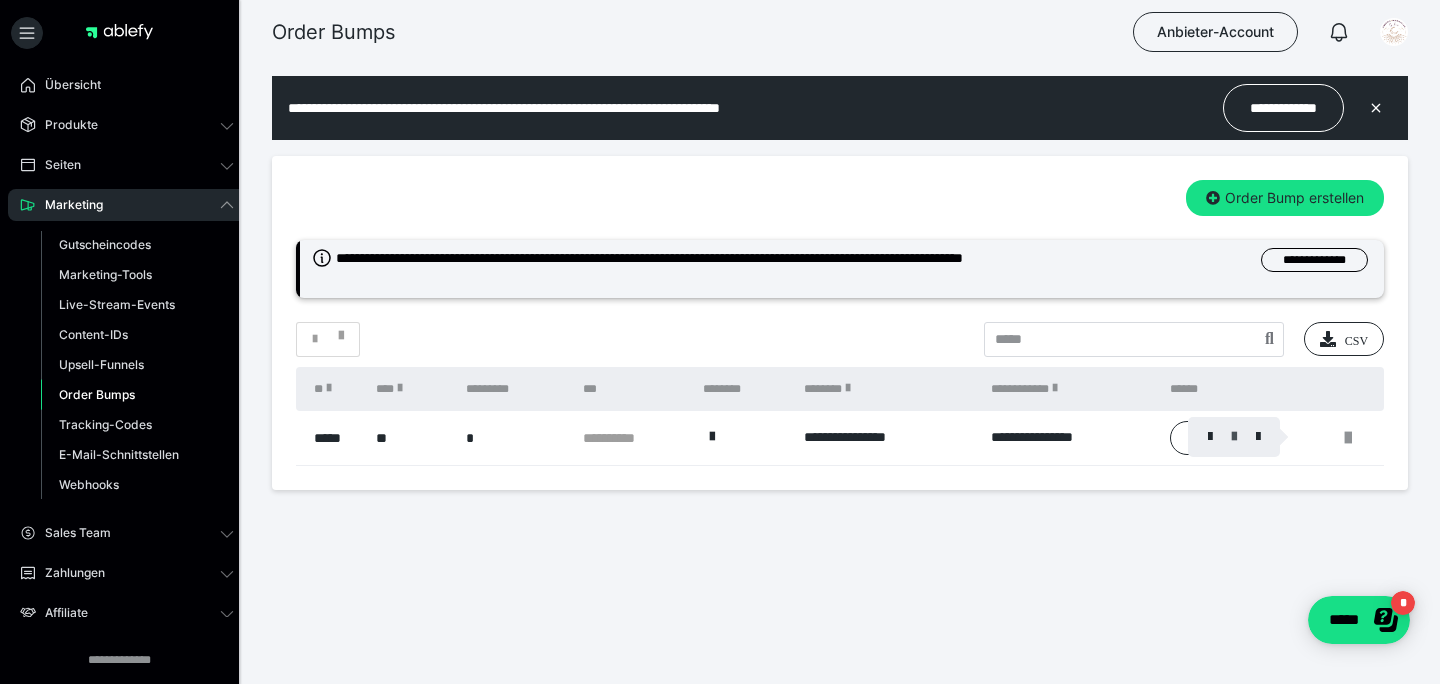 click at bounding box center [1234, 437] 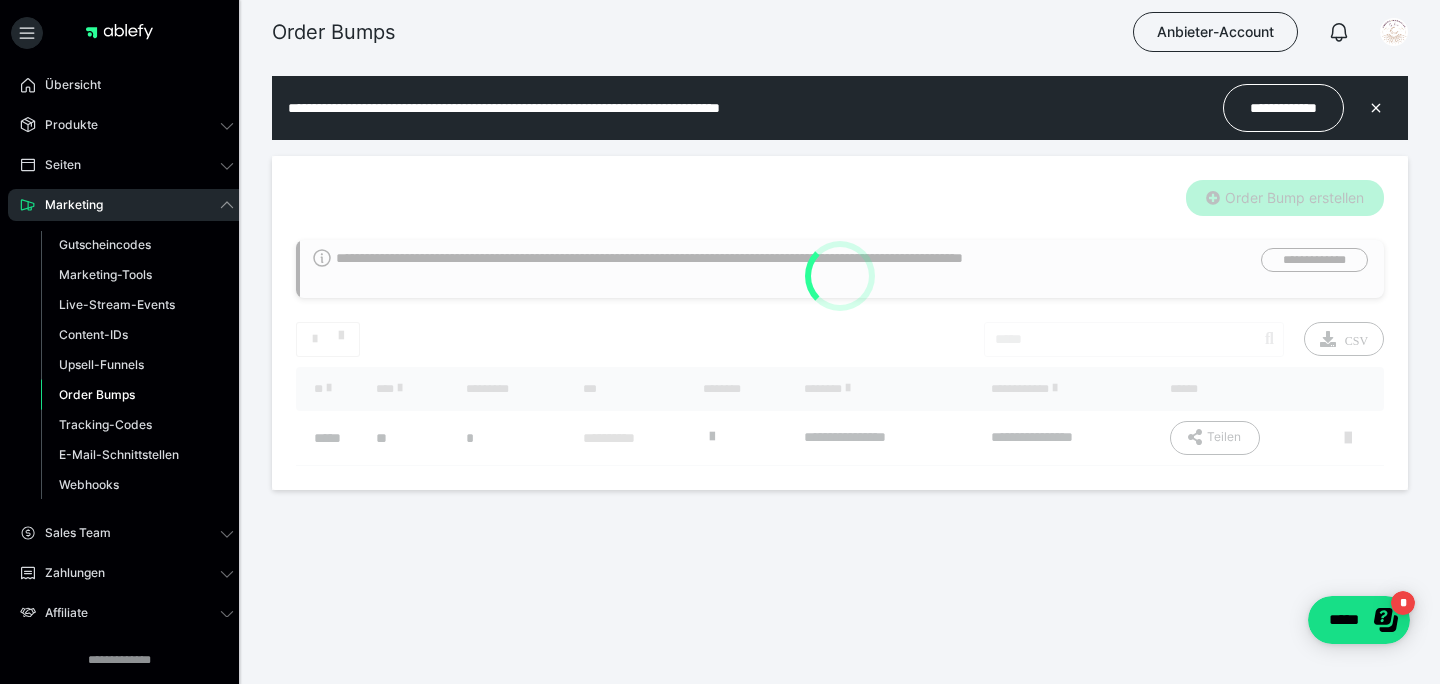 type on "**" 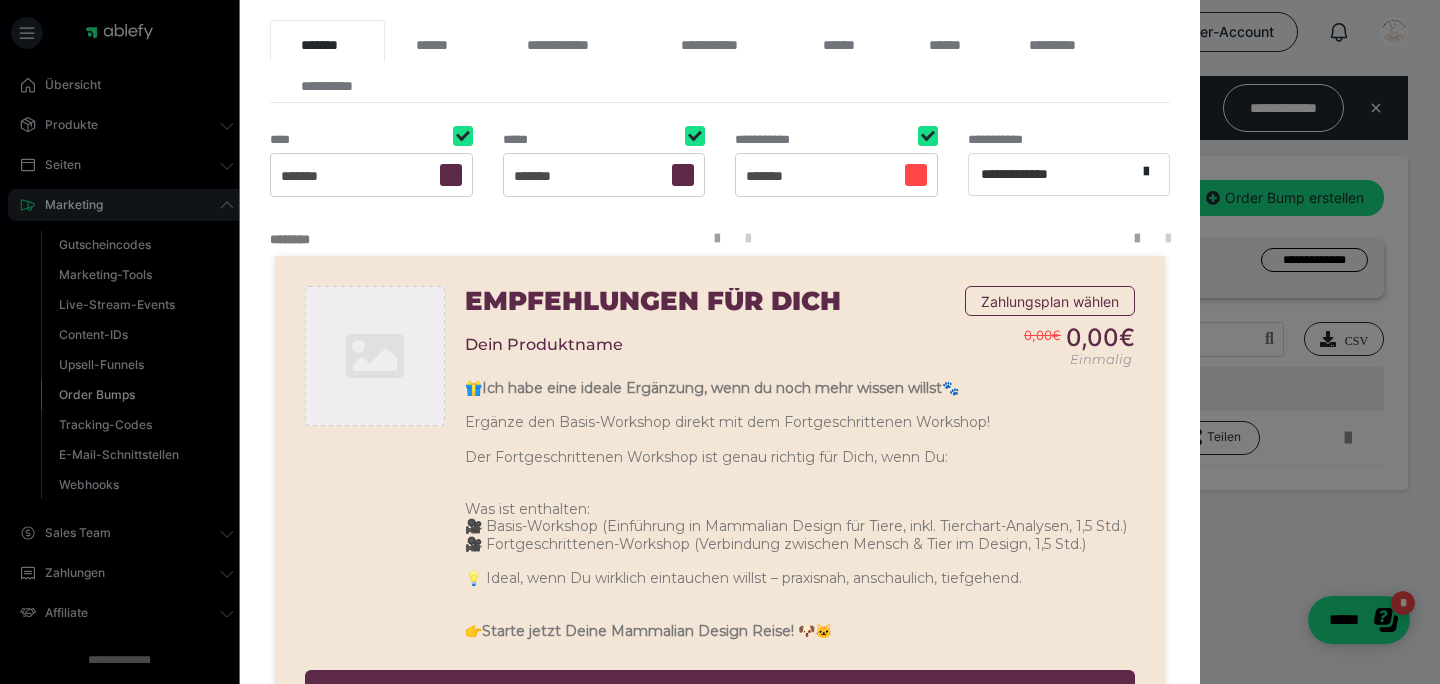 scroll, scrollTop: 429, scrollLeft: 0, axis: vertical 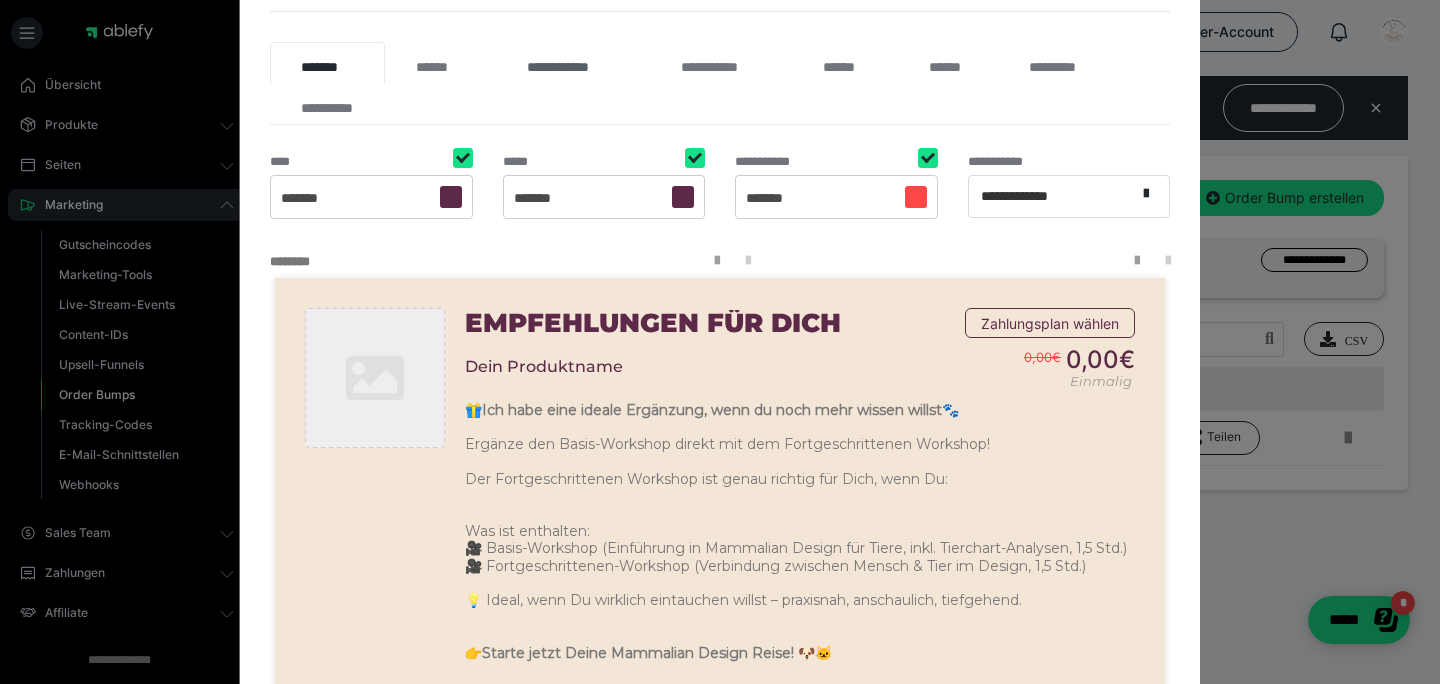 click on "**********" at bounding box center (573, 63) 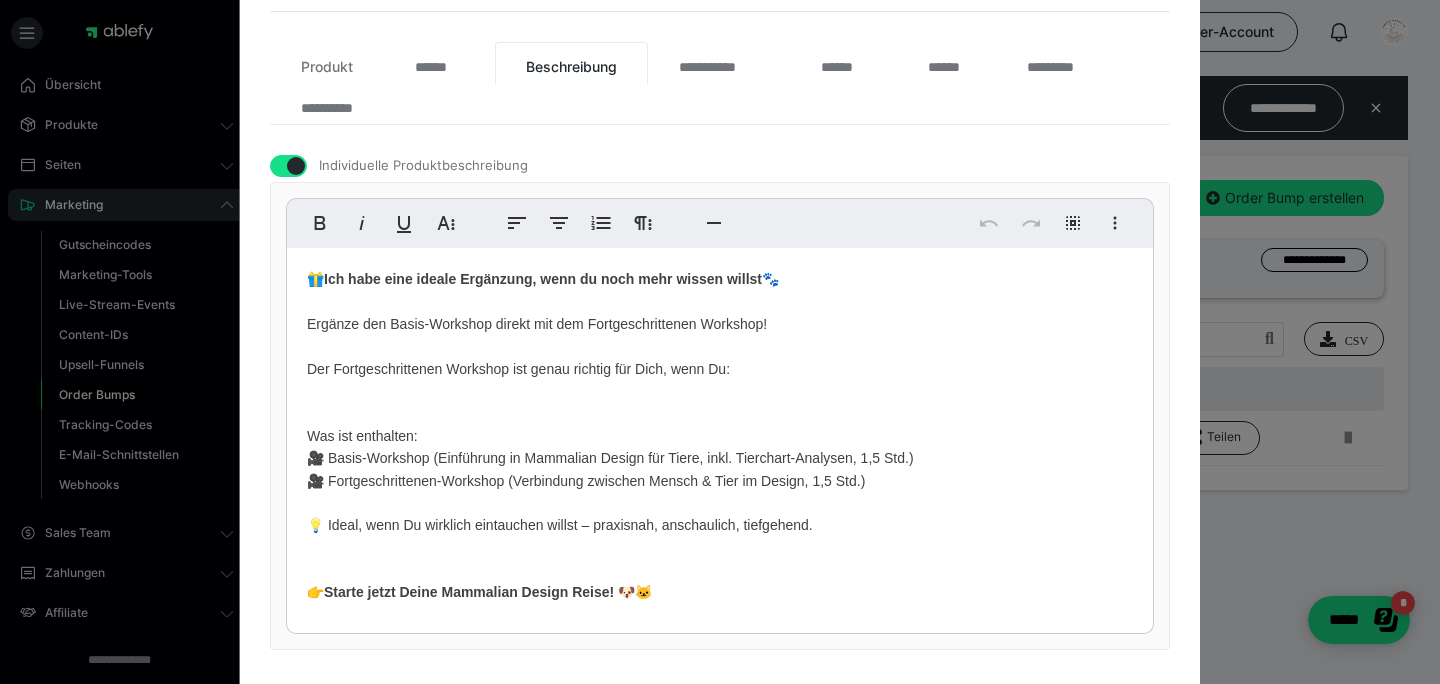 click on "🎁  Ich habe eine ideale Ergänzung, wenn du noch mehr wissen willst  🐾 Ergänze den Basis-Workshop direkt mit dem Fortgeschrittenen Workshop! Der Fortgeschrittenen Workshop ist genau richtig für Dich, wenn Du: Was ist enthalten: 🎥 Basis-Workshop (Einführung in Mammalian Design für Tiere, inkl. Tierchart-Analysen, 1,5 Std.) 🎥 Fortgeschrittenen-Workshop (Verbindung zwischen Mensch & Tier im Design, 1,5 Std.) 💡 Ideal, wenn Du wirklich eintauchen willst – praxisnah, anschaulich, tiefgehend. 👉  Starte jetzt Deine Mammalian Design Reise! 🐶🐱" at bounding box center (720, 436) 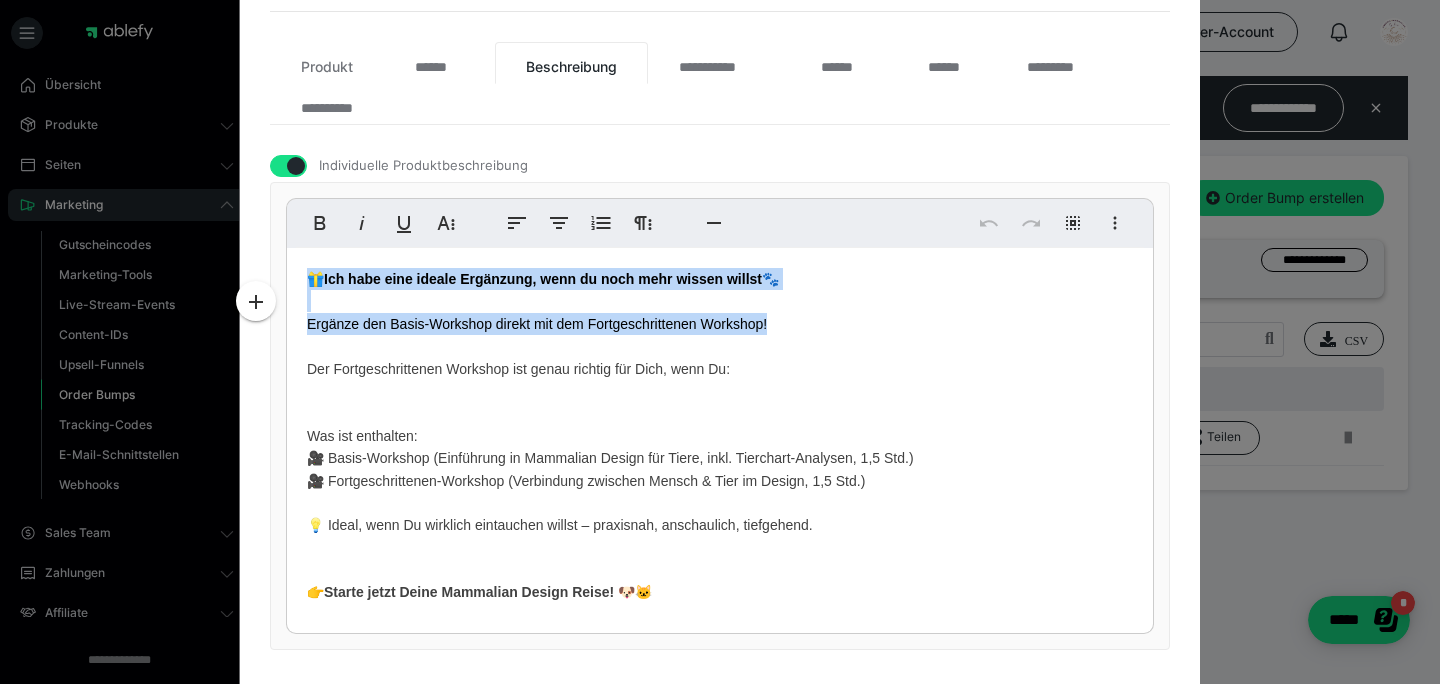 drag, startPoint x: 301, startPoint y: 277, endPoint x: 789, endPoint y: 324, distance: 490.2581 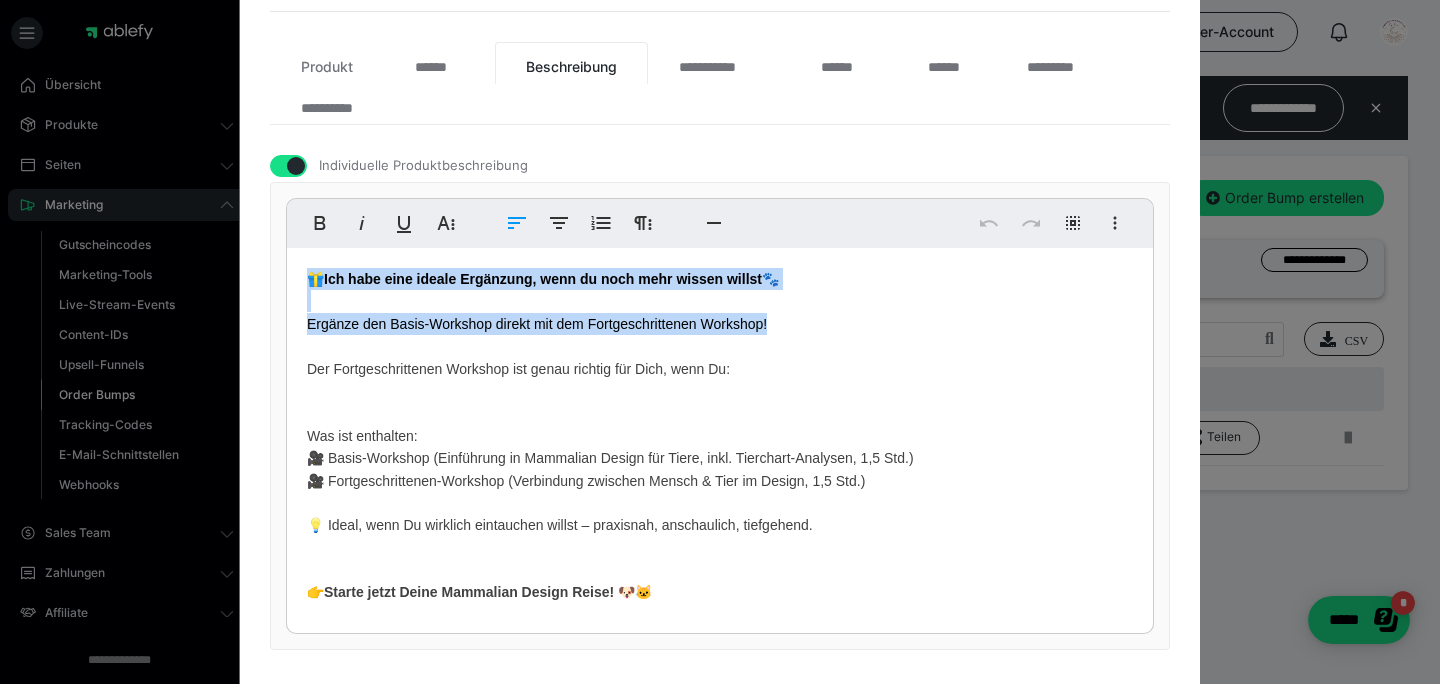 copy on "🎁  Ich habe eine ideale Ergänzung, wenn du noch mehr wissen willst  🐾 Ergänze den Basis-Workshop direkt mit dem Fortgeschrittenen Workshop!" 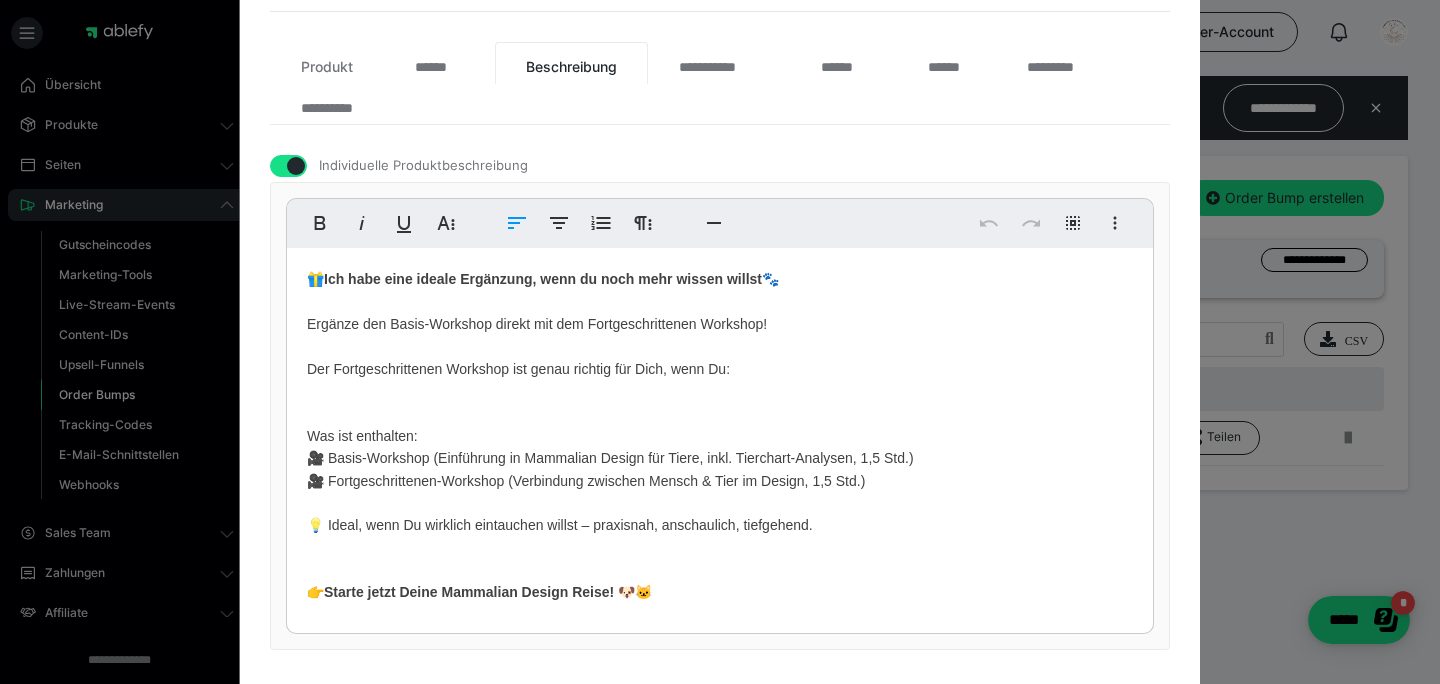 click on "🎁  Ich habe eine ideale Ergänzung, wenn du noch mehr wissen willst  🐾 Ergänze den Basis-Workshop direkt mit dem Fortgeschrittenen Workshop! Der Fortgeschrittenen Workshop ist genau richtig für Dich, wenn Du: Was ist enthalten: 🎥 Basis-Workshop (Einführung in Mammalian Design für Tiere, inkl. Tierchart-Analysen, 1,5 Std.) 🎥 Fortgeschrittenen-Workshop (Verbindung zwischen Mensch & Tier im Design, 1,5 Std.) 💡 Ideal, wenn Du wirklich eintauchen willst – praxisnah, anschaulich, tiefgehend. 👉  Starte jetzt Deine Mammalian Design Reise! 🐶🐱" at bounding box center (720, 436) 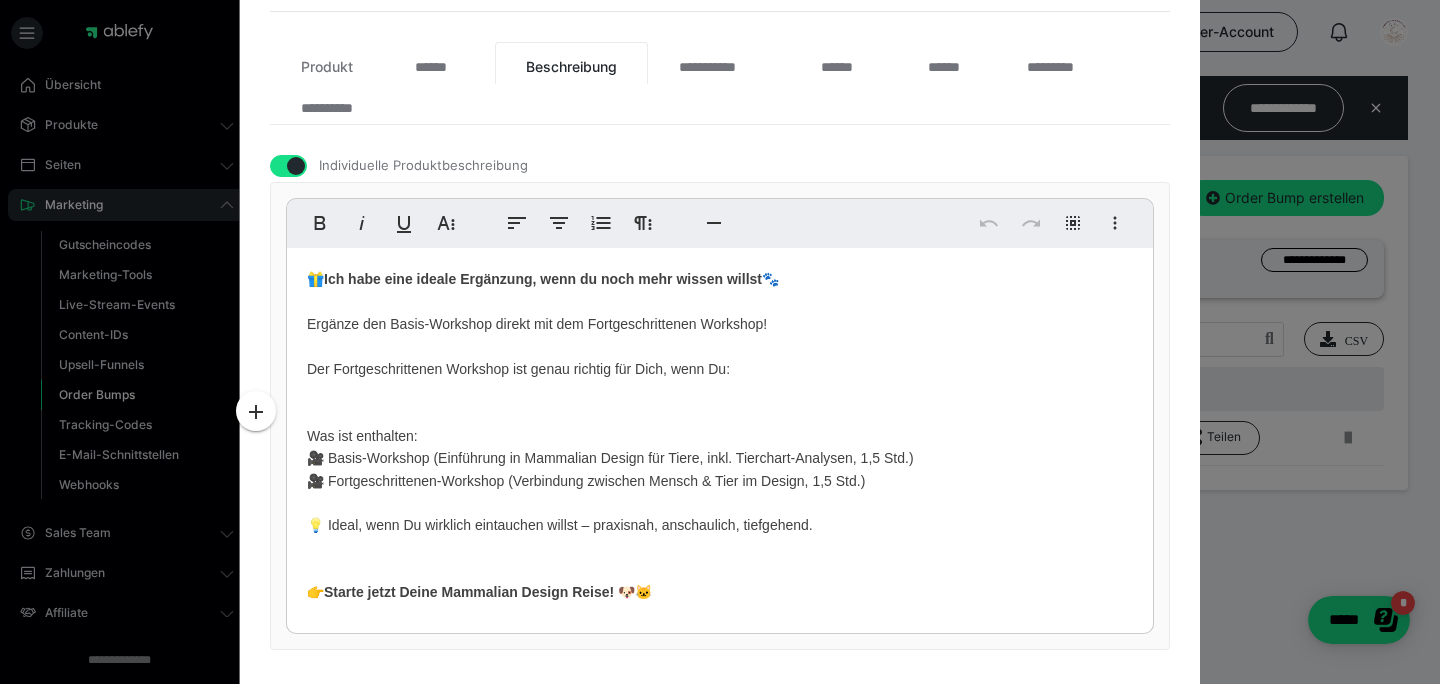 drag, startPoint x: 645, startPoint y: 581, endPoint x: 296, endPoint y: 410, distance: 388.64124 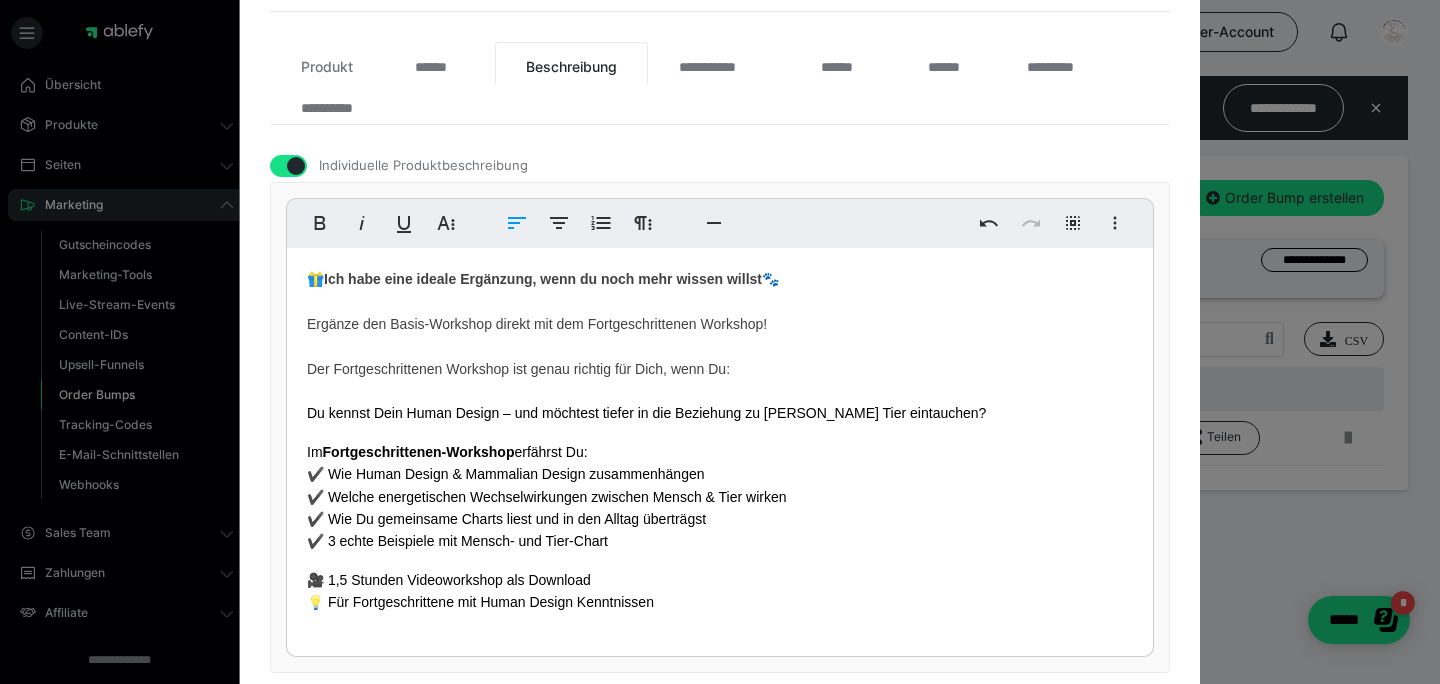 drag, startPoint x: 297, startPoint y: 412, endPoint x: 686, endPoint y: 394, distance: 389.41623 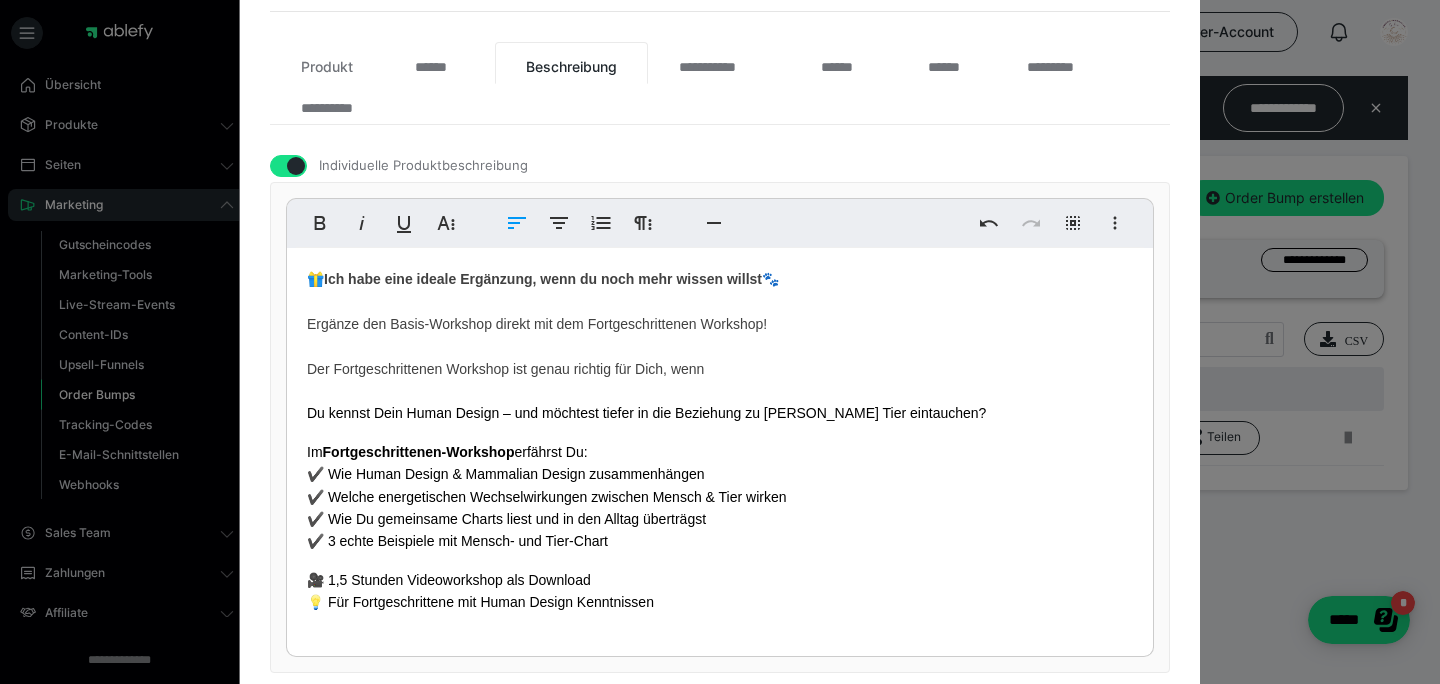 type 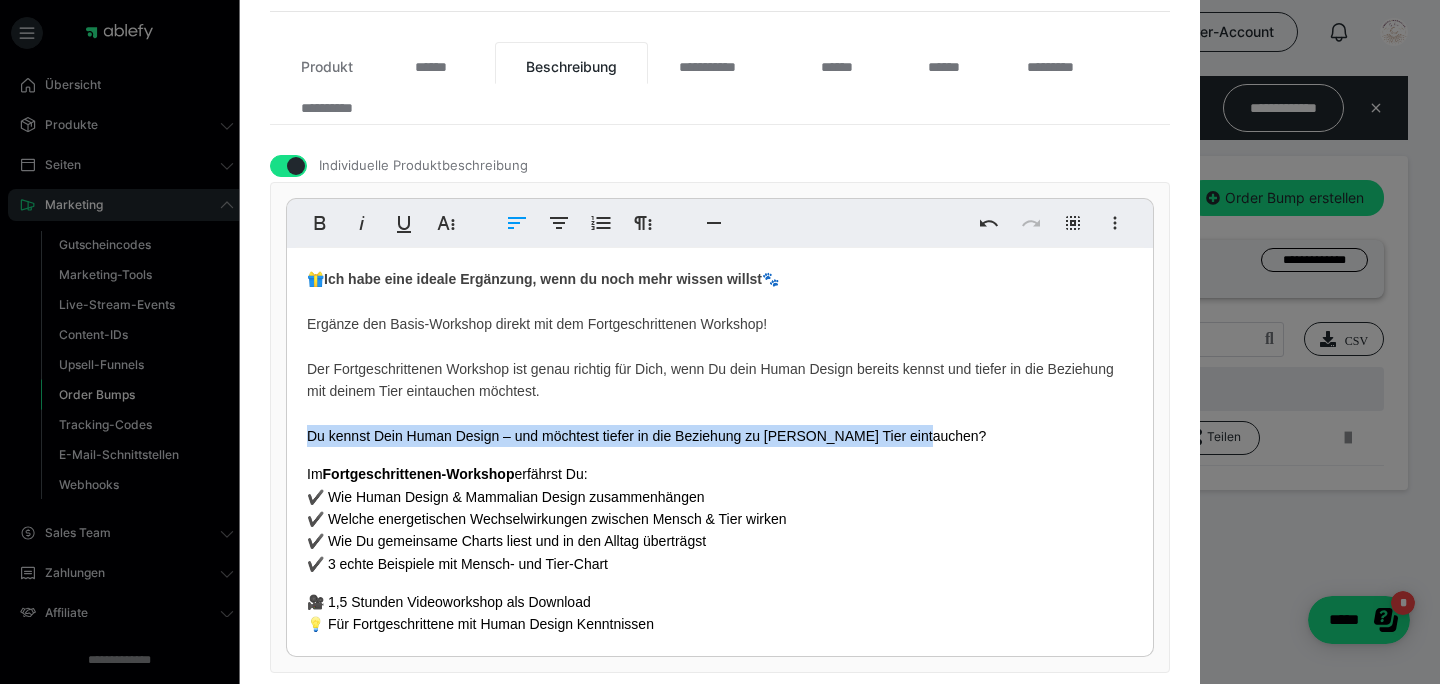 drag, startPoint x: 929, startPoint y: 434, endPoint x: 299, endPoint y: 432, distance: 630.0032 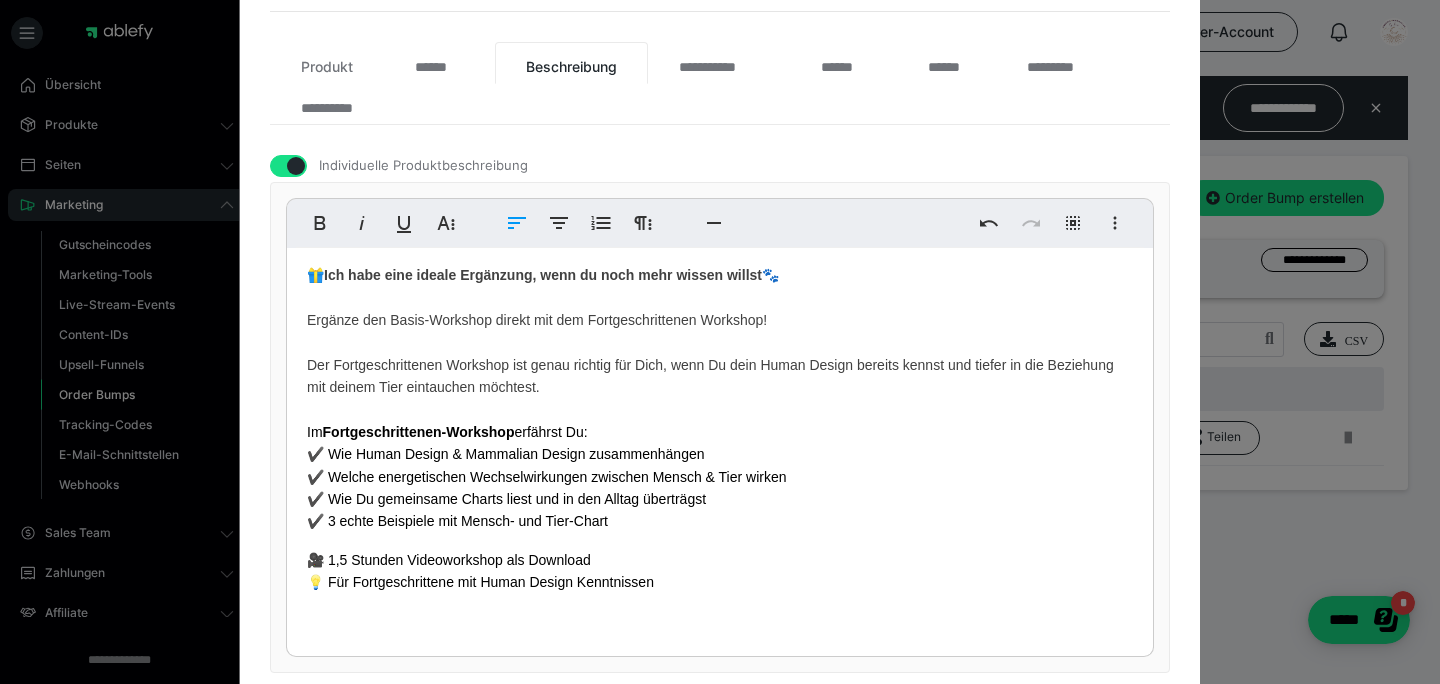 scroll, scrollTop: 3, scrollLeft: 0, axis: vertical 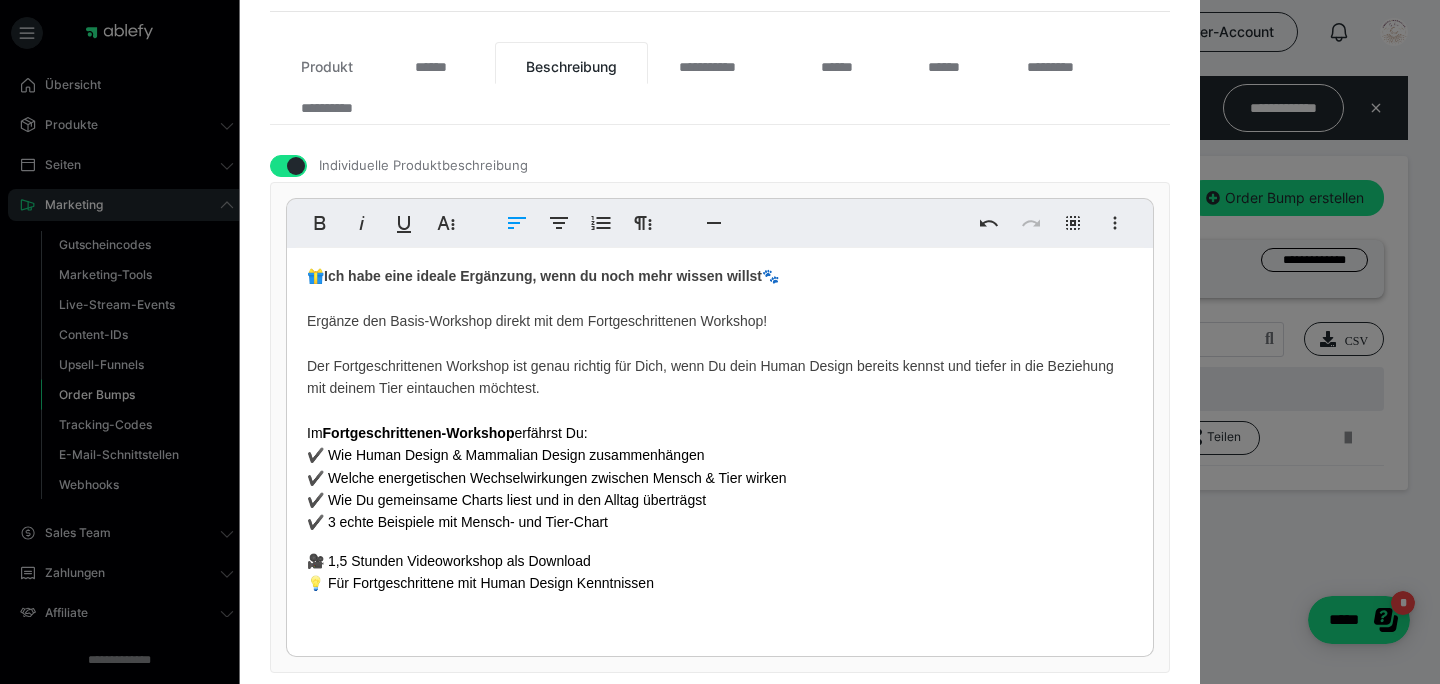 click on "🎥 1,5 Stunden Videoworkshop als Download 💡 Für Fortgeschrittene mit Human Design Kenntnissen" at bounding box center [720, 572] 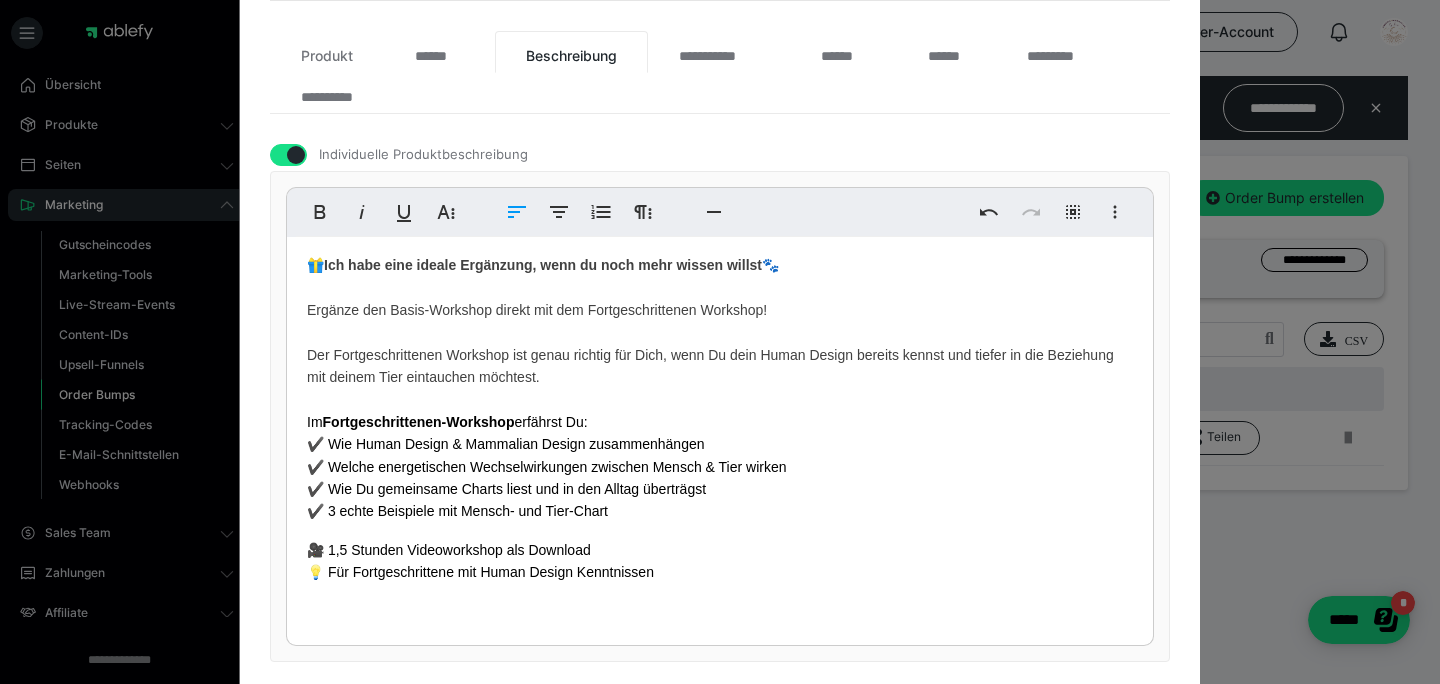 scroll, scrollTop: 436, scrollLeft: 0, axis: vertical 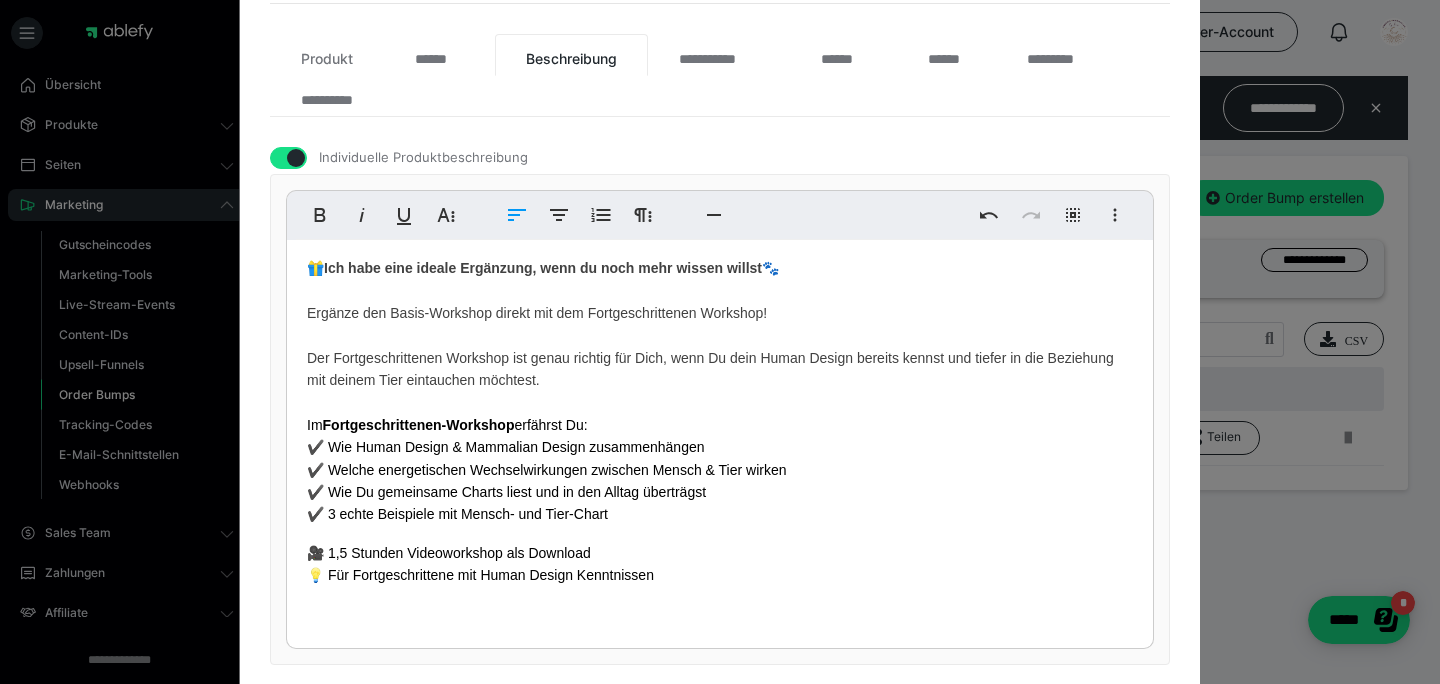 drag, startPoint x: 707, startPoint y: 583, endPoint x: 276, endPoint y: 548, distance: 432.4188 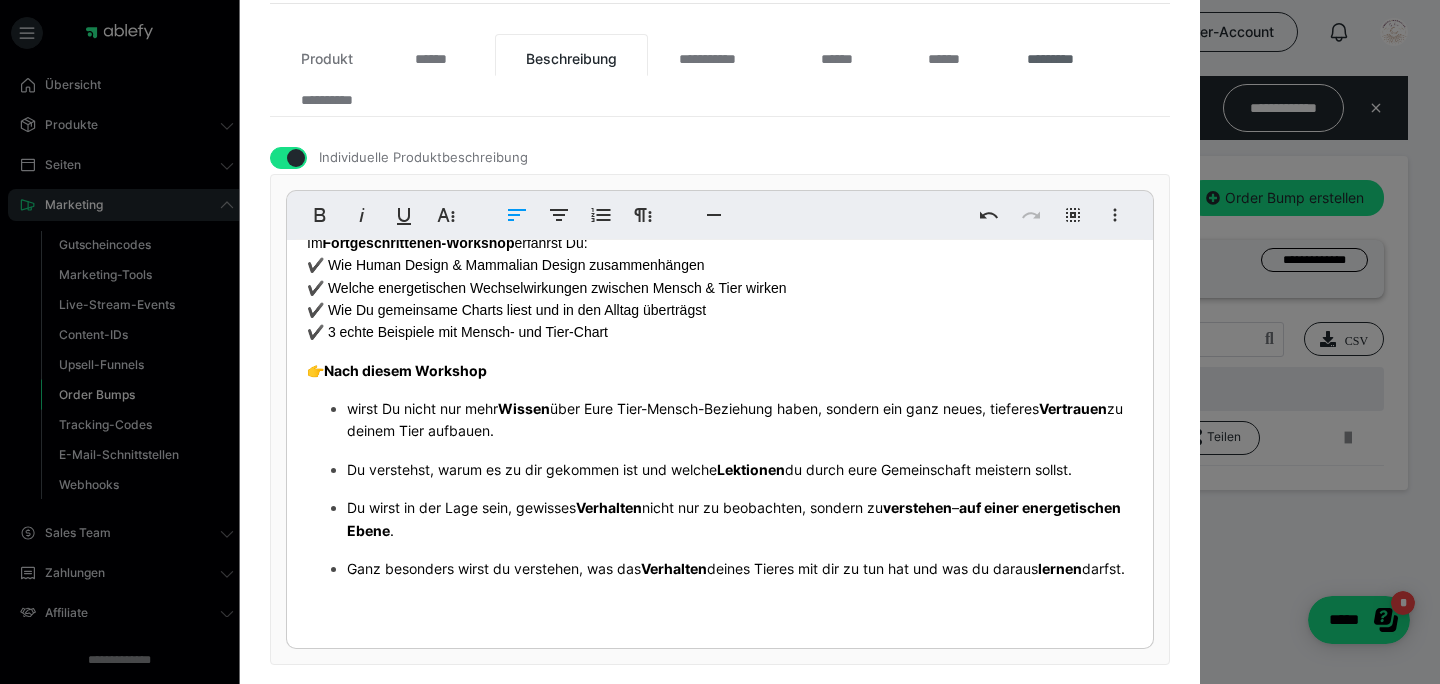 scroll, scrollTop: 201, scrollLeft: 0, axis: vertical 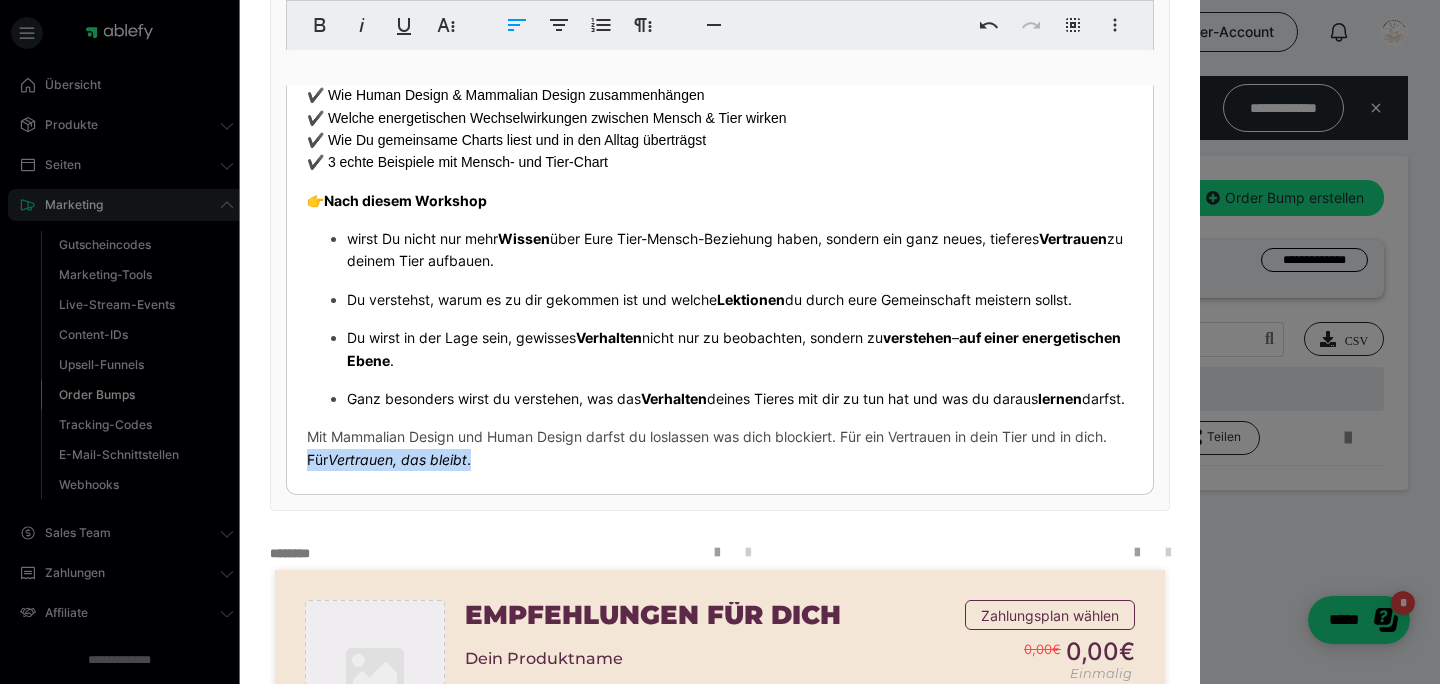 drag, startPoint x: 338, startPoint y: 477, endPoint x: 501, endPoint y: 478, distance: 163.00307 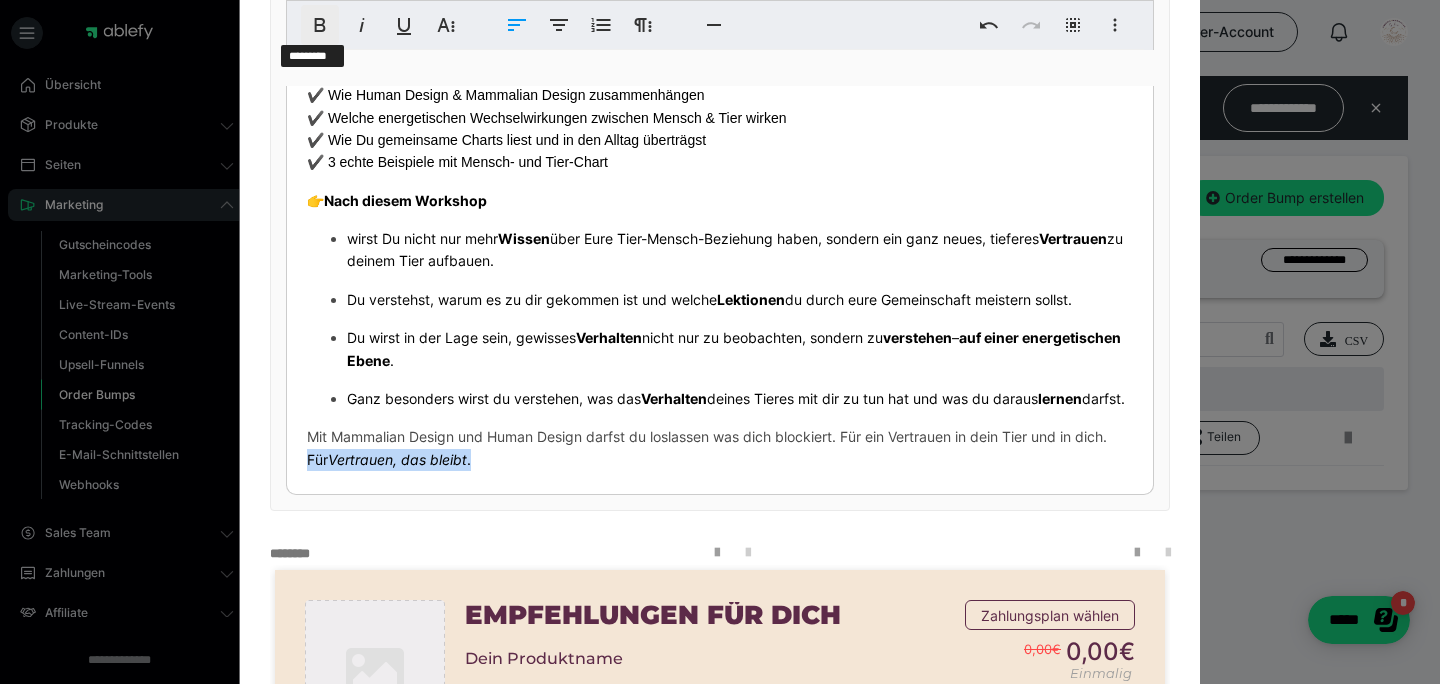 click 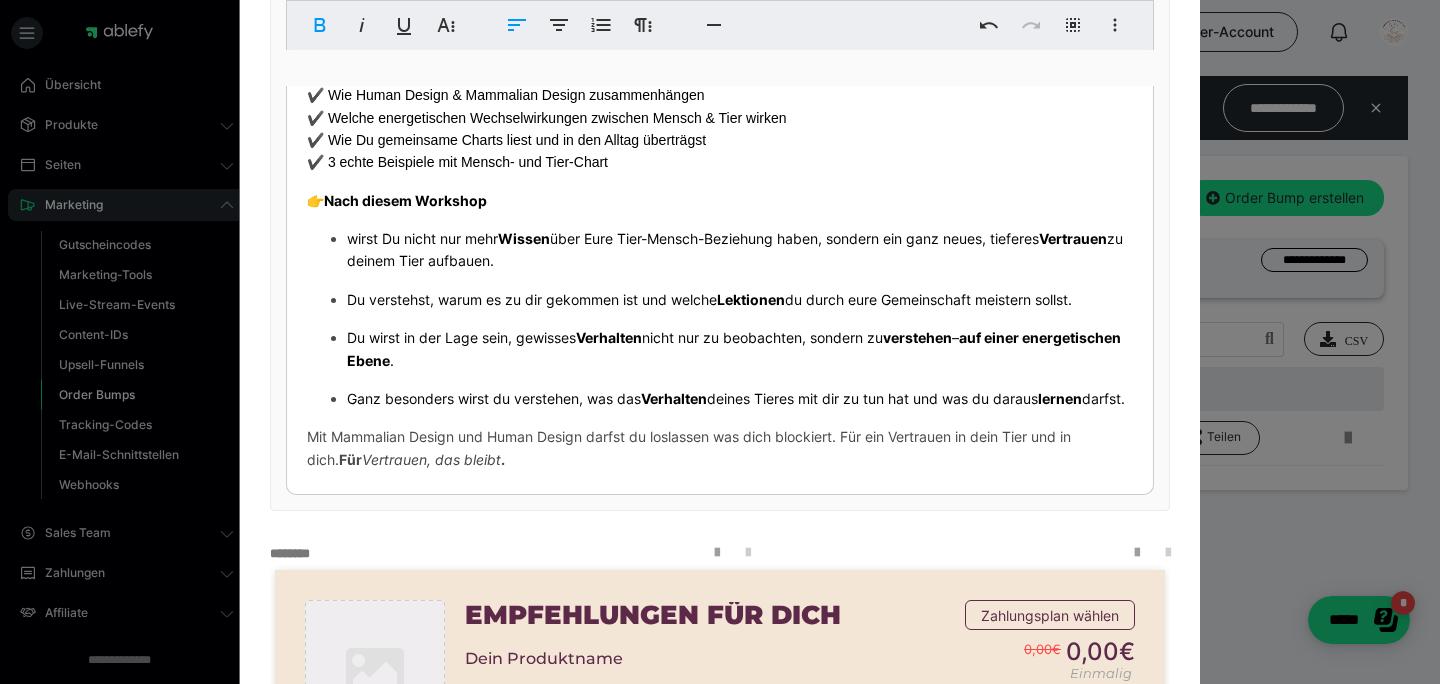 click on "Mit Mammalian Design und Human Design darfst du loslassen was dich blockiert. Für ein Vertrauen in dein Tier und in dich.  Für" at bounding box center (689, 447) 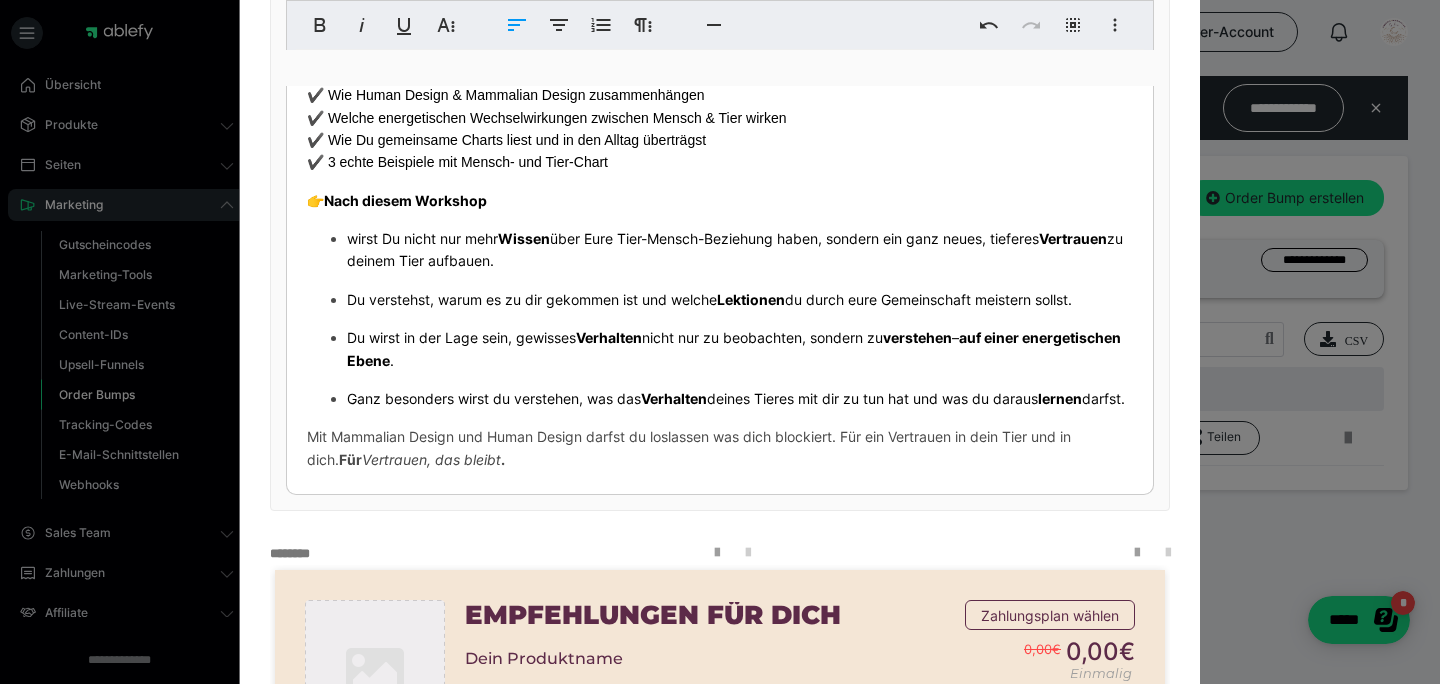 click on "Für" at bounding box center [350, 459] 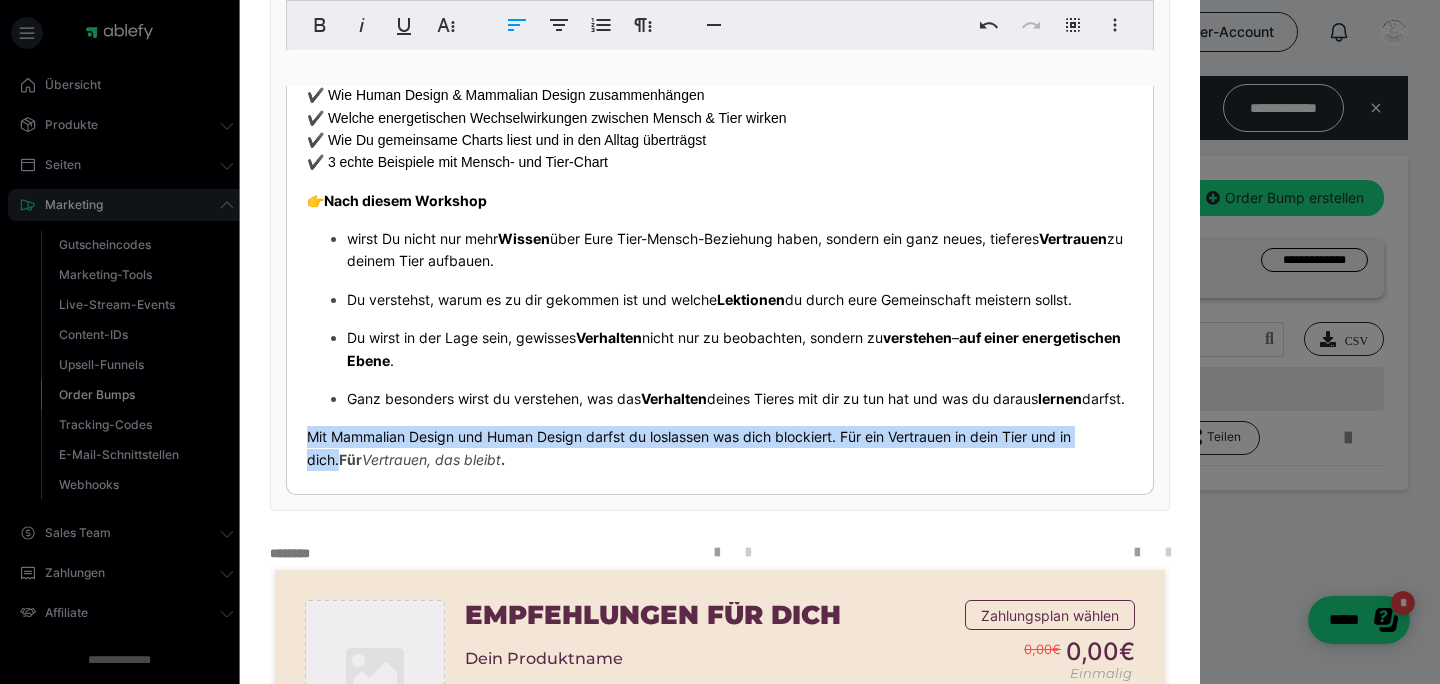 drag, startPoint x: 332, startPoint y: 479, endPoint x: 296, endPoint y: 455, distance: 43.266617 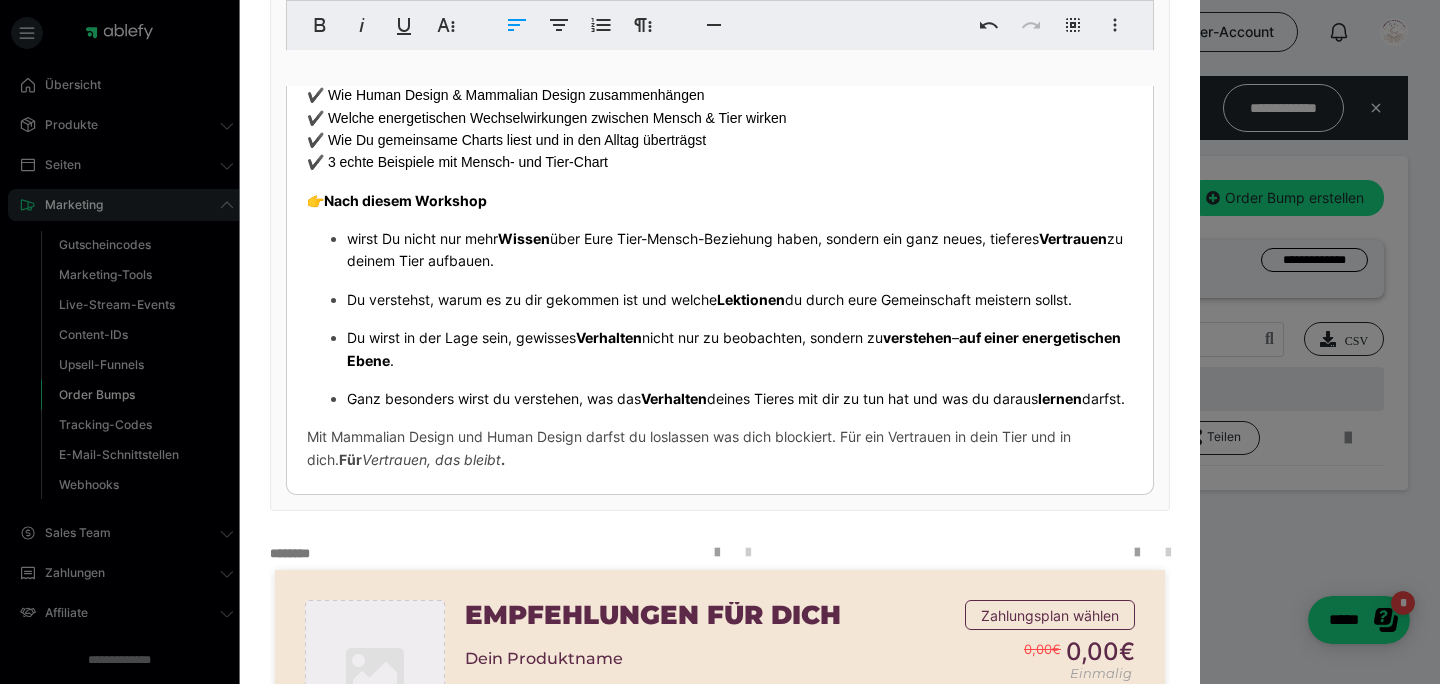 click on "Mit Mammalian Design und Human Design darfst du loslassen was dich blockiert. Für ein Vertrauen in dein Tier und in dich.  Für  Vertrauen, das bleibt ." at bounding box center [720, 448] 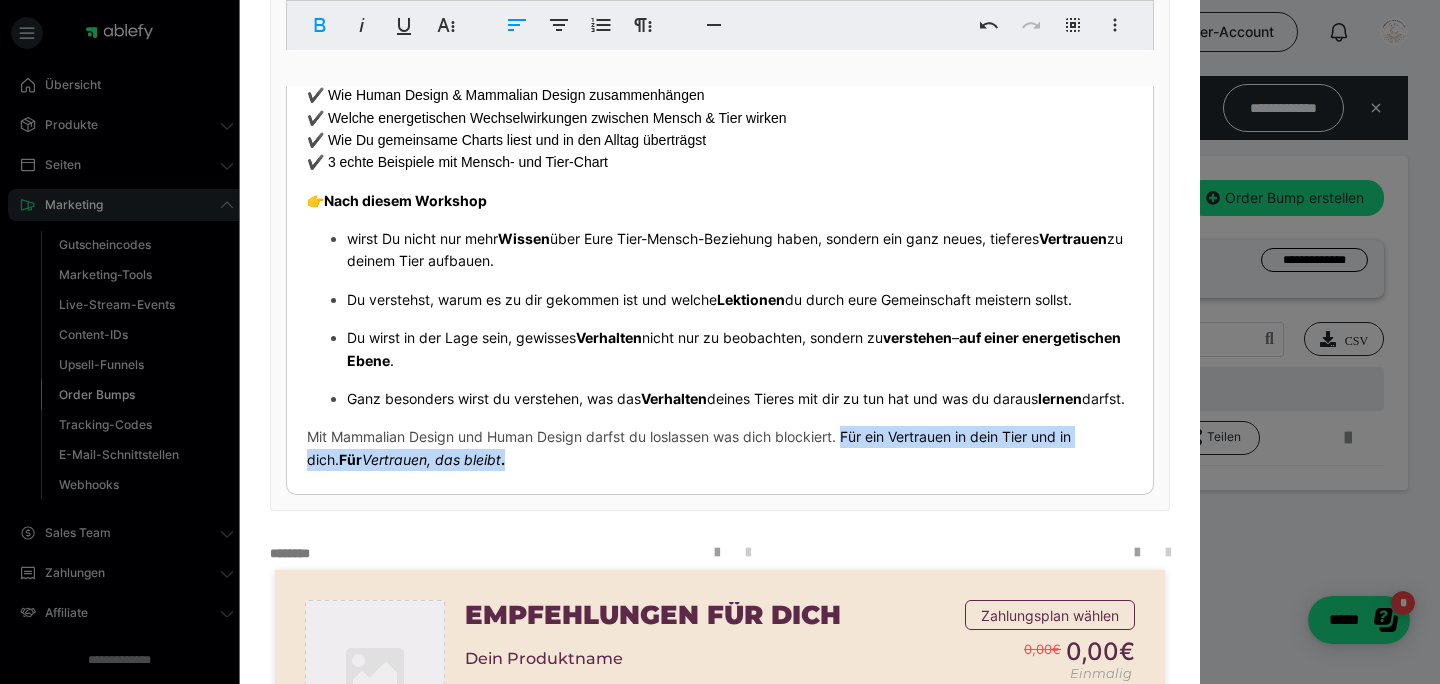 drag, startPoint x: 840, startPoint y: 451, endPoint x: 847, endPoint y: 466, distance: 16.552946 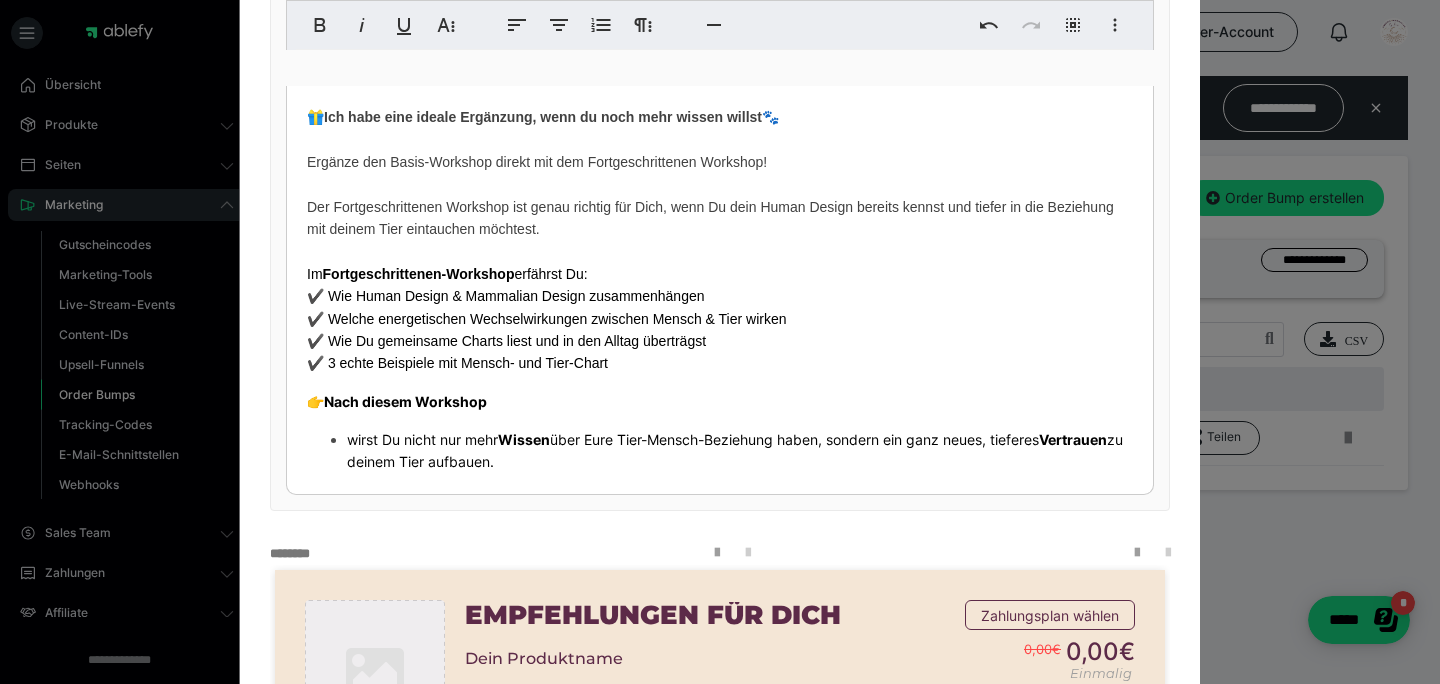 scroll, scrollTop: 0, scrollLeft: 0, axis: both 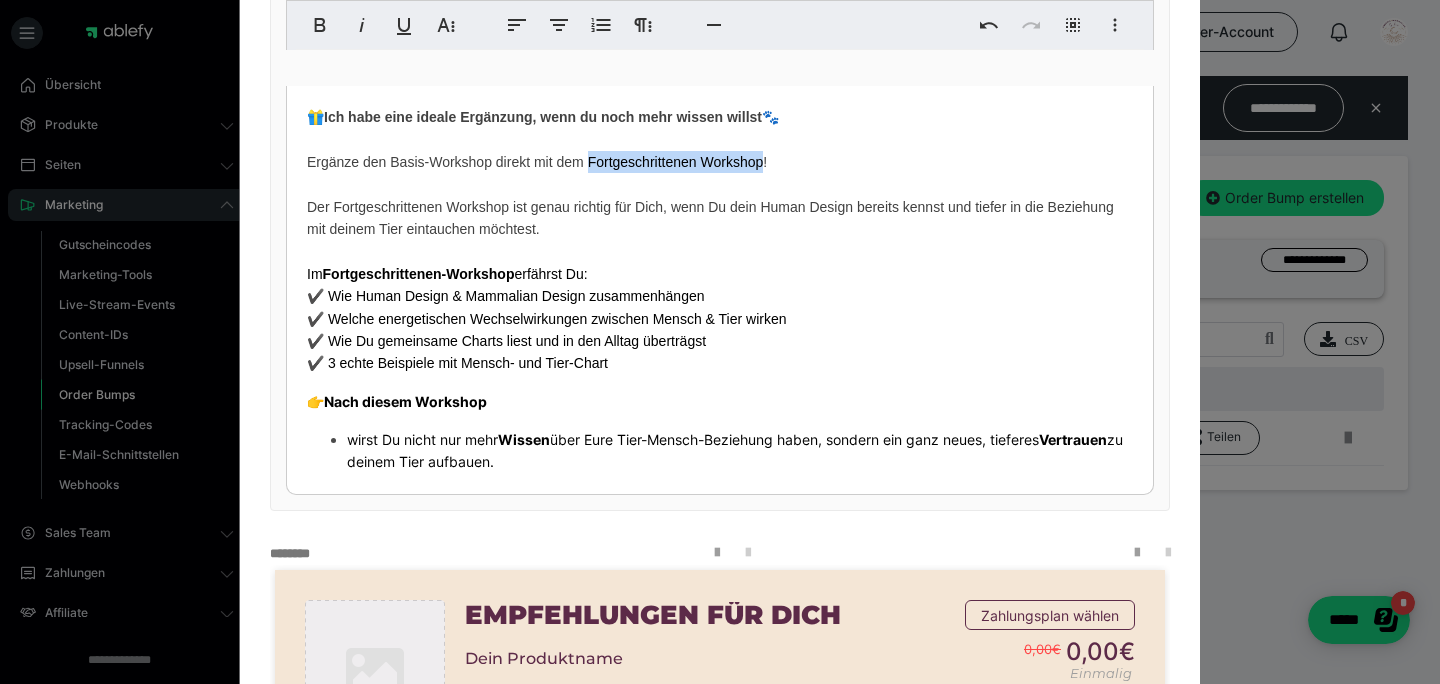 drag, startPoint x: 579, startPoint y: 165, endPoint x: 755, endPoint y: 165, distance: 176 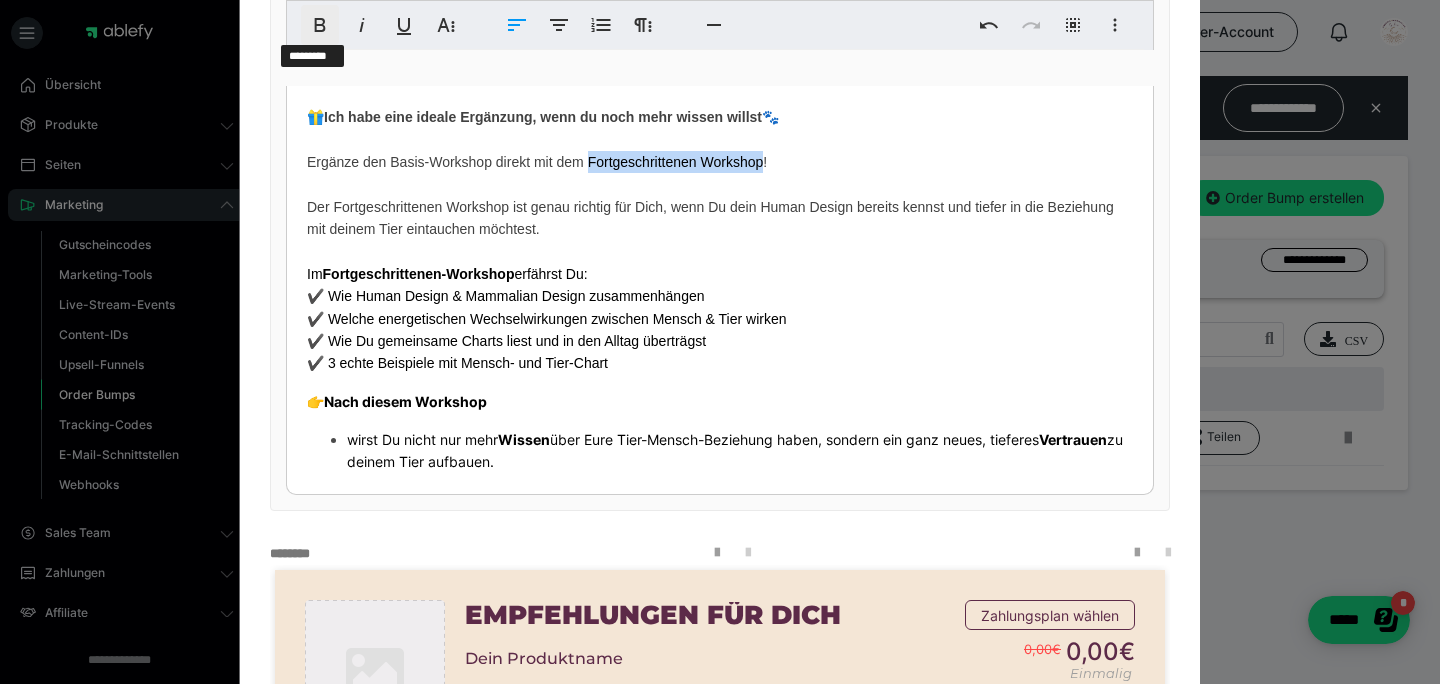 click 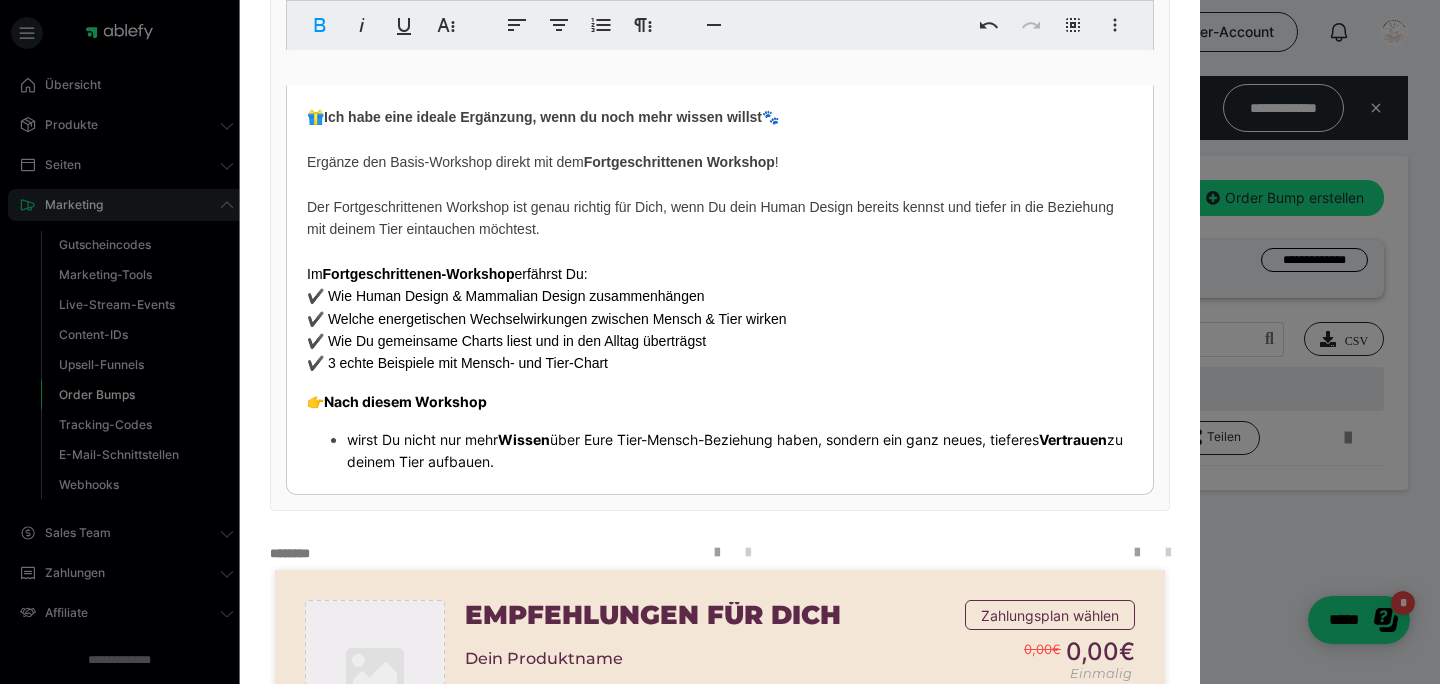 click on "Im  Fortgeschrittenen-Workshop  erfährst Du: ✔️ Wie Human Design & Mammalian Design zusammenhängen ✔️ Welche energetischen Wechselwirkungen zwischen Mensch & Tier wirken ✔️ Wie Du gemeinsame Charts liest und in den Alltag überträgst ✔️ 3 echte Beispiele mit Mensch- und Tier-Chart" at bounding box center (720, 319) 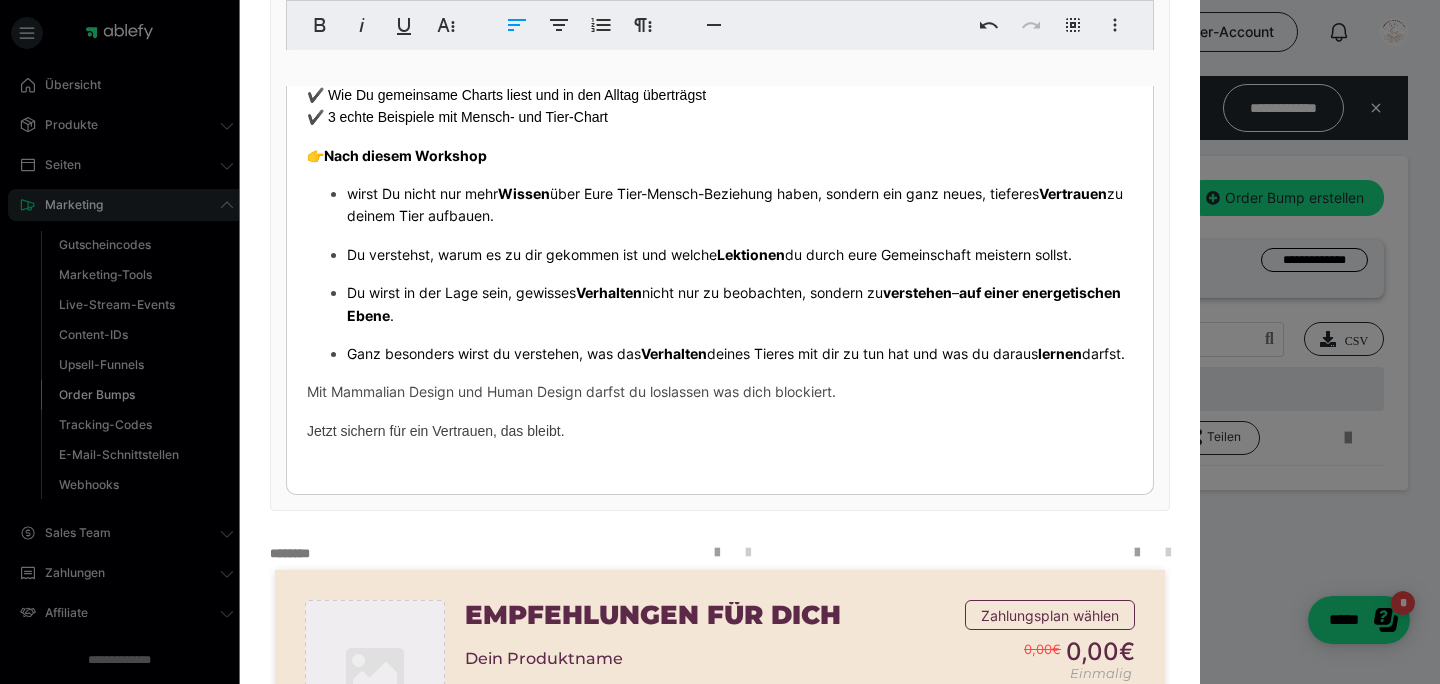 scroll, scrollTop: 261, scrollLeft: 0, axis: vertical 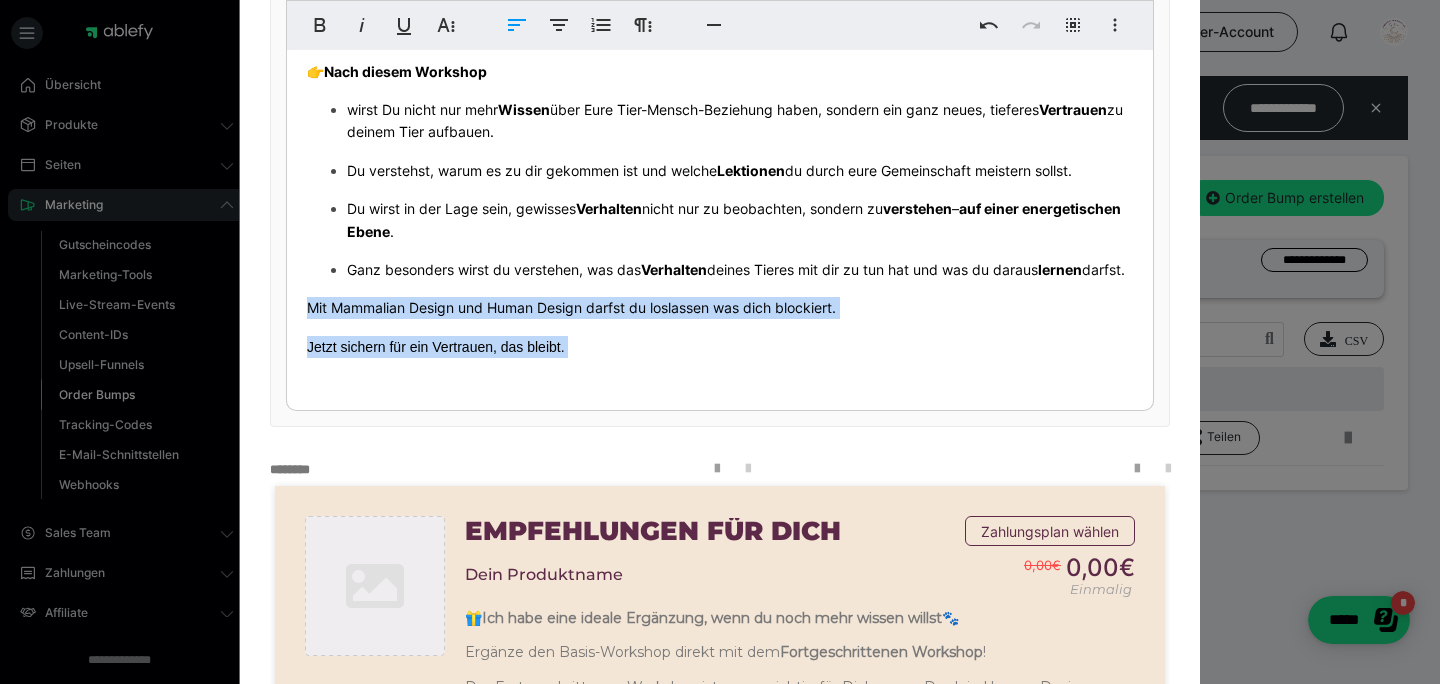 drag, startPoint x: 298, startPoint y: 300, endPoint x: 633, endPoint y: 362, distance: 340.689 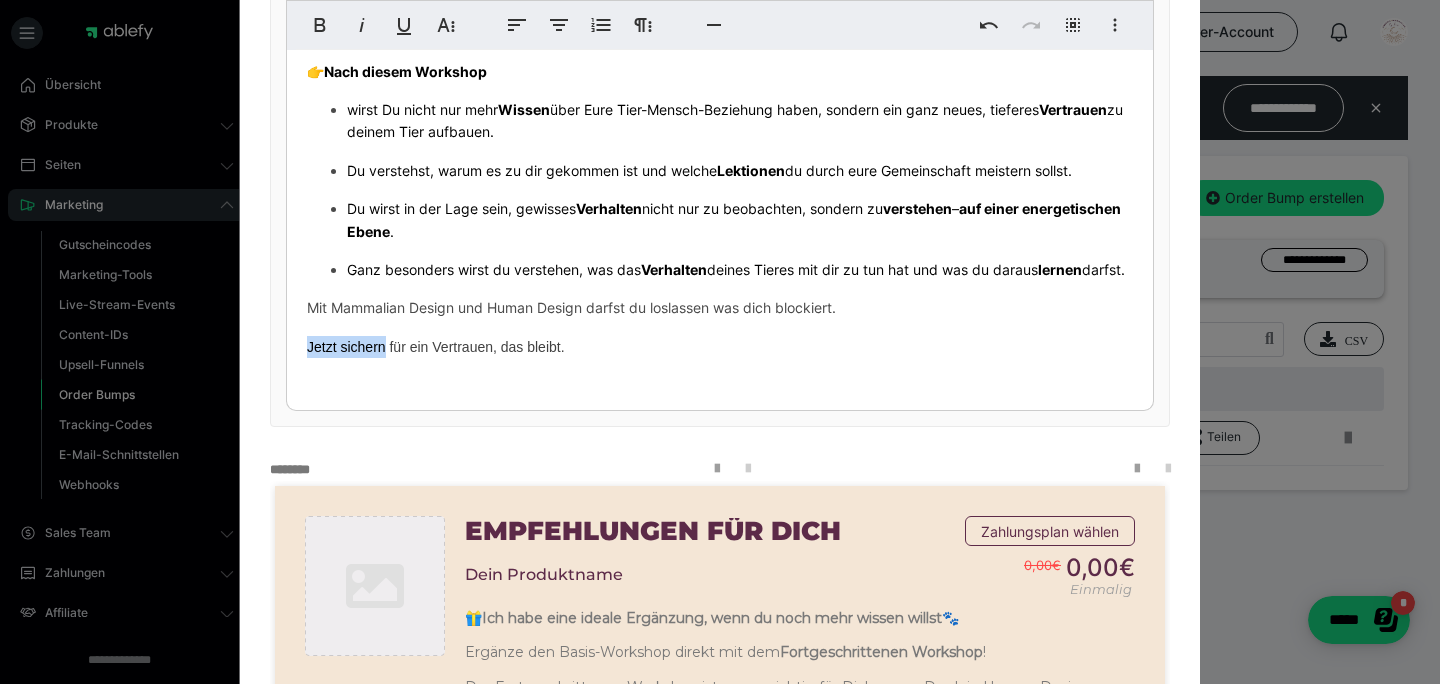 drag, startPoint x: 378, startPoint y: 348, endPoint x: 283, endPoint y: 343, distance: 95.131485 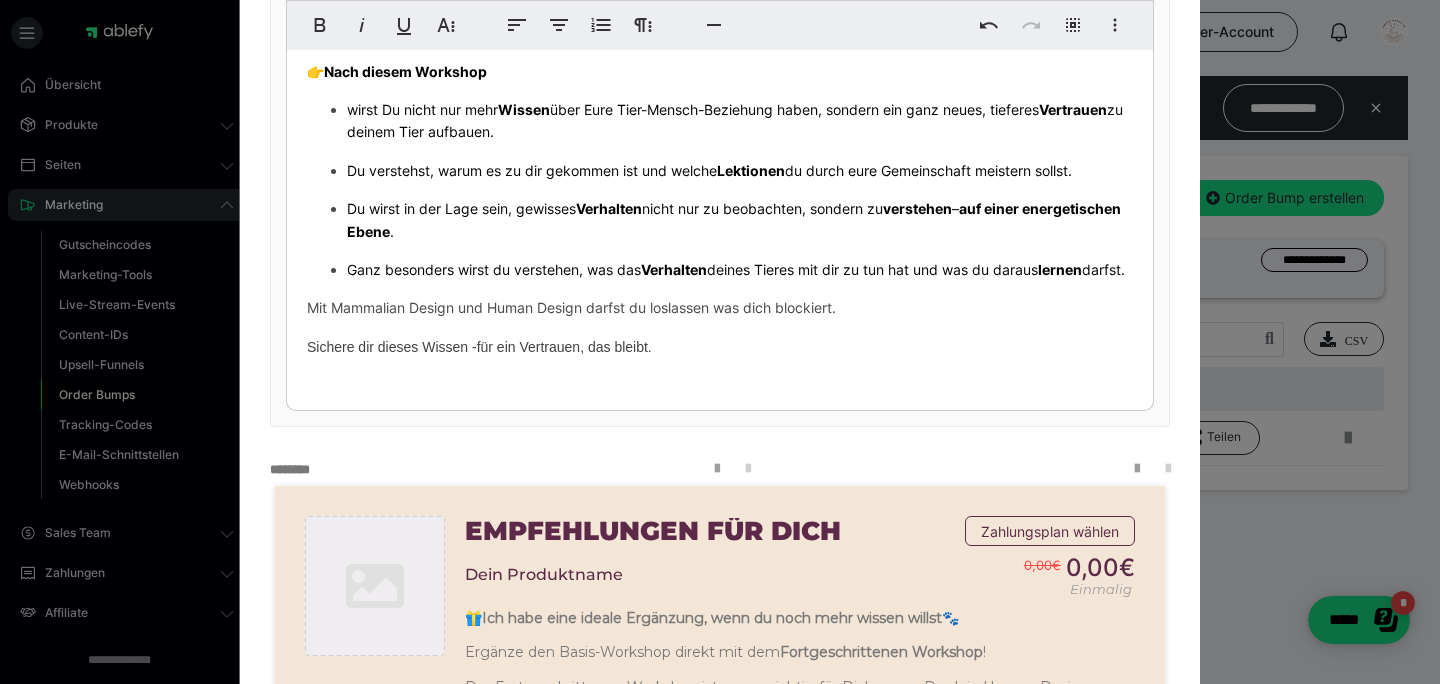 drag, startPoint x: 520, startPoint y: 349, endPoint x: 647, endPoint y: 350, distance: 127.00394 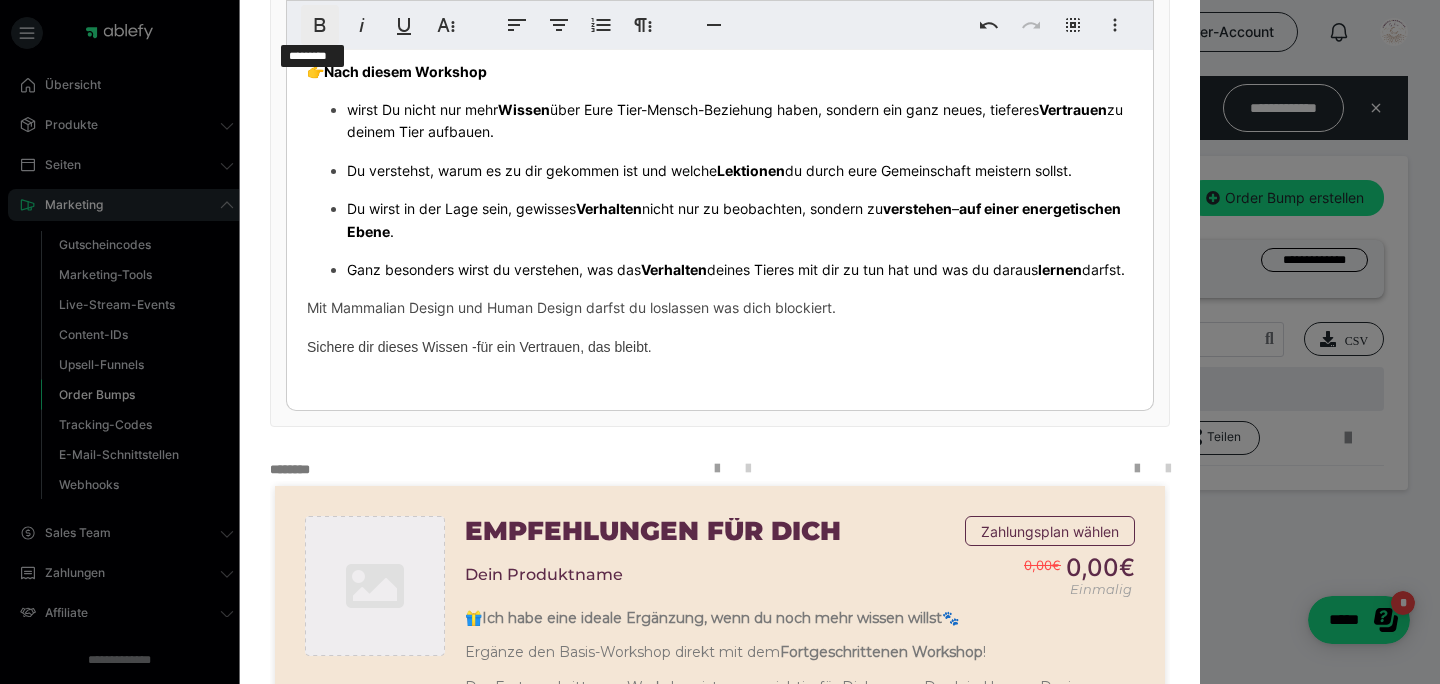 click 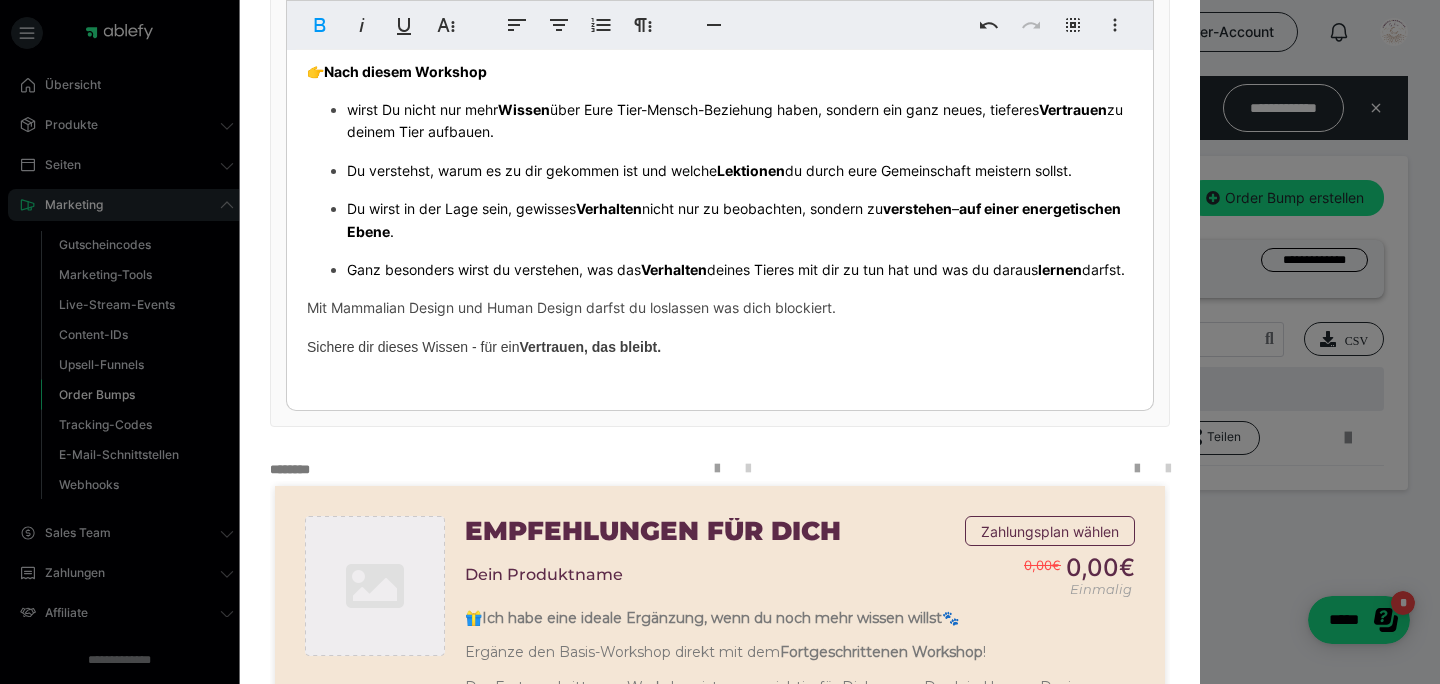 click on "🎁  Ich habe eine ideale Ergänzung, wenn du noch mehr wissen willst  🐾 Ergänze den Basis-Workshop direkt mit dem  Fortgeschrittenen Workshop ! Der Fortgeschrittenen Workshop ist genau richtig für Dich, wenn ​Du dein Human Design bereits kennst und tiefer in die Beziehung mit deinem Tier eintauchen möchtest. Im  Fortgeschrittenen-Workshop  erfährst Du: ✔️ Wie Human Design & Mammalian Design zusammenhängen ✔️ Welche energetischen Wechselwirkungen zwischen Mensch & Tier wirken ✔️ Wie Du gemeinsame Charts liest und in den Alltag überträgst ✔️ 3 echte Beispiele mit Mensch- und Tier-Chart 👉  Nach diesem Workshop  wirst Du nicht nur mehr  Wissen  über Eure Tier-Mensch-Beziehung haben, sondern ein ganz neues, tieferes  Vertrauen  zu deinem Tier aufbauen. Du verstehst, warum es zu dir gekommen ist und welche  Lektionen  du durch eure Gemeinschaft meistern sollst. Du wirst in der Lage sein, gewisses  Verhalten  nicht nur zu beobachten, sondern zu  verstehen  –  . Verhalten  lernen" at bounding box center [720, 78] 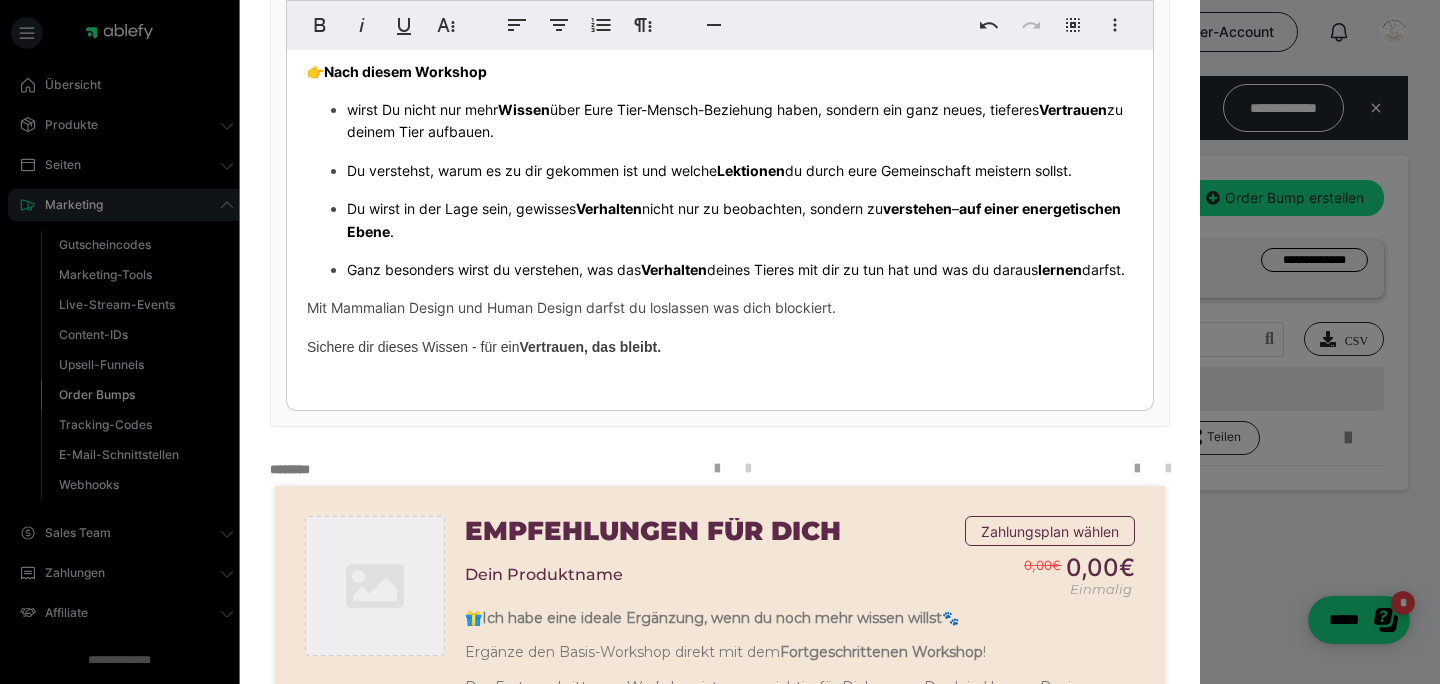 click on "🎁  Ich habe eine ideale Ergänzung, wenn du noch mehr wissen willst  🐾 Ergänze den Basis-Workshop direkt mit dem  Fortgeschrittenen Workshop ! Der Fortgeschrittenen Workshop ist genau richtig für Dich, wenn ​Du dein Human Design bereits kennst und tiefer in die Beziehung mit deinem Tier eintauchen möchtest. Im  Fortgeschrittenen-Workshop  erfährst Du: ✔️ Wie Human Design & Mammalian Design zusammenhängen ✔️ Welche energetischen Wechselwirkungen zwischen Mensch & Tier wirken ✔️ Wie Du gemeinsame Charts liest und in den Alltag überträgst ✔️ 3 echte Beispiele mit Mensch- und Tier-Chart 👉  Nach diesem Workshop  wirst Du nicht nur mehr  Wissen  über Eure Tier-Mensch-Beziehung haben, sondern ein ganz neues, tieferes  Vertrauen  zu deinem Tier aufbauen. Du verstehst, warum es zu dir gekommen ist und welche  Lektionen  du durch eure Gemeinschaft meistern sollst. Du wirst in der Lage sein, gewisses  Verhalten  nicht nur zu beobachten, sondern zu  verstehen  –  . Verhalten  lernen" at bounding box center [720, 78] 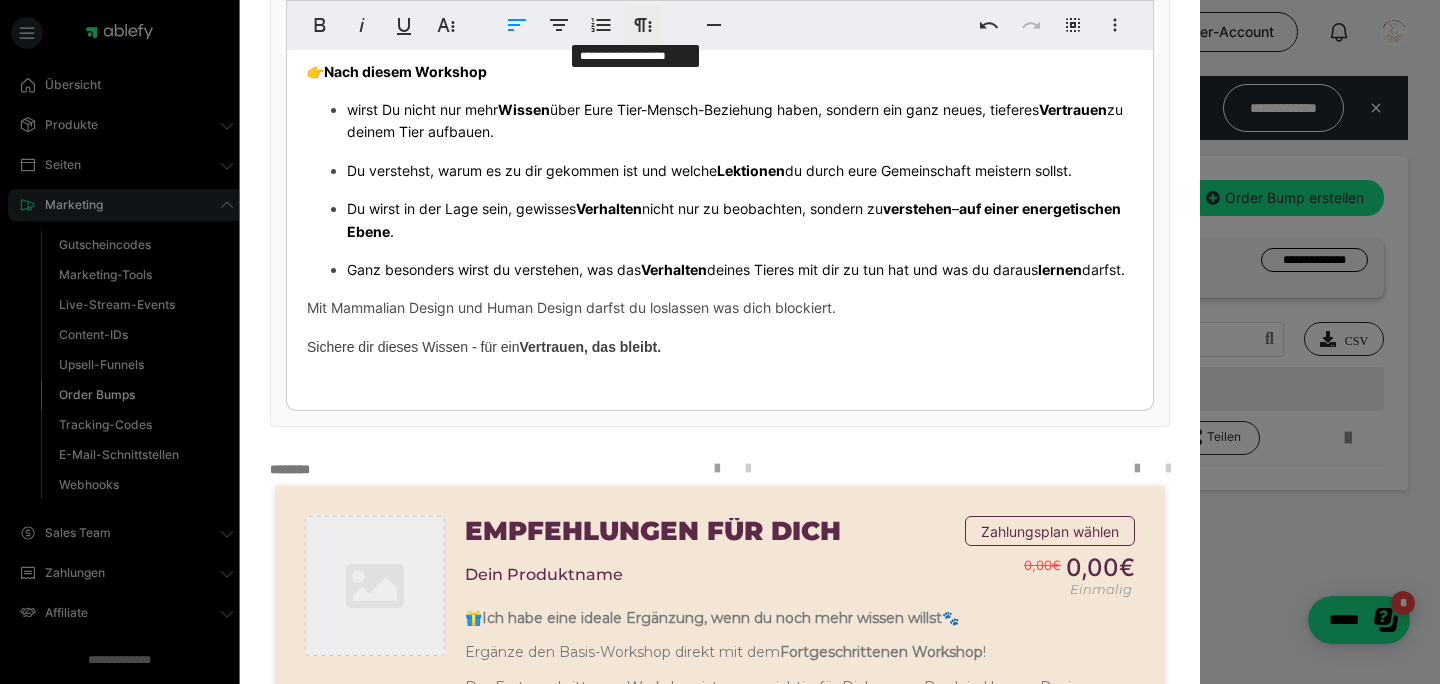 click 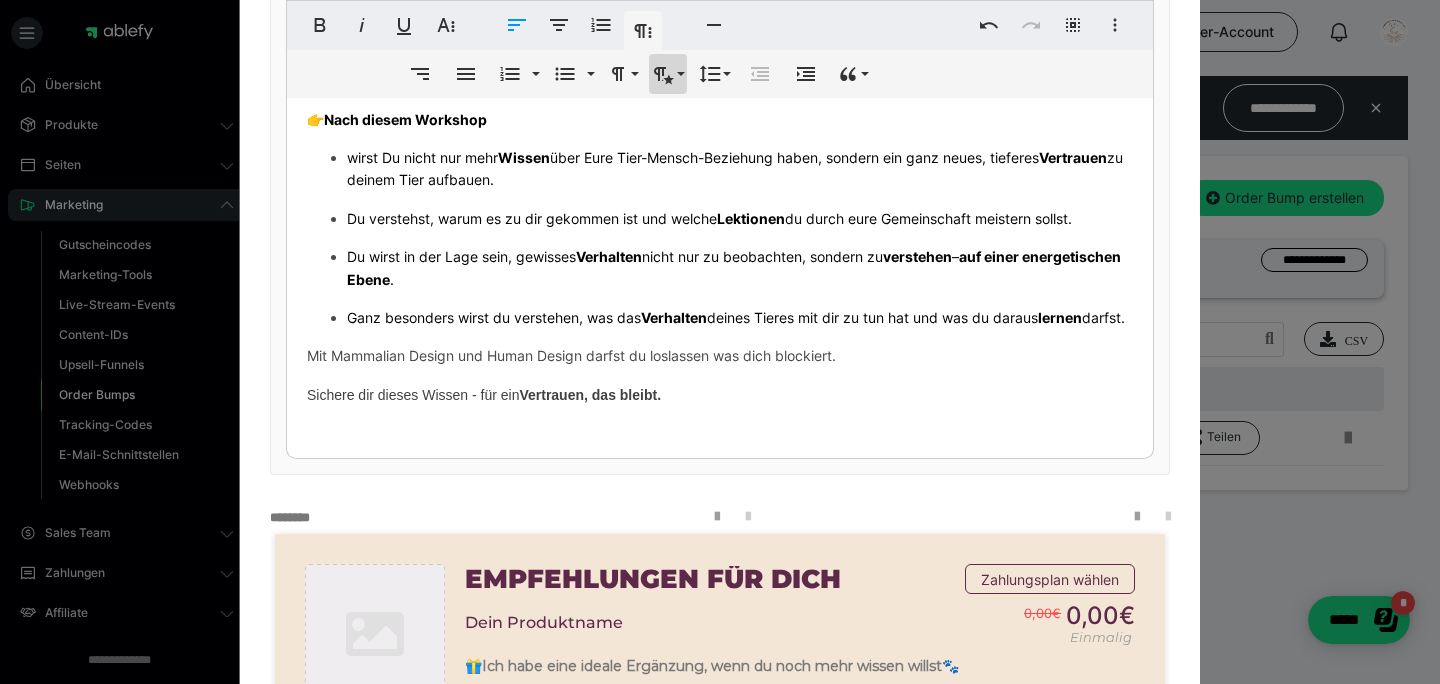 click 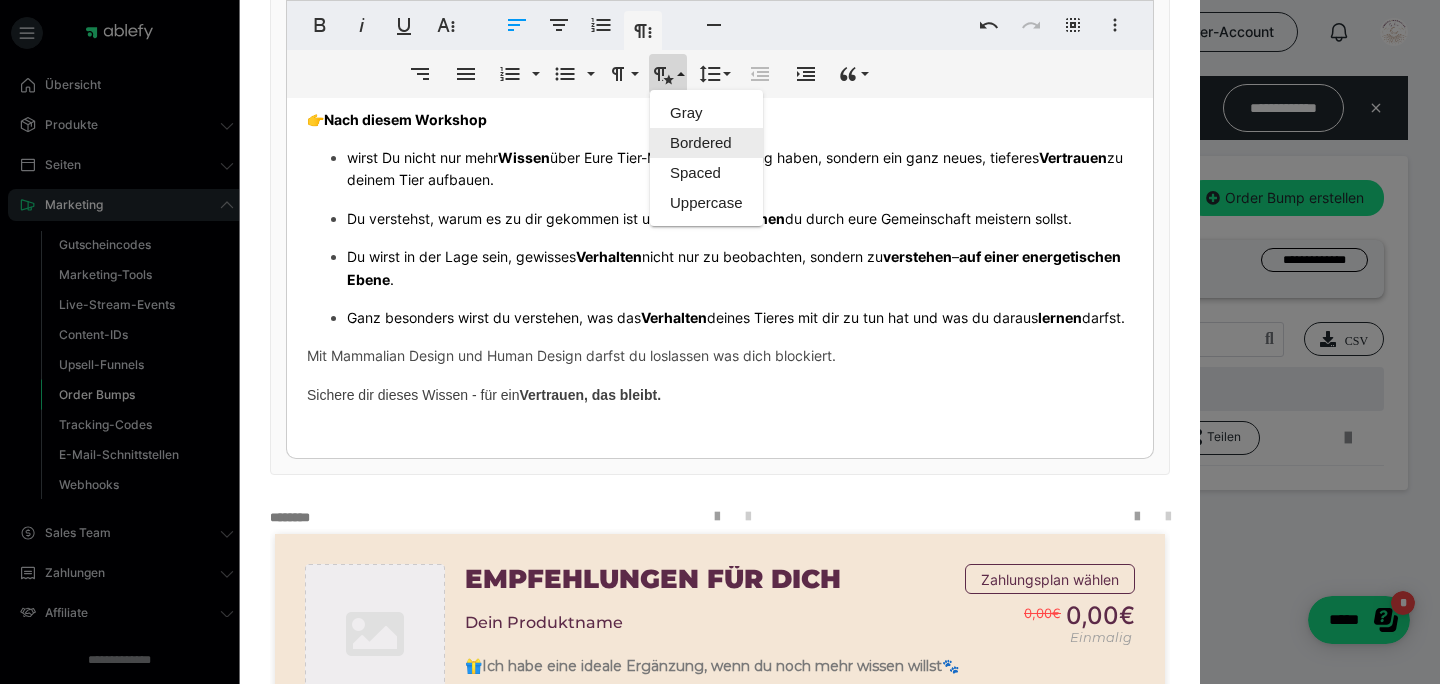 click on "Bordered" at bounding box center [706, 143] 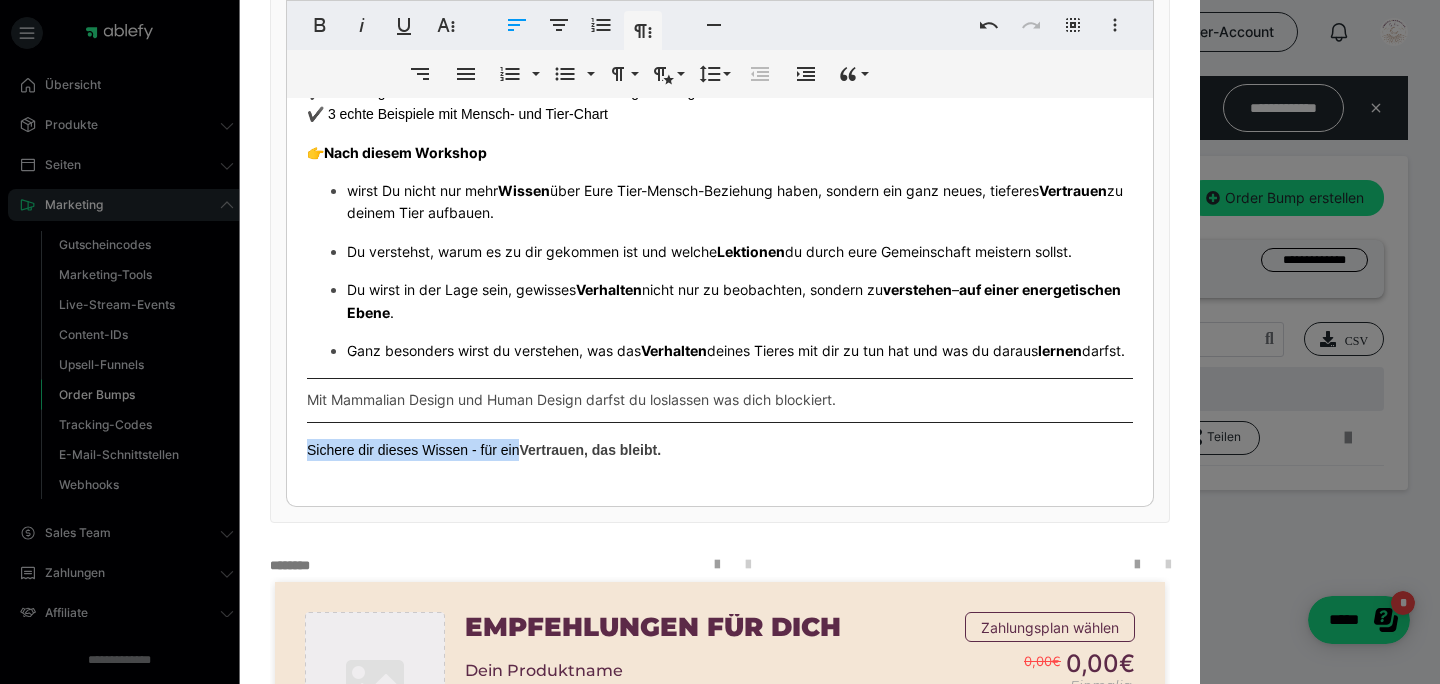 drag, startPoint x: 300, startPoint y: 467, endPoint x: 524, endPoint y: 388, distance: 237.52263 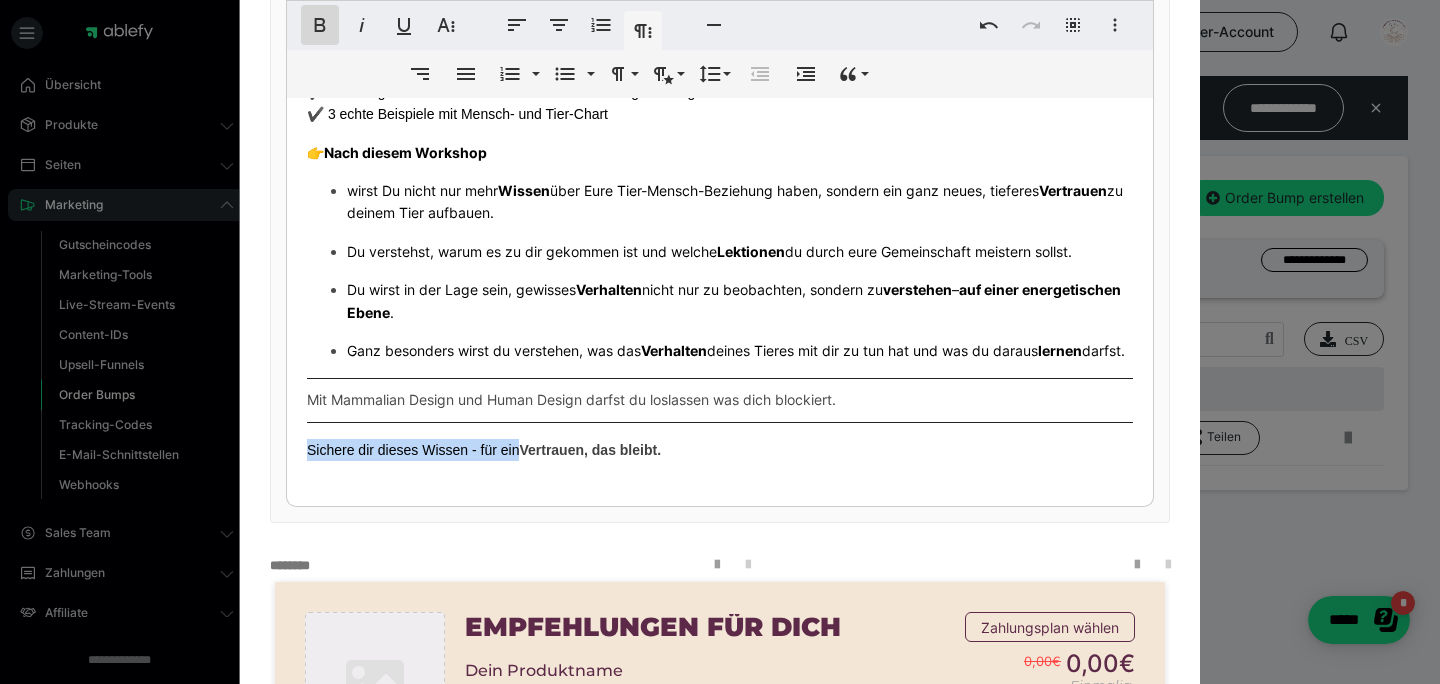 click on "Fett" at bounding box center [320, 25] 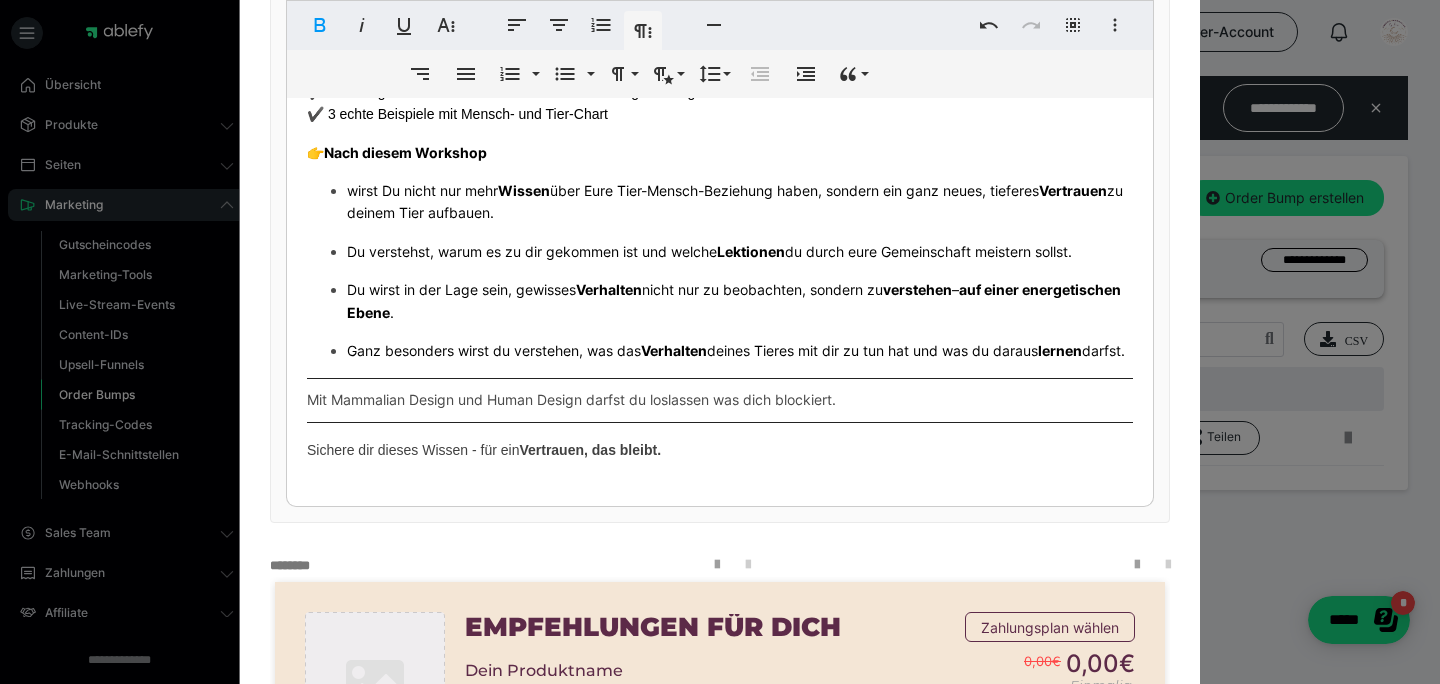 click on "Sichere dir dieses Wissen - für ein  Vertrauen, das bleibt." at bounding box center (484, 450) 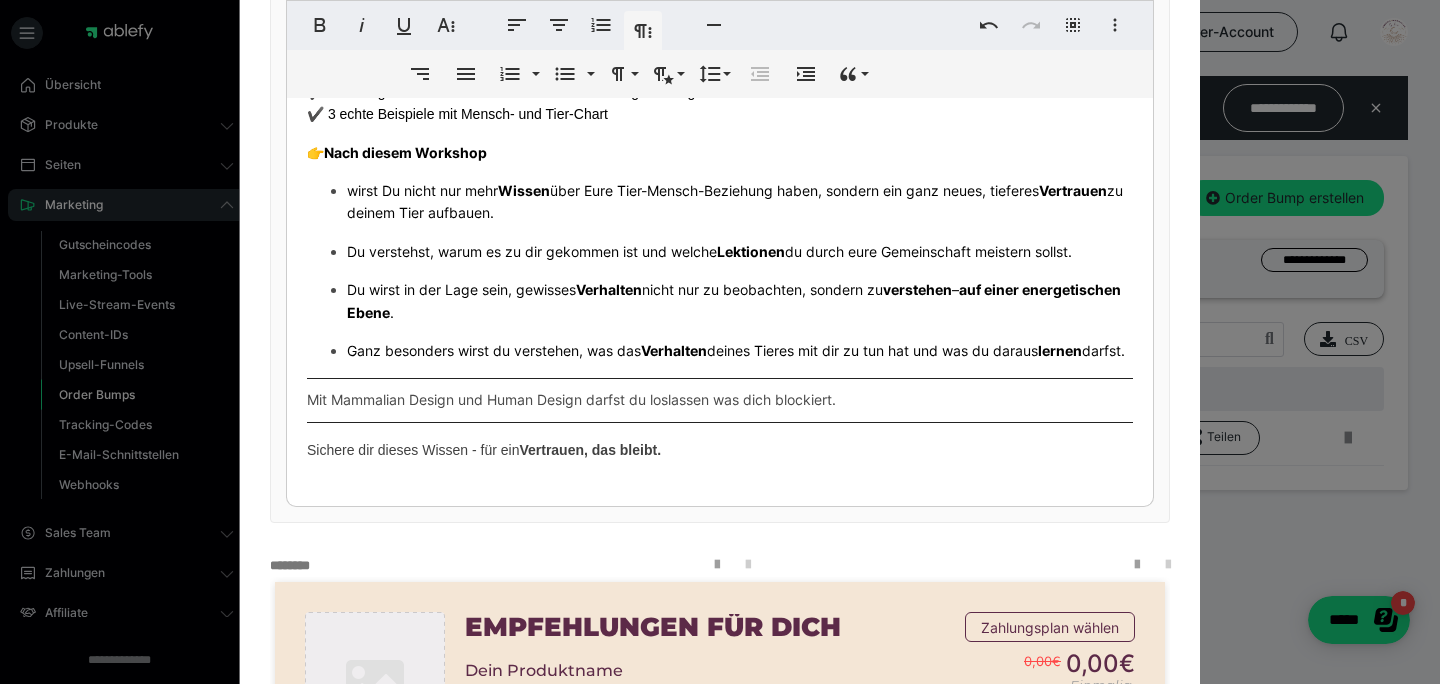 click on "​ 🎁  Ich habe eine ideale Ergänzung, wenn du noch mehr wissen willst  🐾 Ergänze den Basis-Workshop direkt mit dem  Fortgeschrittenen Workshop ! Der Fortgeschrittenen Workshop ist genau richtig für Dich, wenn ​Du dein Human Design bereits kennst und tiefer in die Beziehung mit deinem Tier eintauchen möchtest. Im  Fortgeschrittenen-Workshop  erfährst Du: ✔️ Wie Human Design & Mammalian Design zusammenhängen ✔️ Welche energetischen Wechselwirkungen zwischen Mensch & Tier wirken ✔️ Wie Du gemeinsame Charts liest und in den Alltag überträgst ✔️ 3 echte Beispiele mit Mensch- und Tier-Chart 👉  Nach diesem Workshop  wirst Du nicht nur mehr  Wissen  über Eure Tier-Mensch-Beziehung haben, sondern ein ganz neues, tieferes  Vertrauen  zu deinem Tier aufbauen. Du verstehst, warum es zu dir gekommen ist und welche  Lektionen  du durch eure Gemeinschaft meistern sollst. Du wirst in der Lage sein, gewisses  Verhalten  nicht nur zu beobachten, sondern zu  verstehen  –  . Verhalten" at bounding box center [720, 170] 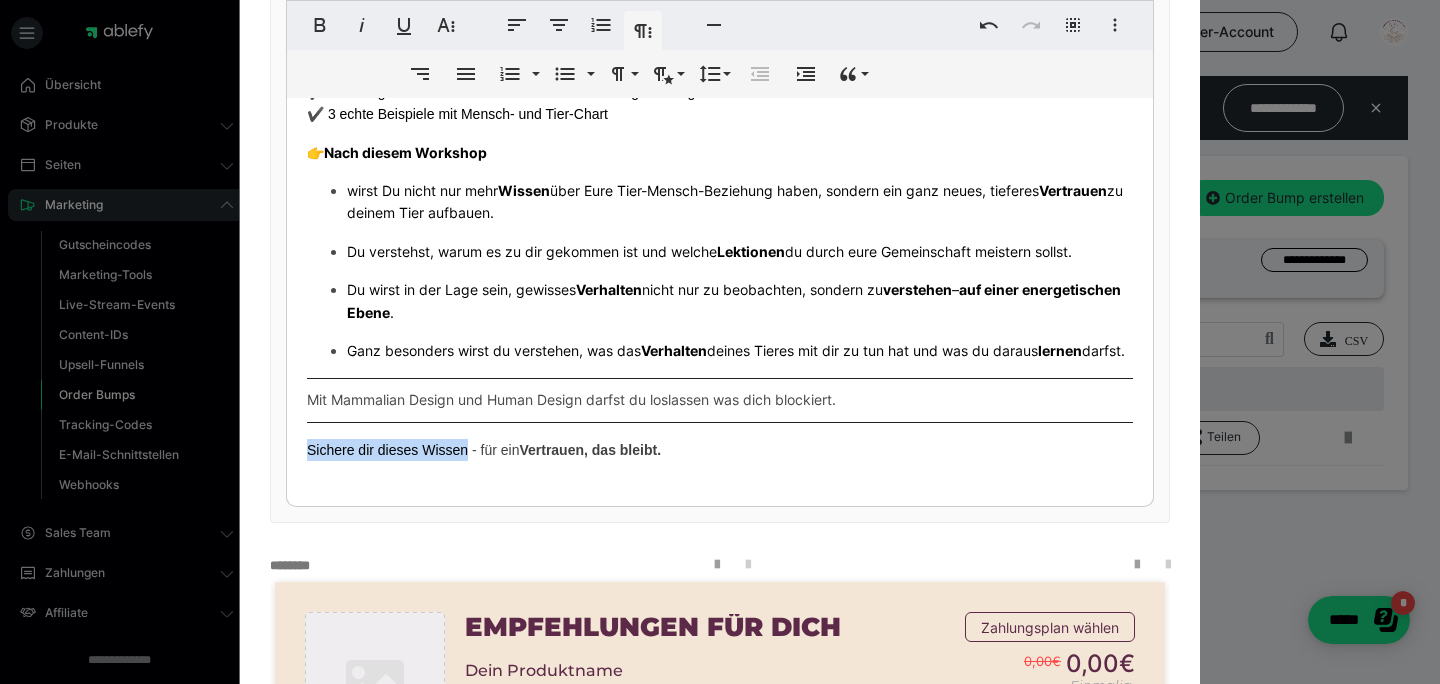 drag, startPoint x: 300, startPoint y: 462, endPoint x: 446, endPoint y: 455, distance: 146.16771 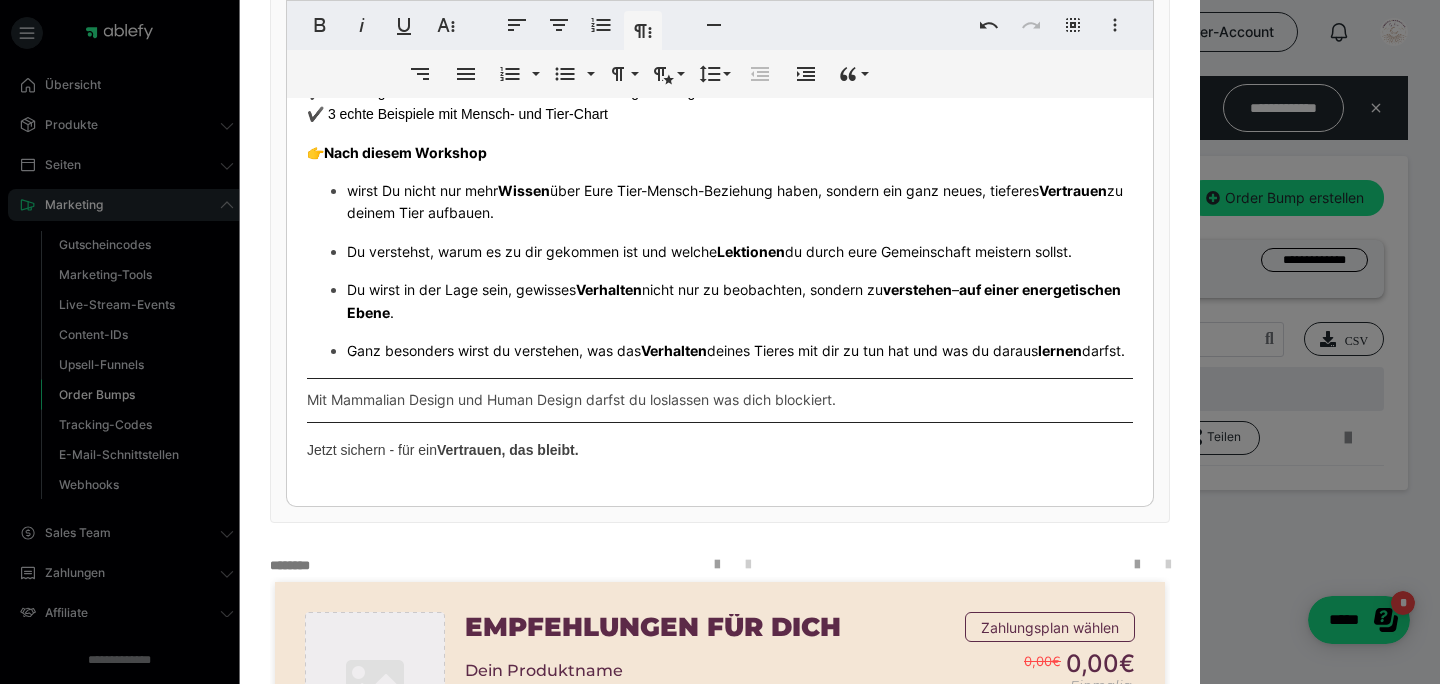 click on "Jetzt sicher n - für ein  Vertrauen, das bleibt." at bounding box center (443, 450) 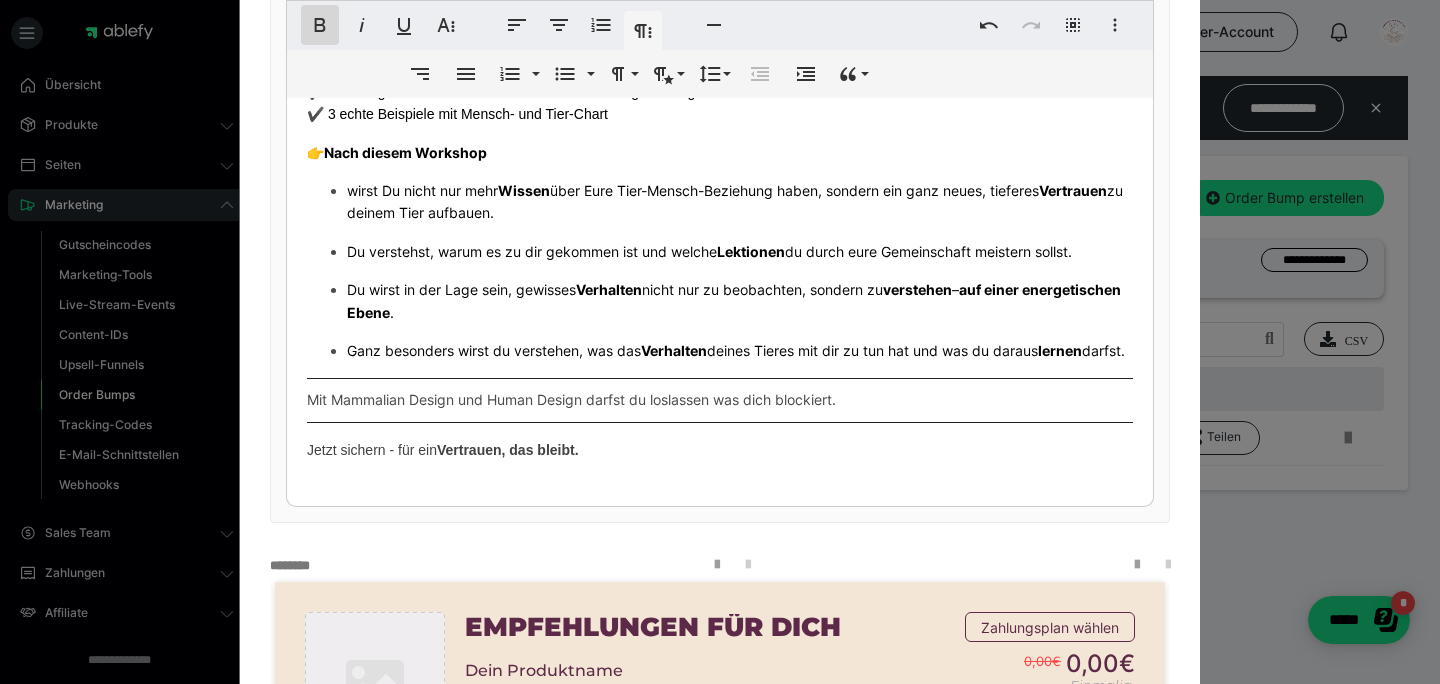 click 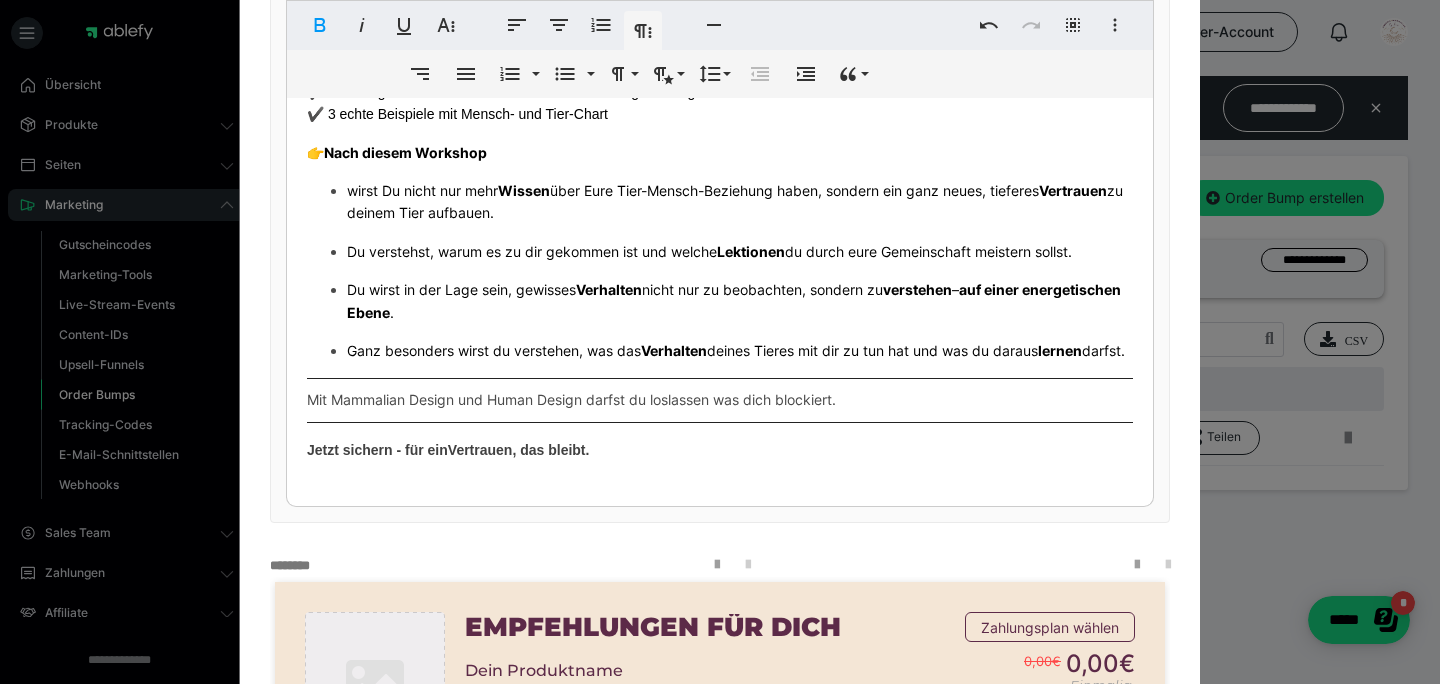 click on "​ 🎁  Ich habe eine ideale Ergänzung, wenn du noch mehr wissen willst  🐾 Ergänze den Basis-Workshop direkt mit dem  Fortgeschrittenen Workshop ! Der Fortgeschrittenen Workshop ist genau richtig für Dich, wenn ​Du dein Human Design bereits kennst und tiefer in die Beziehung mit deinem Tier eintauchen möchtest. Im  Fortgeschrittenen-Workshop  erfährst Du: ✔️ Wie Human Design & Mammalian Design zusammenhängen ✔️ Welche energetischen Wechselwirkungen zwischen Mensch & Tier wirken ✔️ Wie Du gemeinsame Charts liest und in den Alltag überträgst ✔️ 3 echte Beispiele mit Mensch- und Tier-Chart 👉  Nach diesem Workshop  wirst Du nicht nur mehr  Wissen  über Eure Tier-Mensch-Beziehung haben, sondern ein ganz neues, tieferes  Vertrauen  zu deinem Tier aufbauen. Du verstehst, warum es zu dir gekommen ist und welche  Lektionen  du durch eure Gemeinschaft meistern sollst. Du wirst in der Lage sein, gewisses  Verhalten  nicht nur zu beobachten, sondern zu  verstehen  –  . Verhalten" at bounding box center [720, 170] 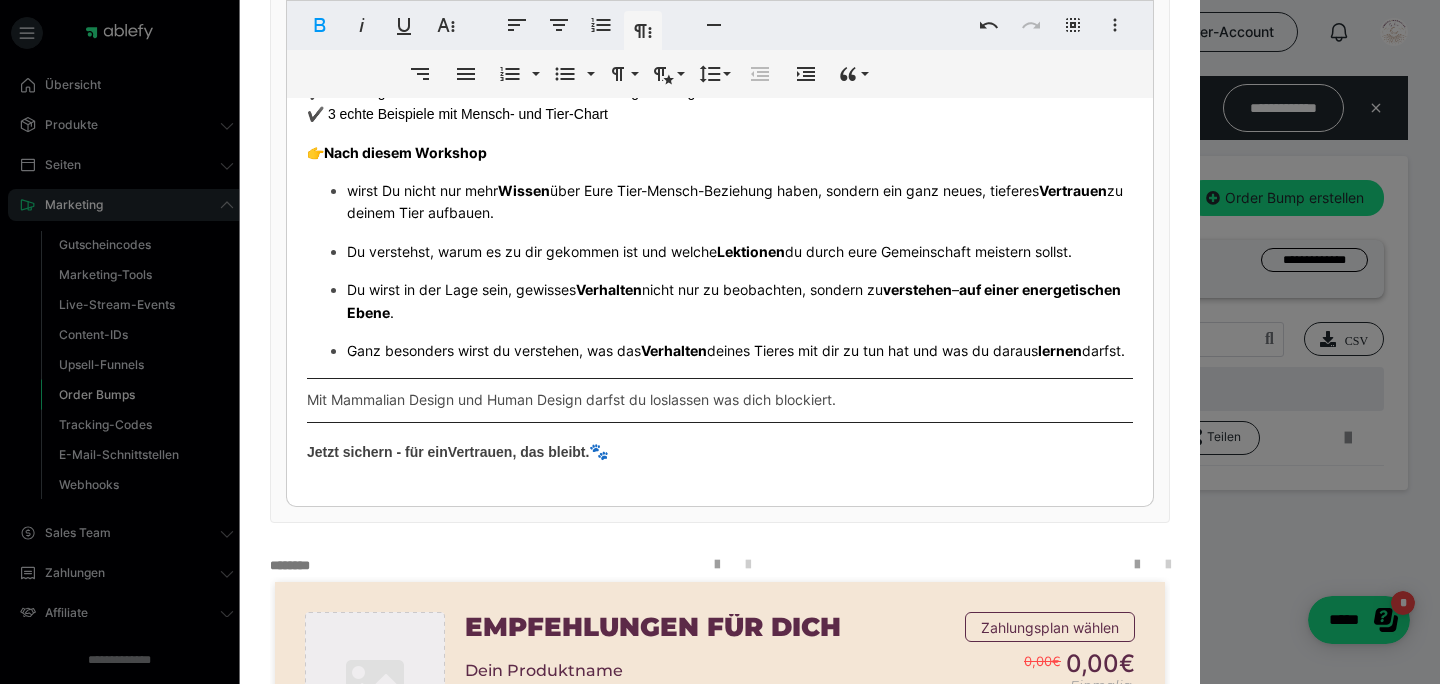 drag, startPoint x: 445, startPoint y: 471, endPoint x: 584, endPoint y: 469, distance: 139.01439 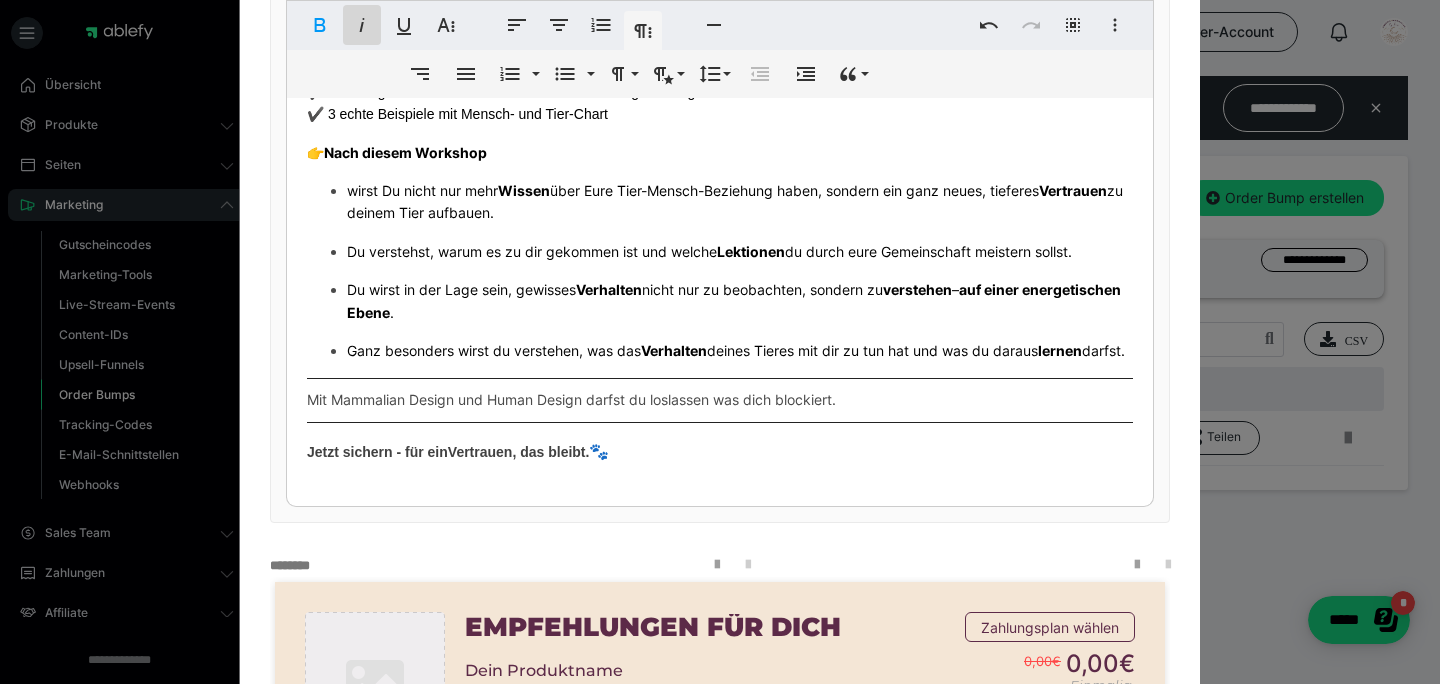 click 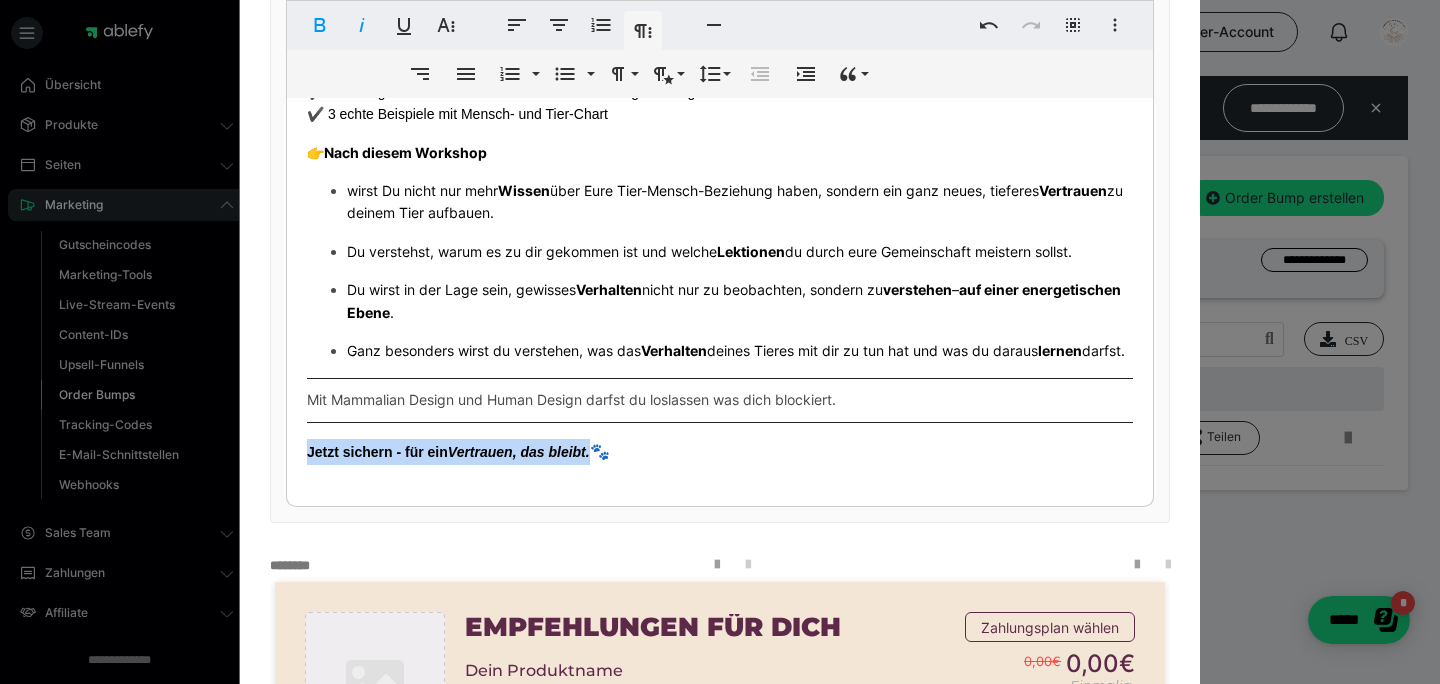 click on "​ 🎁  Ich habe eine ideale Ergänzung, wenn du noch mehr wissen willst  🐾 Ergänze den Basis-Workshop direkt mit dem  Fortgeschrittenen Workshop ! Der Fortgeschrittenen Workshop ist genau richtig für Dich, wenn ​Du dein Human Design bereits kennst und tiefer in die Beziehung mit deinem Tier eintauchen möchtest. Im  Fortgeschrittenen-Workshop  erfährst Du: ✔️ Wie Human Design & Mammalian Design zusammenhängen ✔️ Welche energetischen Wechselwirkungen zwischen Mensch & Tier wirken ✔️ Wie Du gemeinsame Charts liest und in den Alltag überträgst ✔️ 3 echte Beispiele mit Mensch- und Tier-Chart 👉  Nach diesem Workshop  wirst Du nicht nur mehr  Wissen  über Eure Tier-Mensch-Beziehung haben, sondern ein ganz neues, tieferes  Vertrauen  zu deinem Tier aufbauen. Du verstehst, warum es zu dir gekommen ist und welche  Lektionen  du durch eure Gemeinschaft meistern sollst. Du wirst in der Lage sein, gewisses  Verhalten  nicht nur zu beobachten, sondern zu  verstehen  –  . Verhalten" at bounding box center (720, 172) 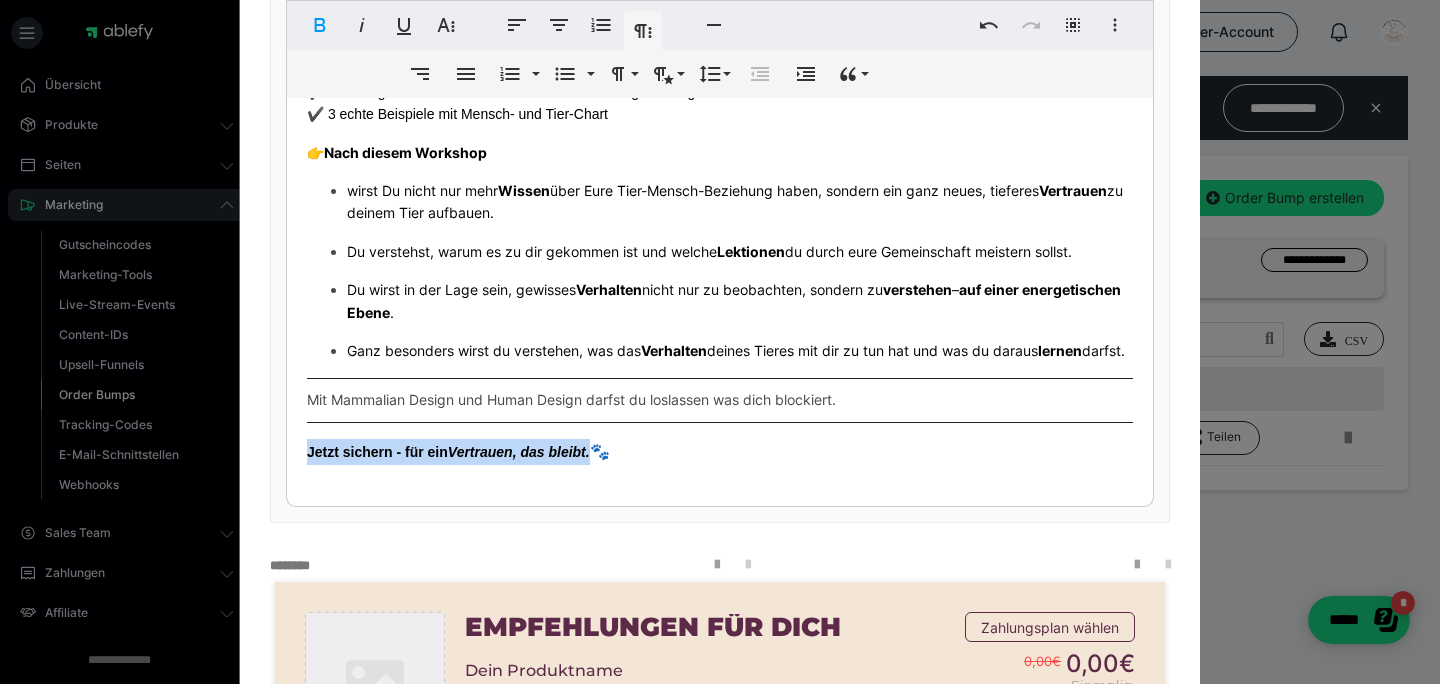 drag, startPoint x: 448, startPoint y: 467, endPoint x: 396, endPoint y: 471, distance: 52.153618 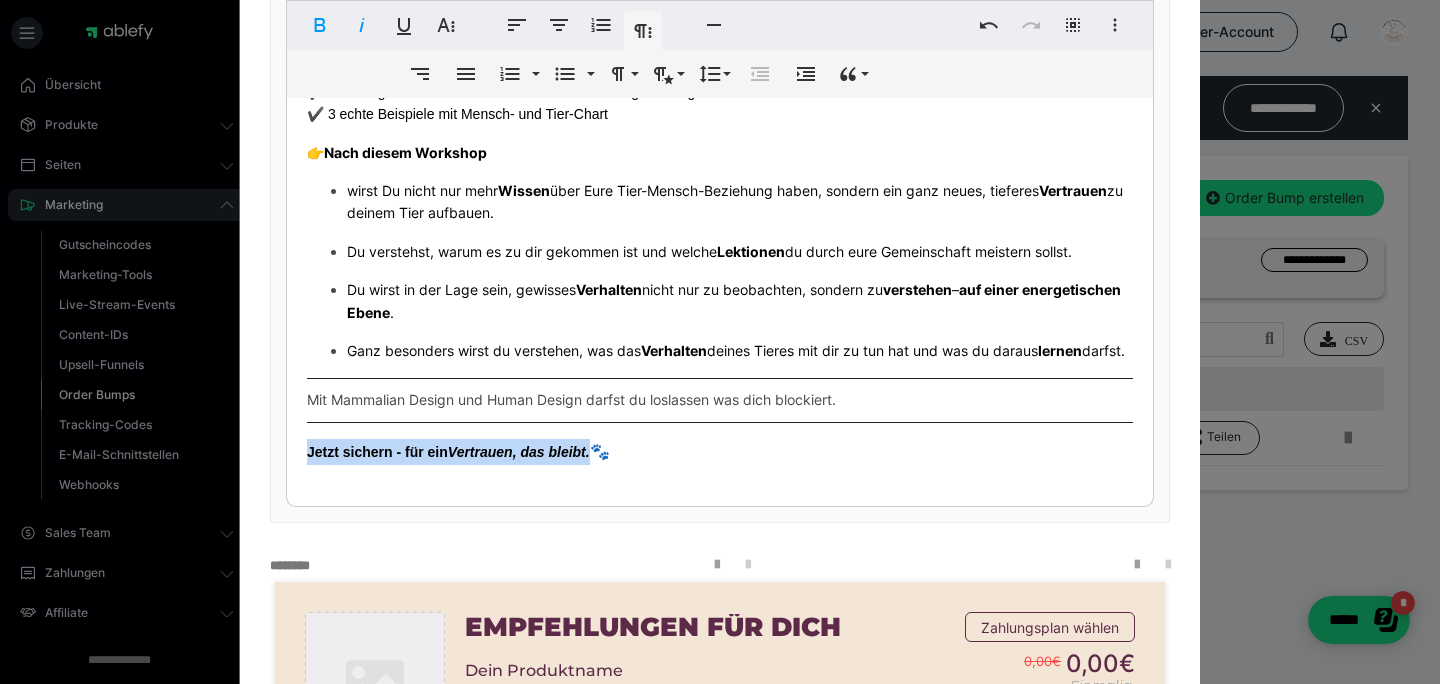 drag, startPoint x: 298, startPoint y: 471, endPoint x: 447, endPoint y: 469, distance: 149.01343 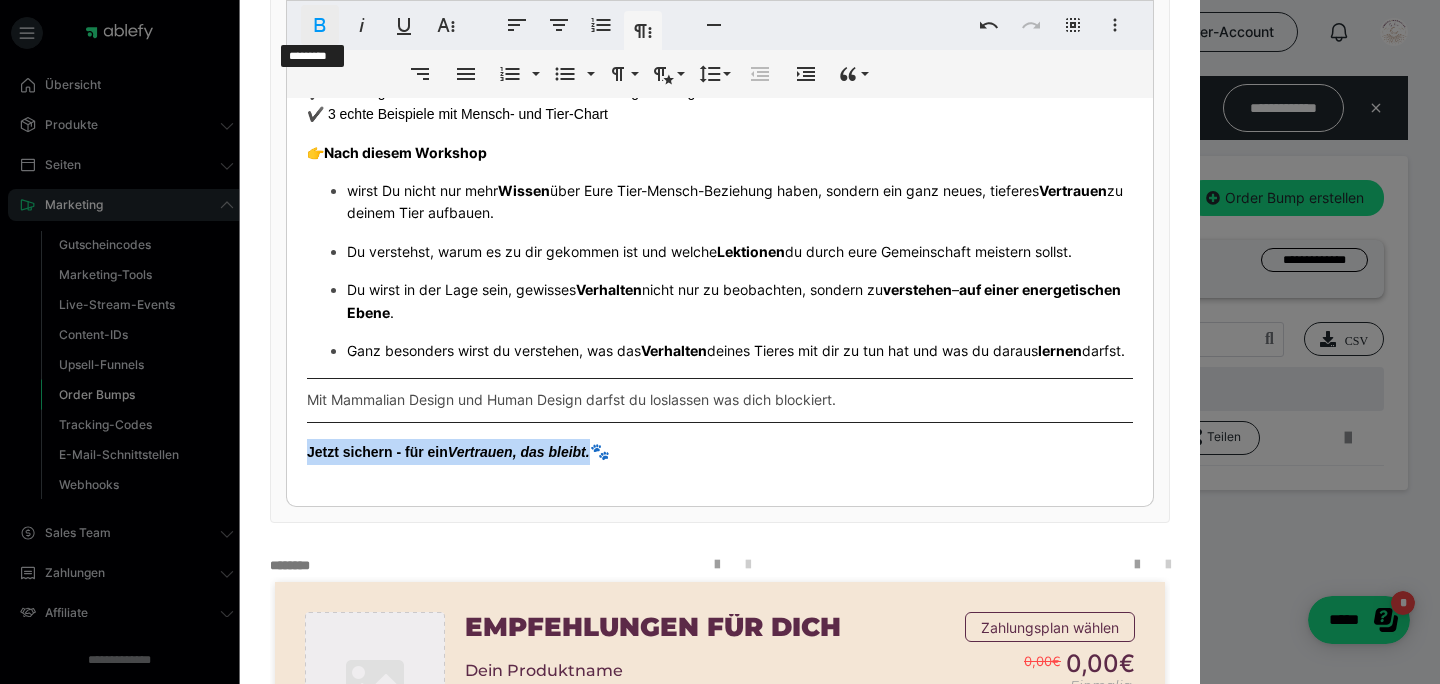 click 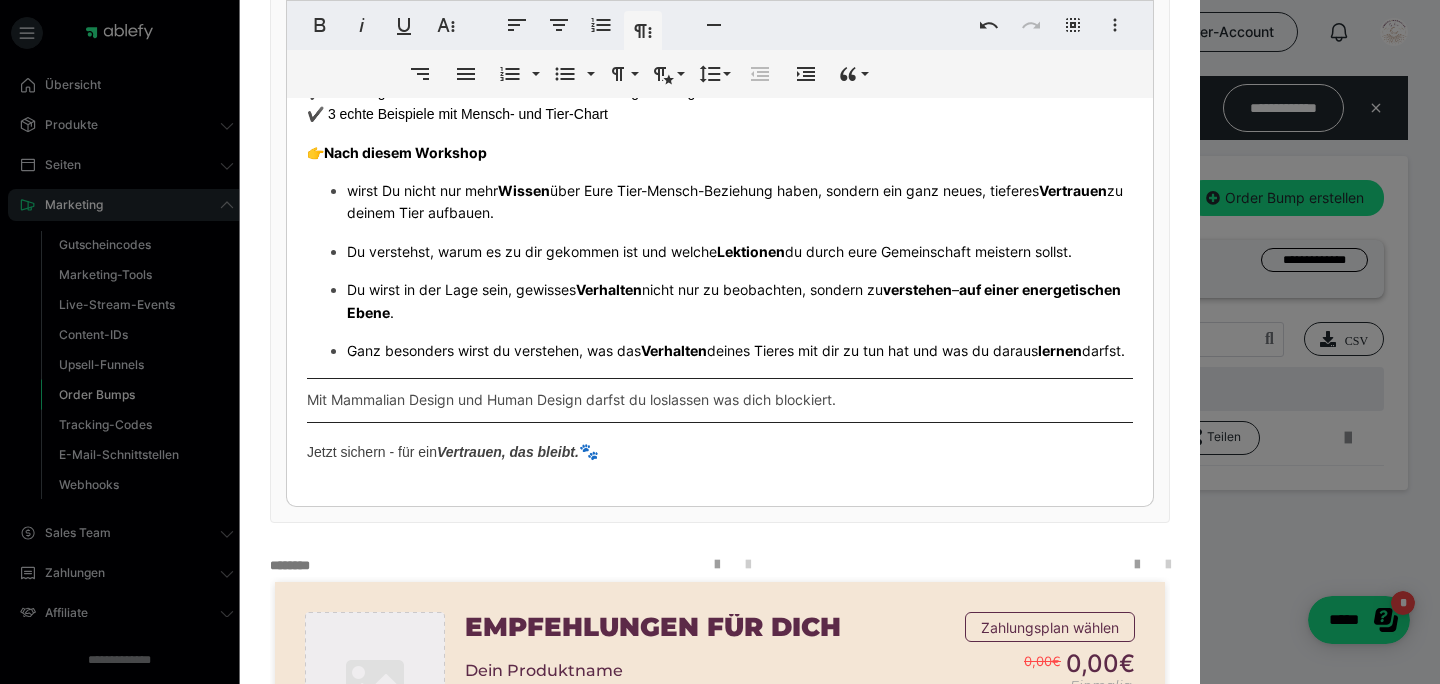 click on "​🎁  Ich habe eine ideale Ergänzung, wenn du noch mehr wissen willst  🐾 Ergänze den Basis-Workshop direkt mit dem  Fortgeschrittenen Workshop ! Der Fortgeschrittenen Workshop ist genau richtig für Dich, wenn ​Du dein Human Design bereits kennst und tiefer in die Beziehung mit deinem Tier eintauchen möchtest. Im  Fortgeschrittenen-Workshop  erfährst Du: ✔️ Wie Human Design & Mammalian Design zusammenhängen ✔️ Welche energetischen Wechselwirkungen zwischen Mensch & Tier wirken ✔️ Wie Du gemeinsame Charts liest und in den Alltag überträgst ✔️ 3 echte Beispiele mit Mensch- und Tier-Chart 👉  Nach diesem Workshop  wirst Du nicht nur mehr  Wissen  über Eure Tier-Mensch-Beziehung haben, sondern ein ganz neues, tieferes  Vertrauen  zu deinem Tier aufbauen. Du verstehst, warum es zu dir gekommen ist und welche  Lektionen  du durch eure Gemeinschaft meistern sollst. Du wirst in der Lage sein, gewisses  Verhalten  nicht nur zu beobachten, sondern zu  verstehen  –  . Verhalten" at bounding box center [720, 172] 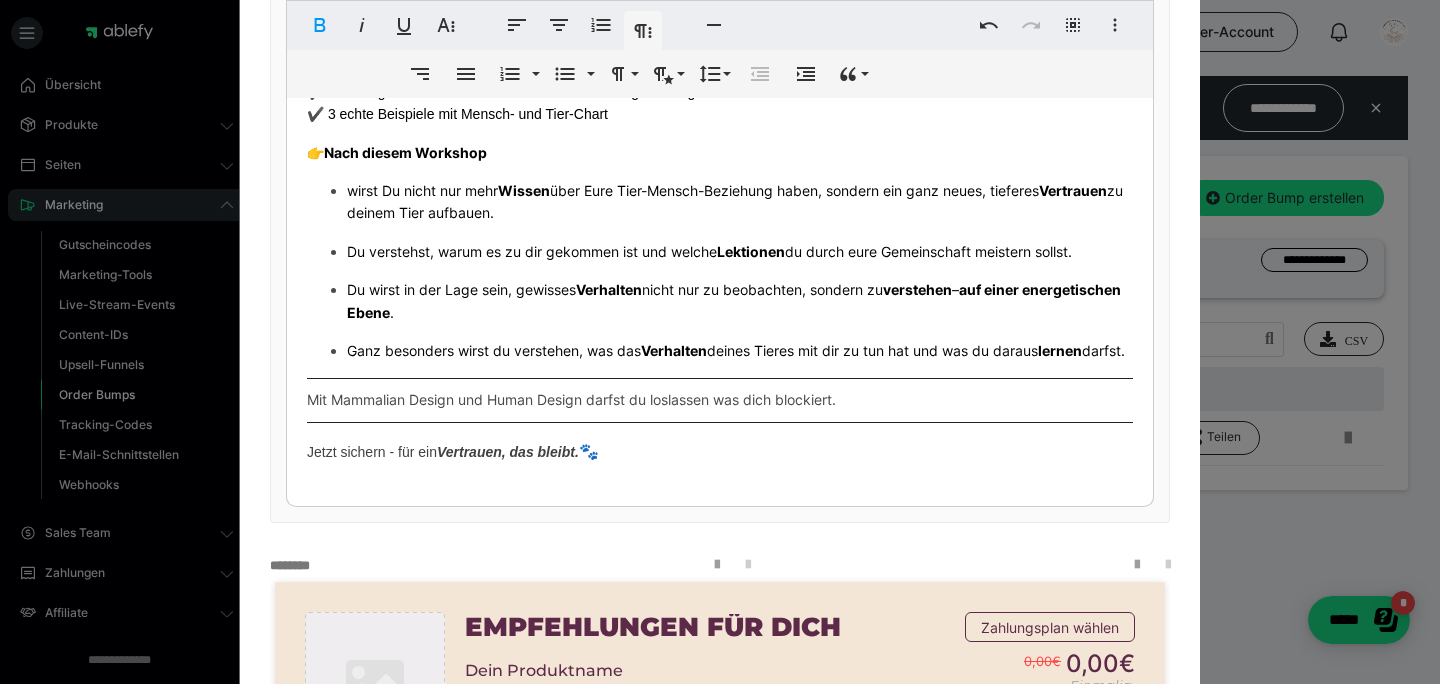 drag, startPoint x: 432, startPoint y: 466, endPoint x: 557, endPoint y: 422, distance: 132.51793 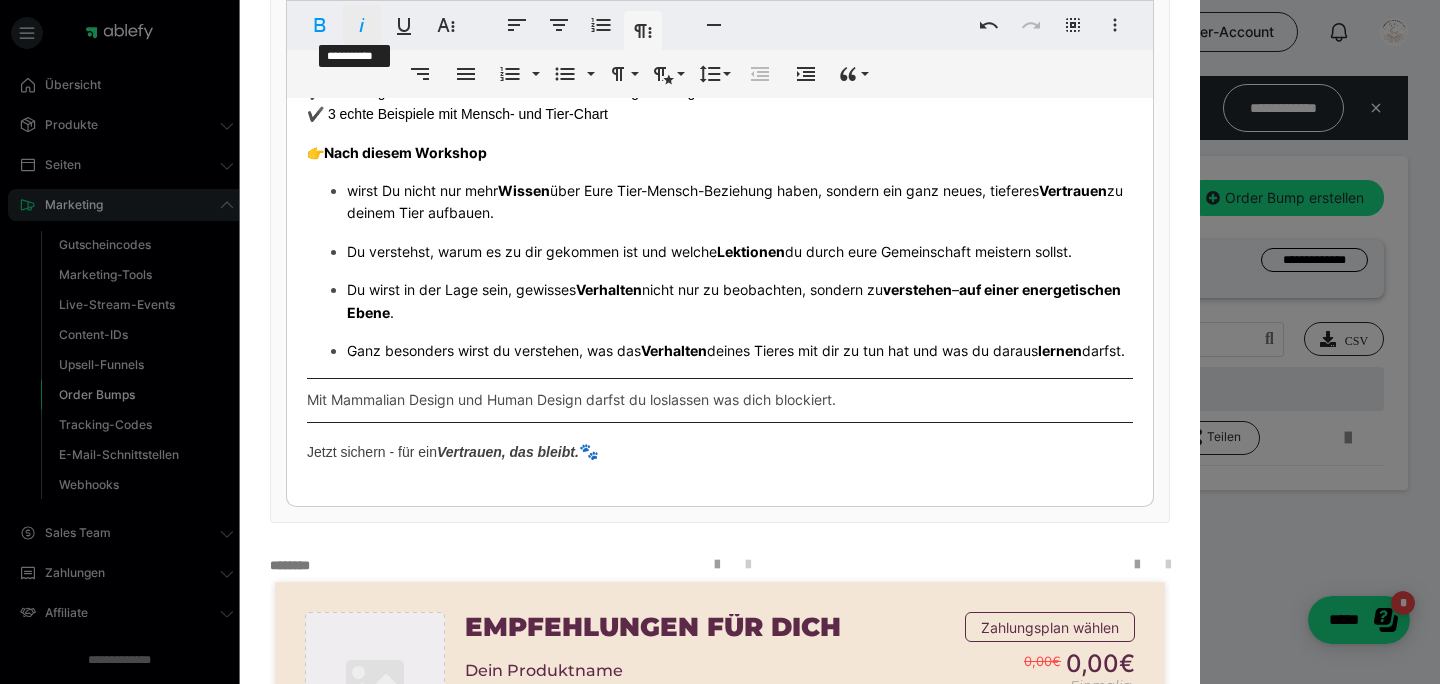 click 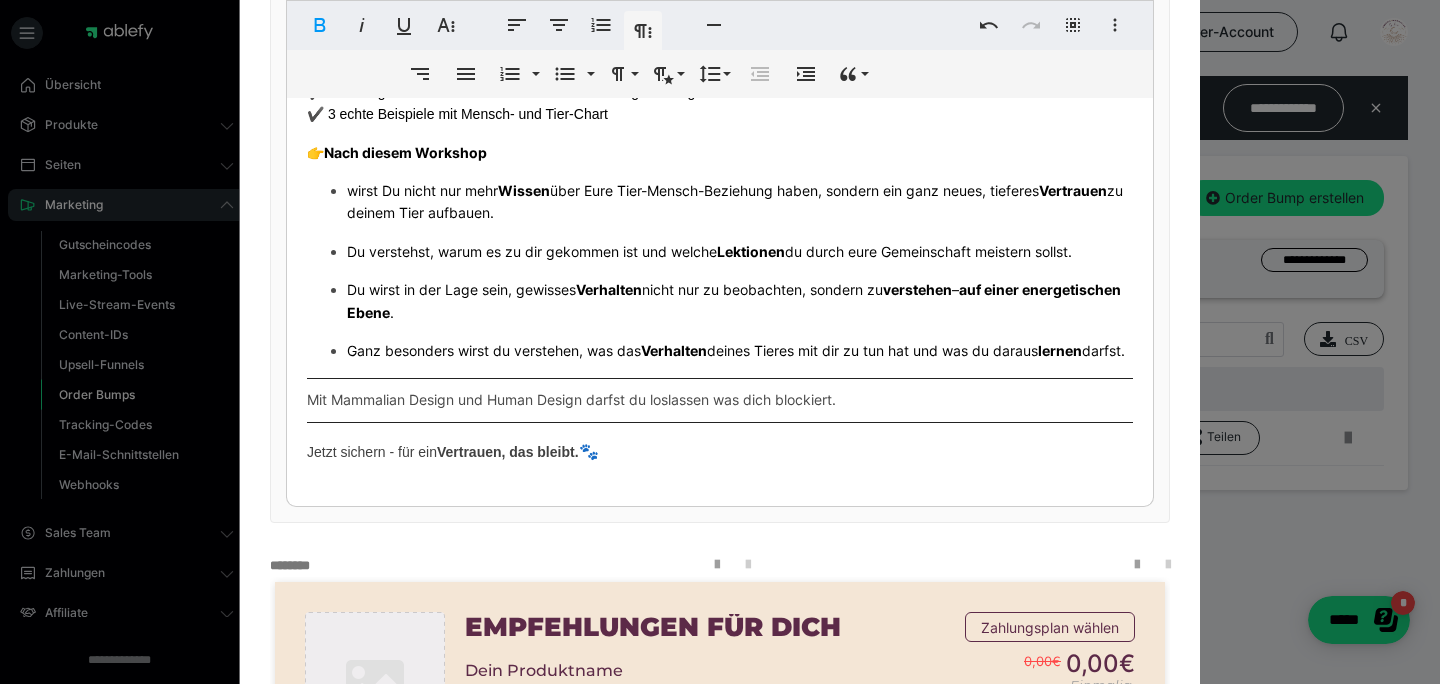 click on "​🎁  Ich habe eine ideale Ergänzung, wenn du noch mehr wissen willst  🐾 Ergänze den Basis-Workshop direkt mit dem  Fortgeschrittenen Workshop ! Der Fortgeschrittenen Workshop ist genau richtig für Dich, wenn ​Du dein Human Design bereits kennst und tiefer in die Beziehung mit deinem Tier eintauchen möchtest. Im  Fortgeschrittenen-Workshop  erfährst Du: ✔️ Wie Human Design & Mammalian Design zusammenhängen ✔️ Welche energetischen Wechselwirkungen zwischen Mensch & Tier wirken ✔️ Wie Du gemeinsame Charts liest und in den Alltag überträgst ✔️ 3 echte Beispiele mit Mensch- und Tier-Chart 👉  Nach diesem Workshop  wirst Du nicht nur mehr  Wissen  über Eure Tier-Mensch-Beziehung haben, sondern ein ganz neues, tieferes  Vertrauen  zu deinem Tier aufbauen. Du verstehst, warum es zu dir gekommen ist und welche  Lektionen  du durch eure Gemeinschaft meistern sollst. Du wirst in der Lage sein, gewisses  Verhalten  nicht nur zu beobachten, sondern zu  verstehen  –  . Verhalten" at bounding box center [720, 172] 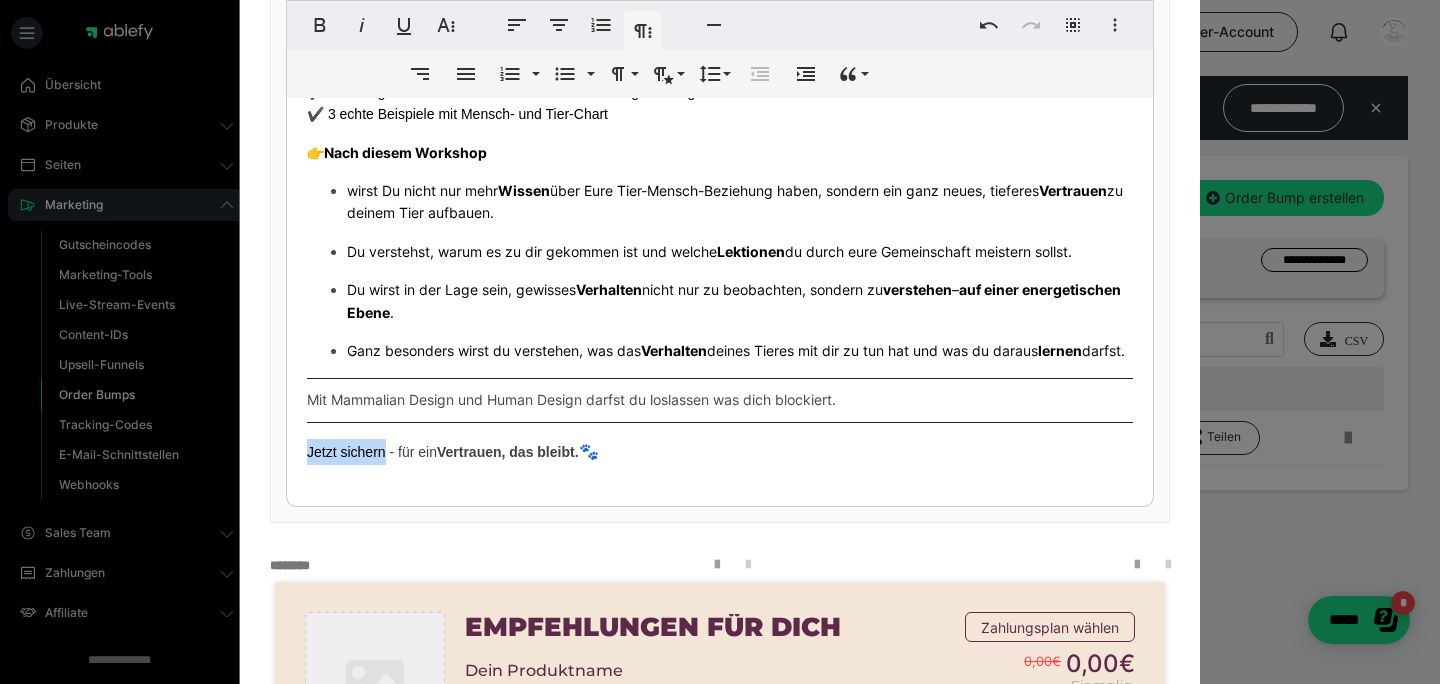 drag, startPoint x: 341, startPoint y: 463, endPoint x: 378, endPoint y: 464, distance: 37.01351 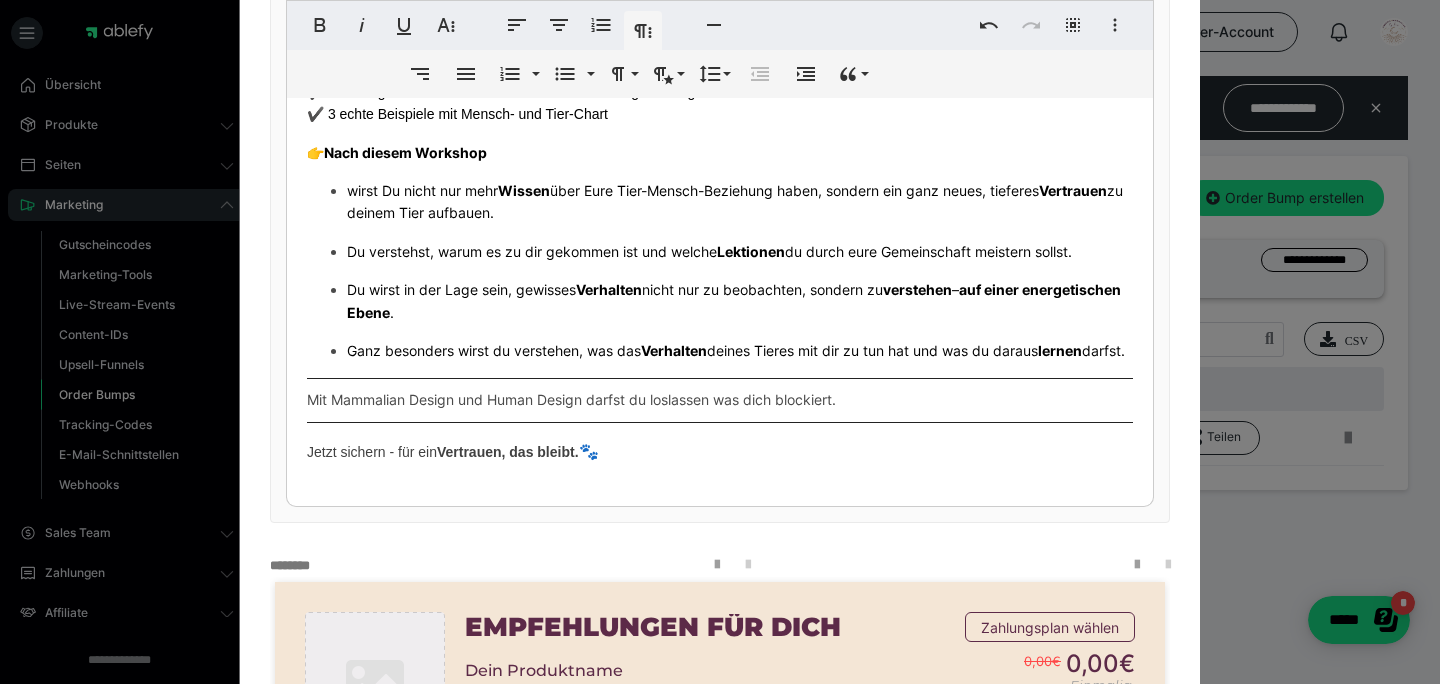 click on "Mit Mammalian Design und Human Design darfst du loslassen was dich blockiert." at bounding box center [720, 400] 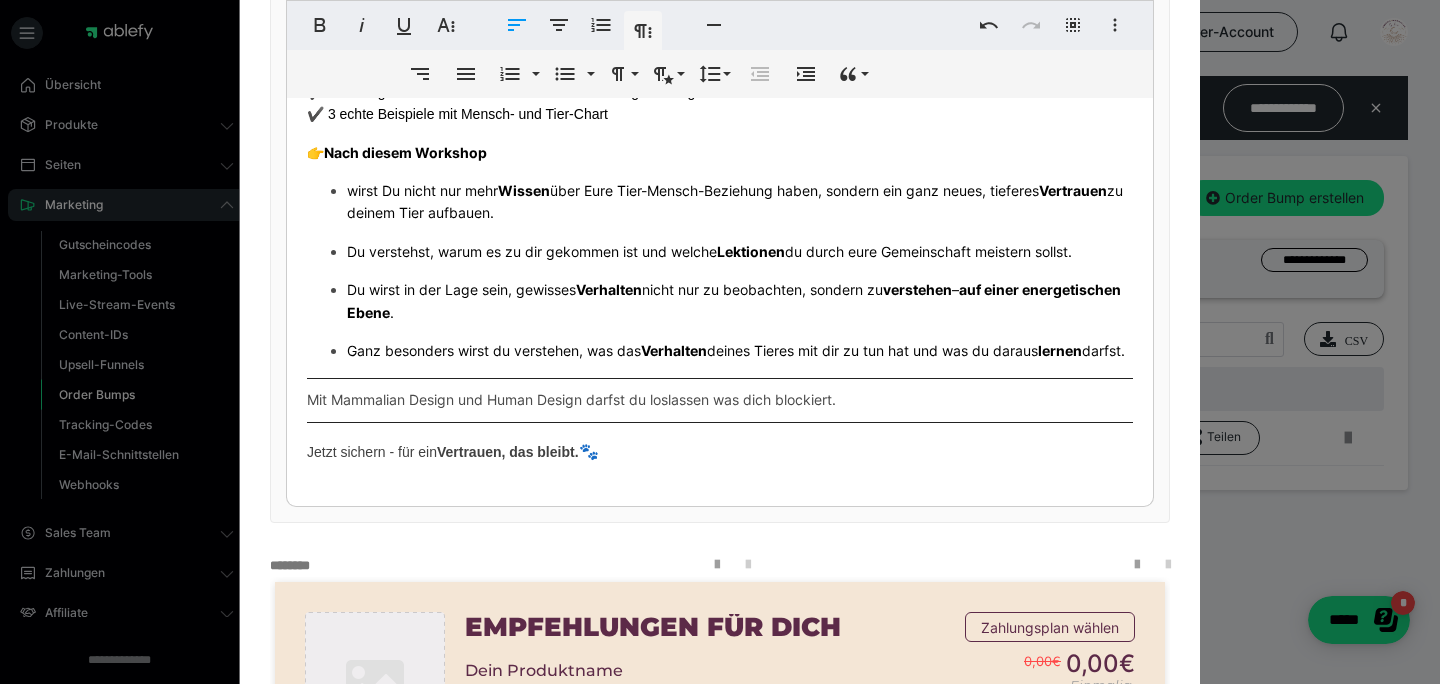 click on "Mit Mammalian Design und Human Design darfst du loslassen was dich blockiert." at bounding box center (571, 399) 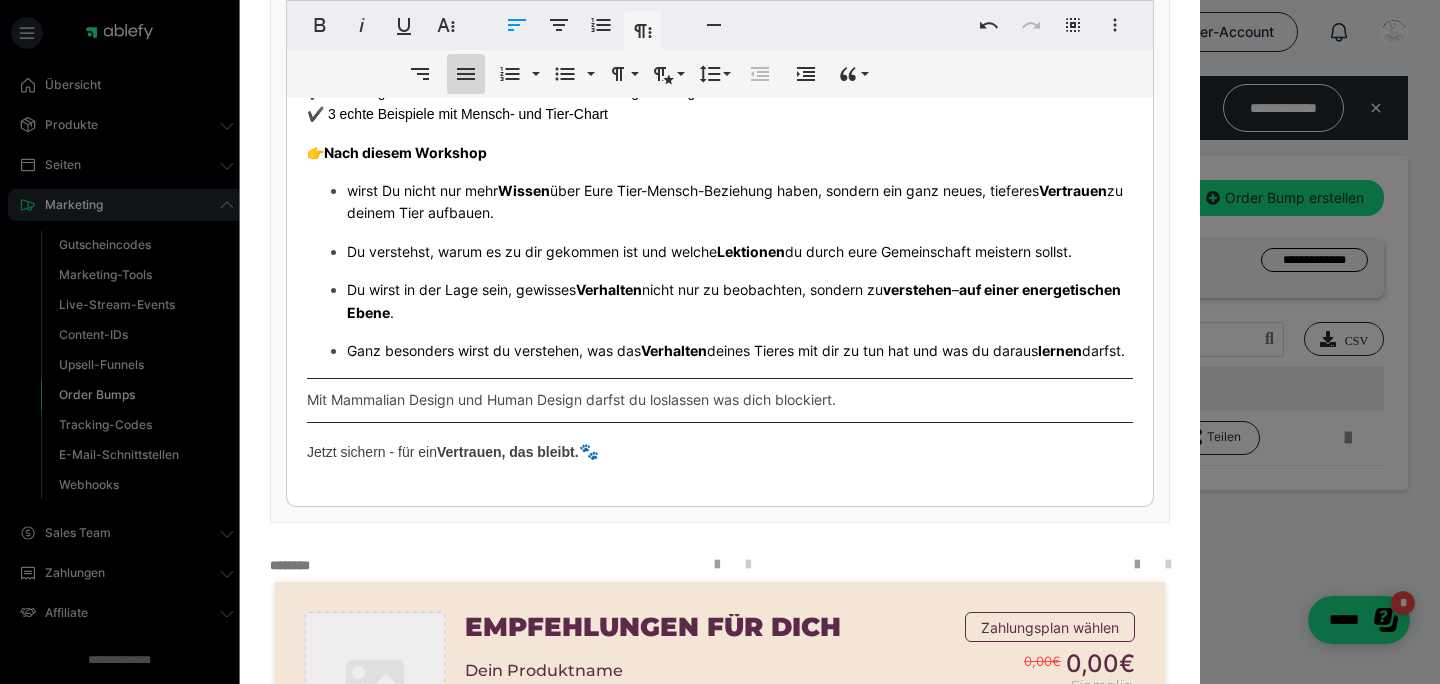 click 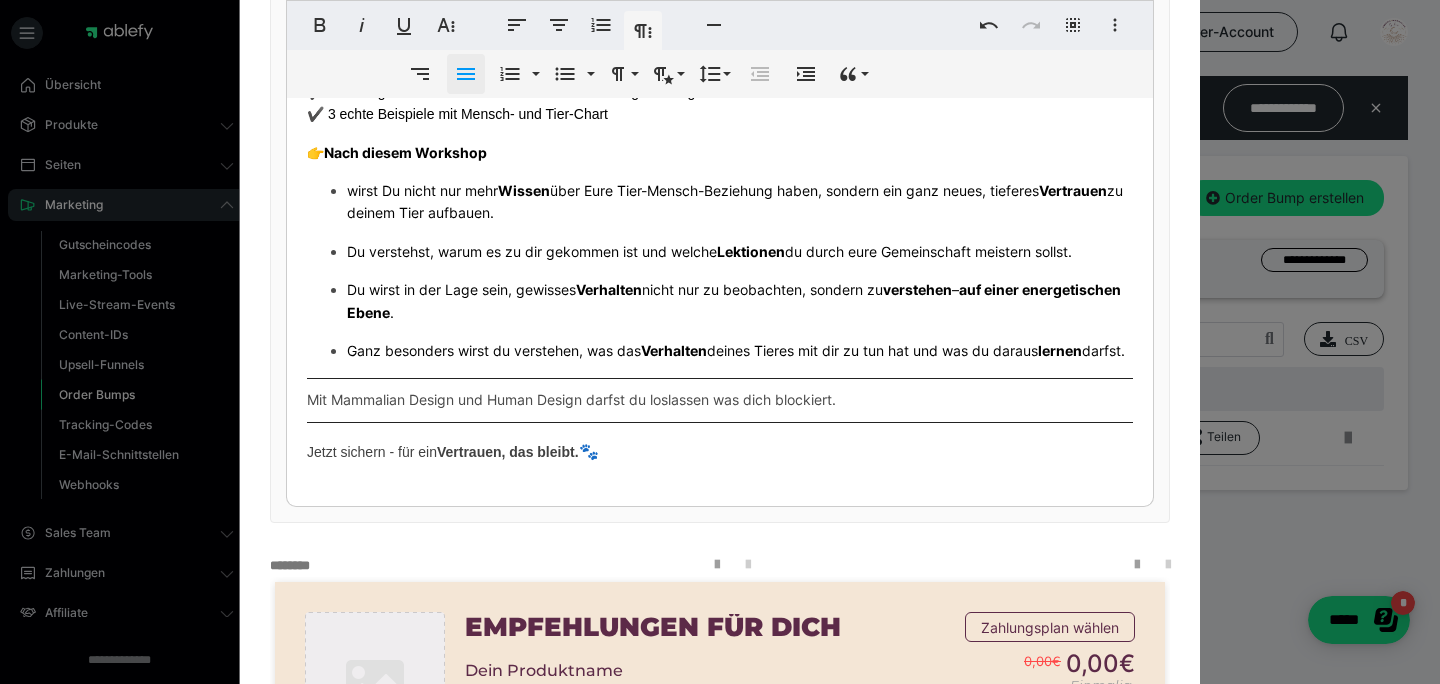 click 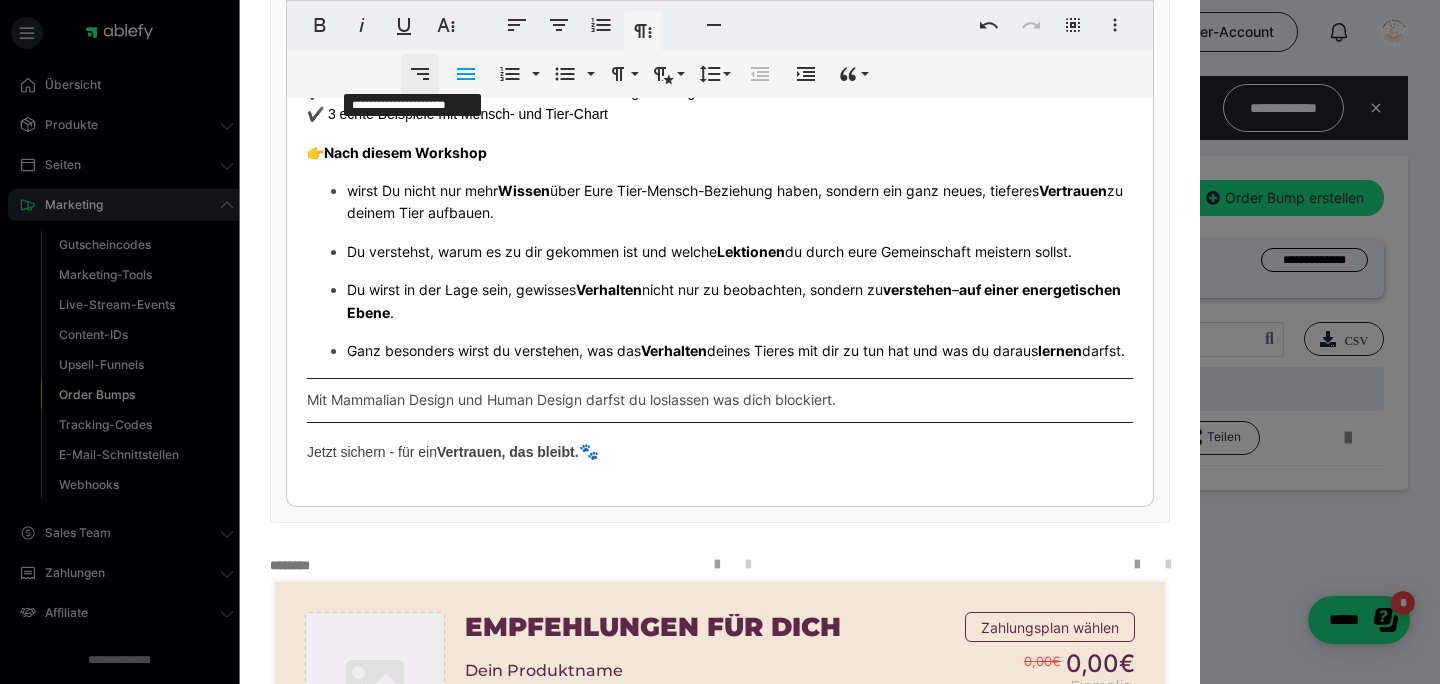 click 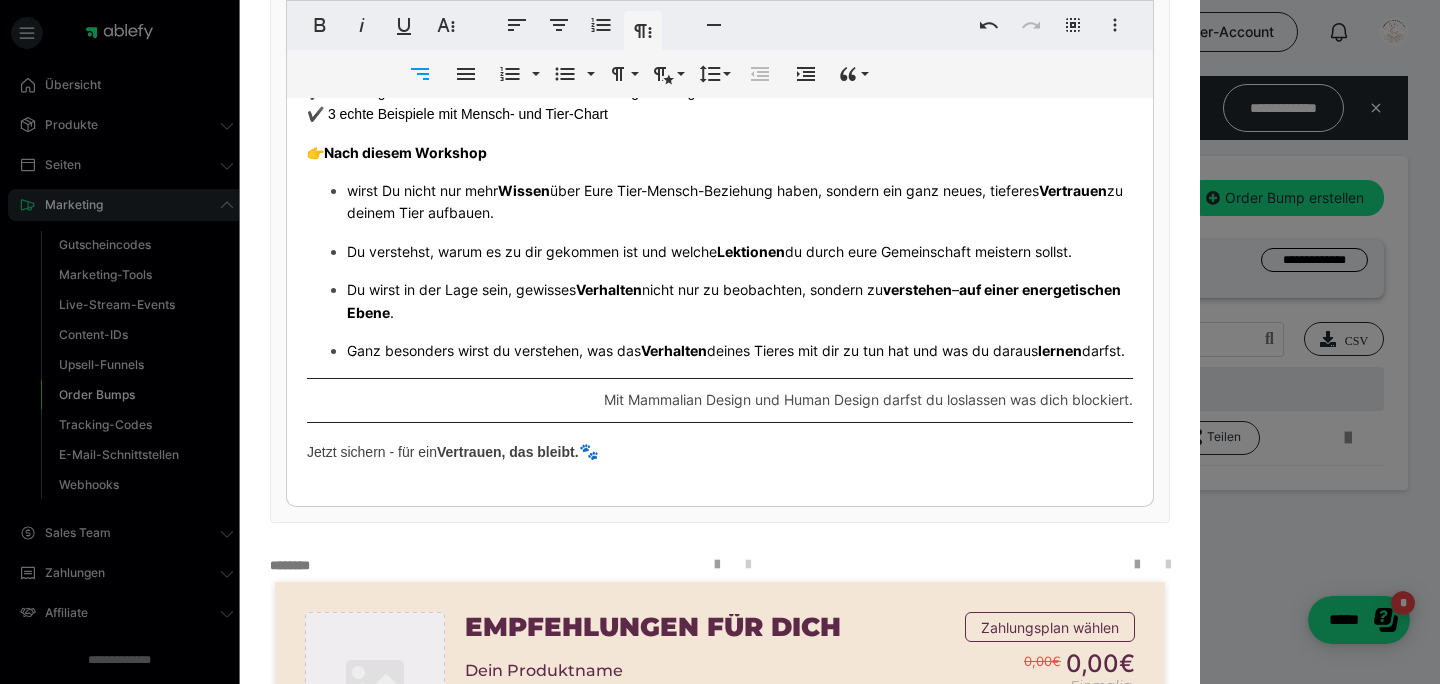 click on "Mit Mammalian Design und Human Design darfst du loslassen was dich blockiert." at bounding box center [868, 399] 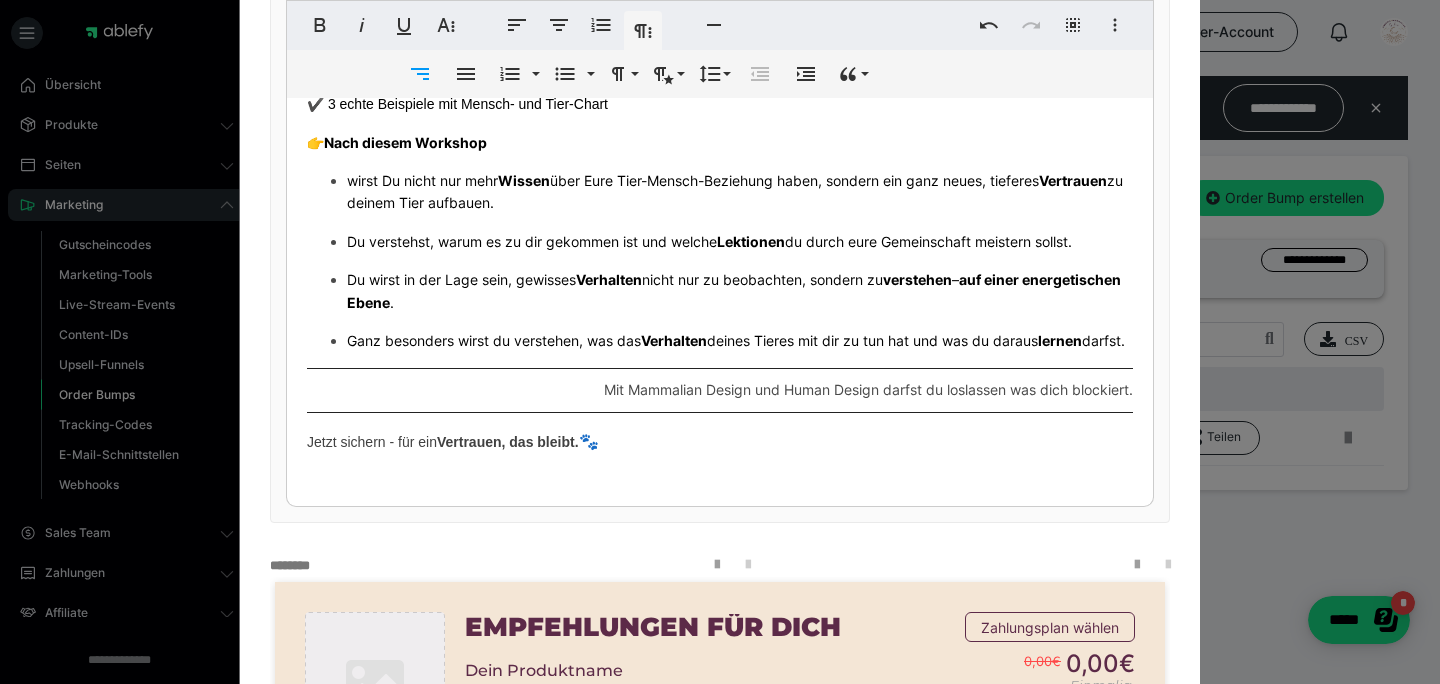 scroll, scrollTop: 286, scrollLeft: 0, axis: vertical 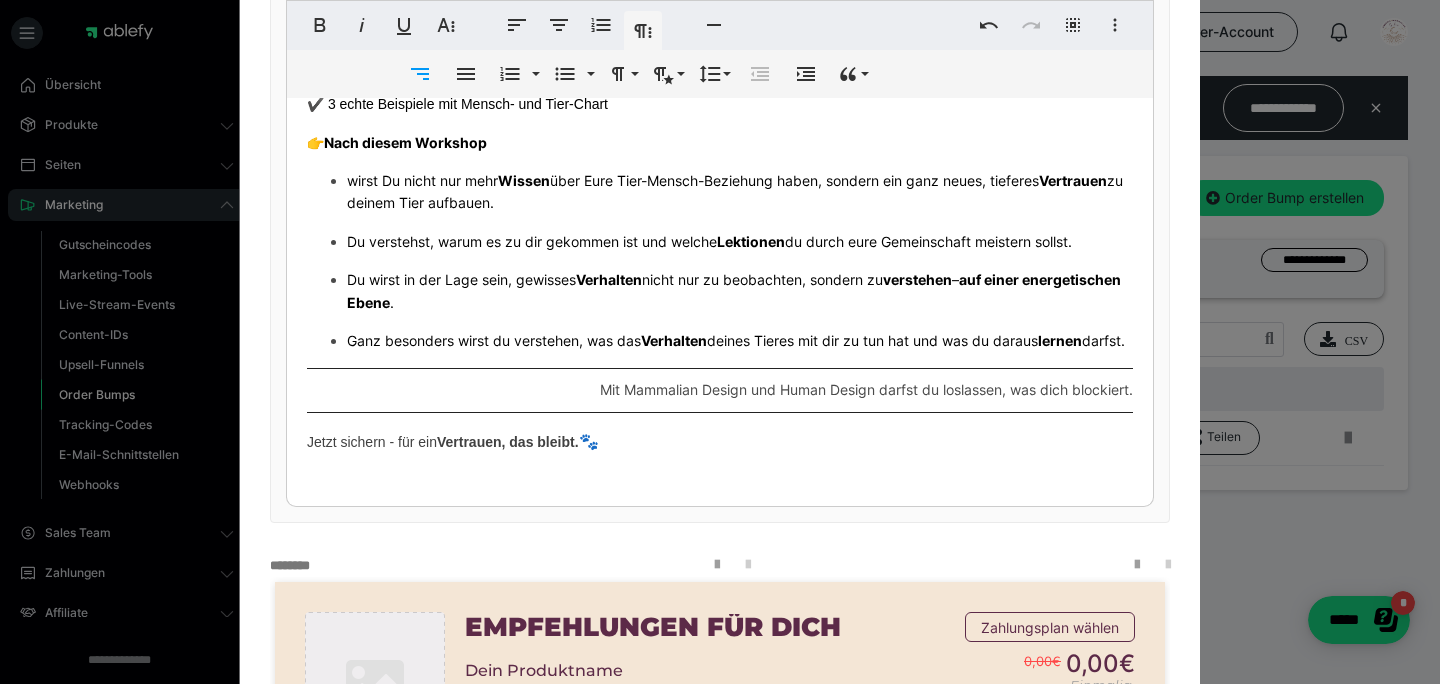 drag, startPoint x: 375, startPoint y: 444, endPoint x: 400, endPoint y: 459, distance: 29.15476 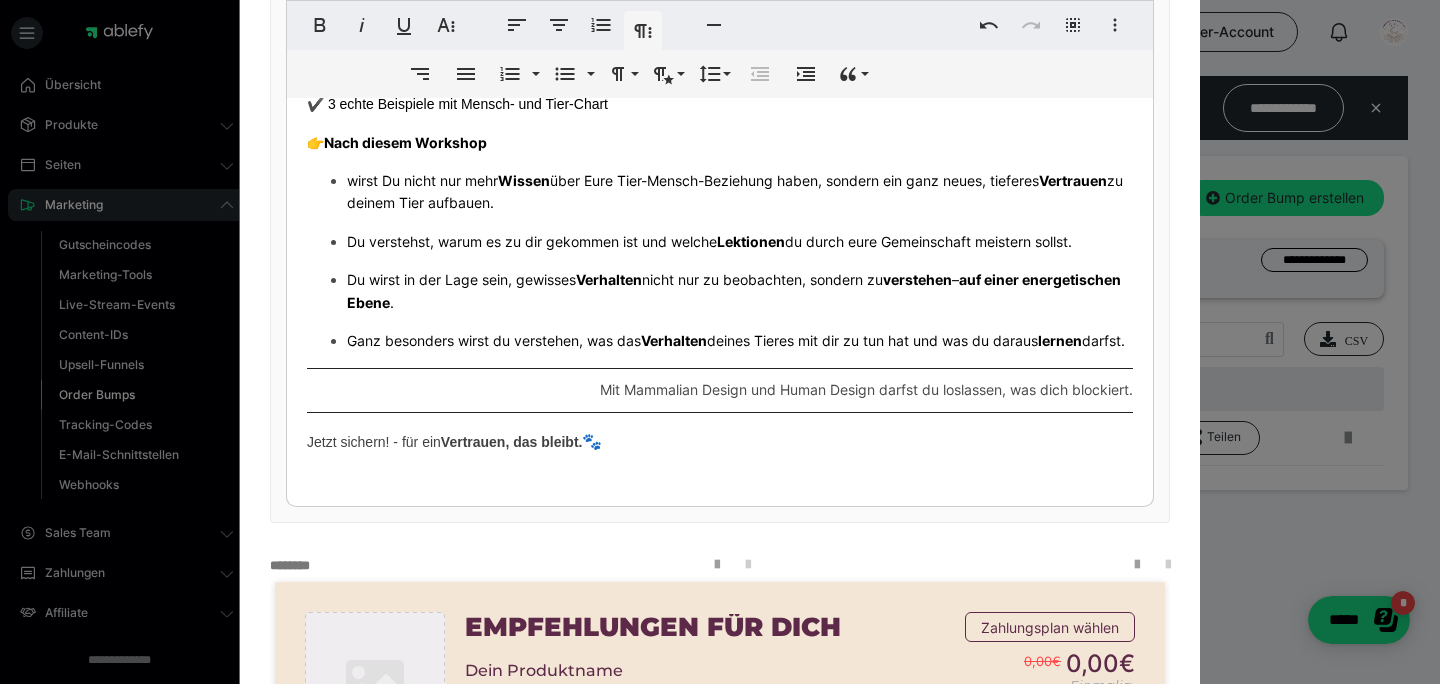 click on "Jetzt sichern! - für ein  Vertrauen, das bleibt. 🐾" at bounding box center (454, 442) 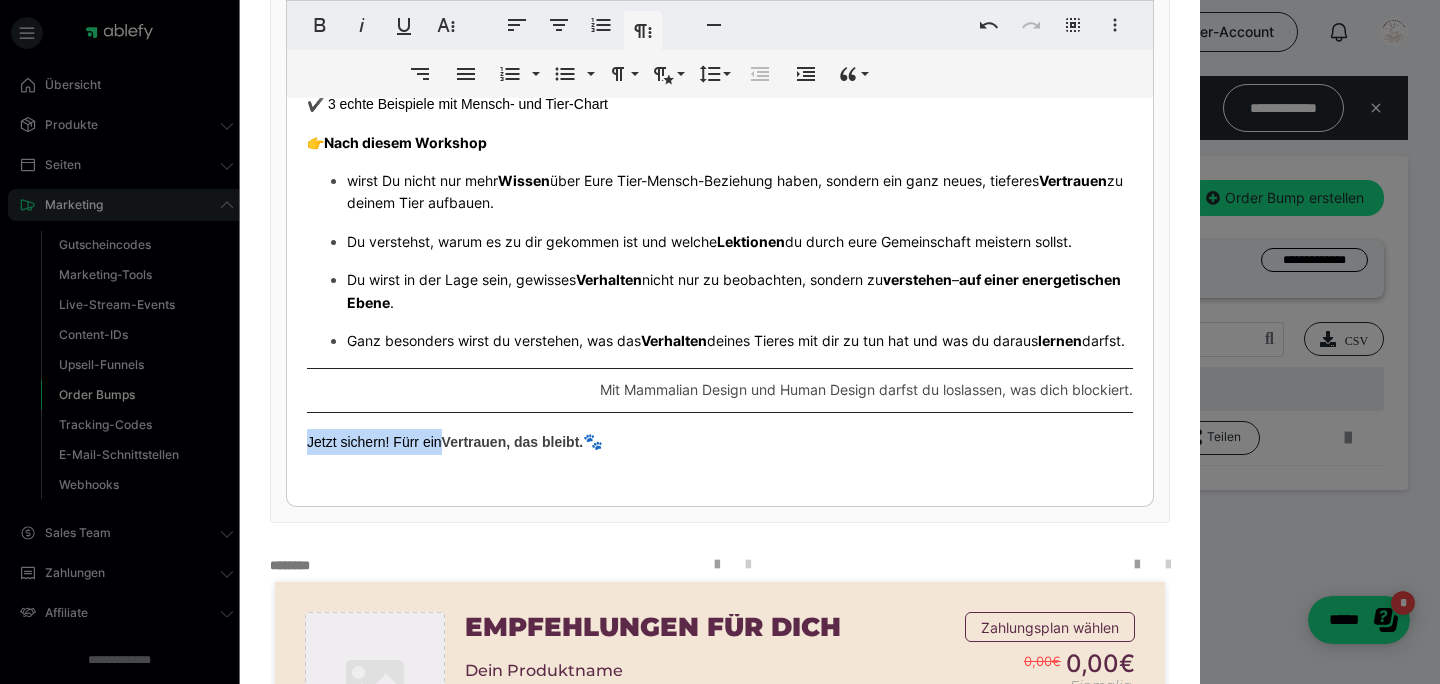 drag, startPoint x: 298, startPoint y: 448, endPoint x: 417, endPoint y: 449, distance: 119.0042 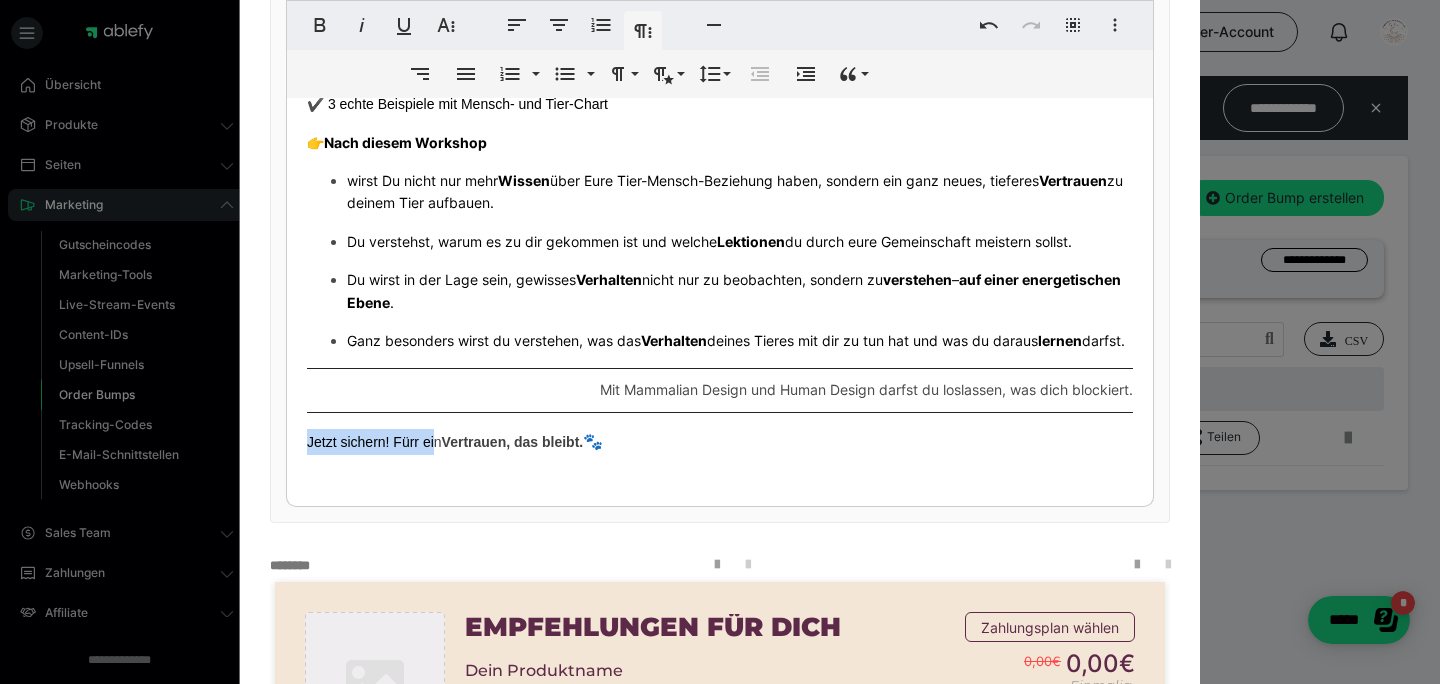 click on "Jetzt sichern! Fürr ein  Vertrauen, das bleibt. 🐾" at bounding box center [455, 442] 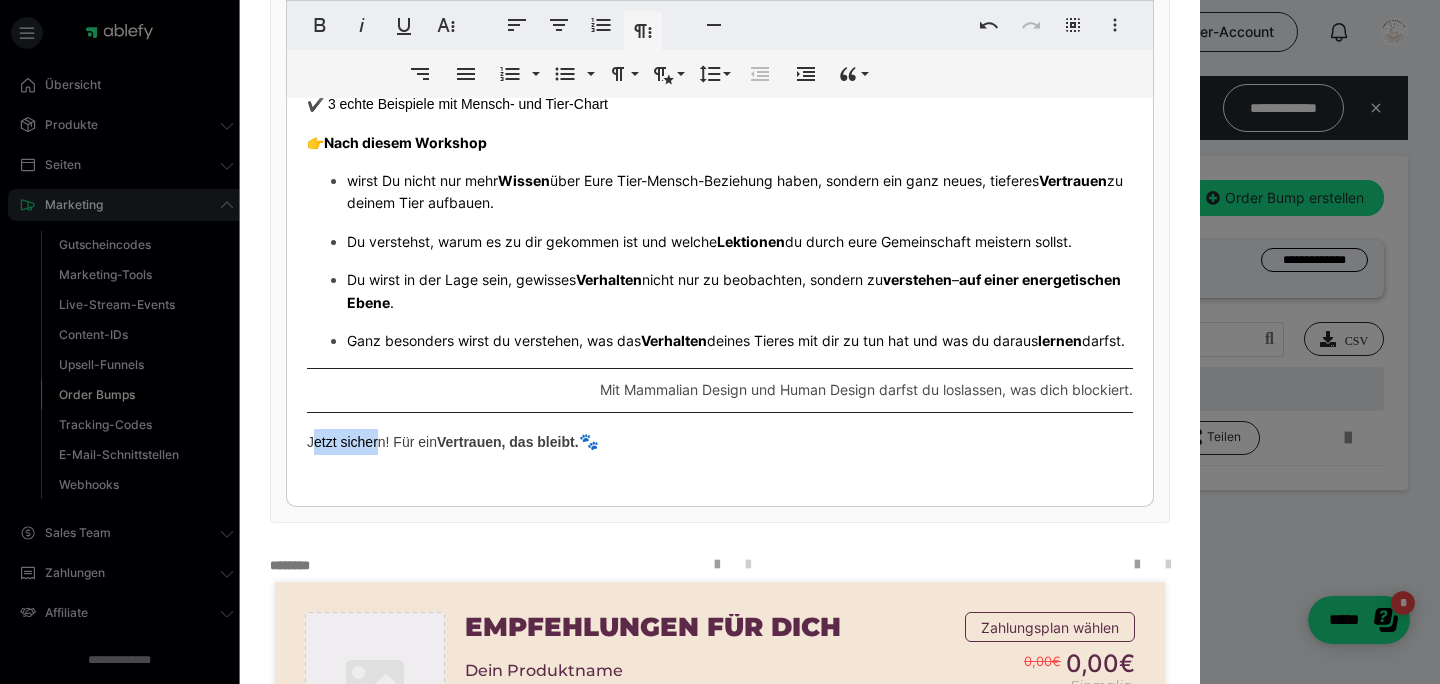 drag, startPoint x: 304, startPoint y: 449, endPoint x: 372, endPoint y: 450, distance: 68.007355 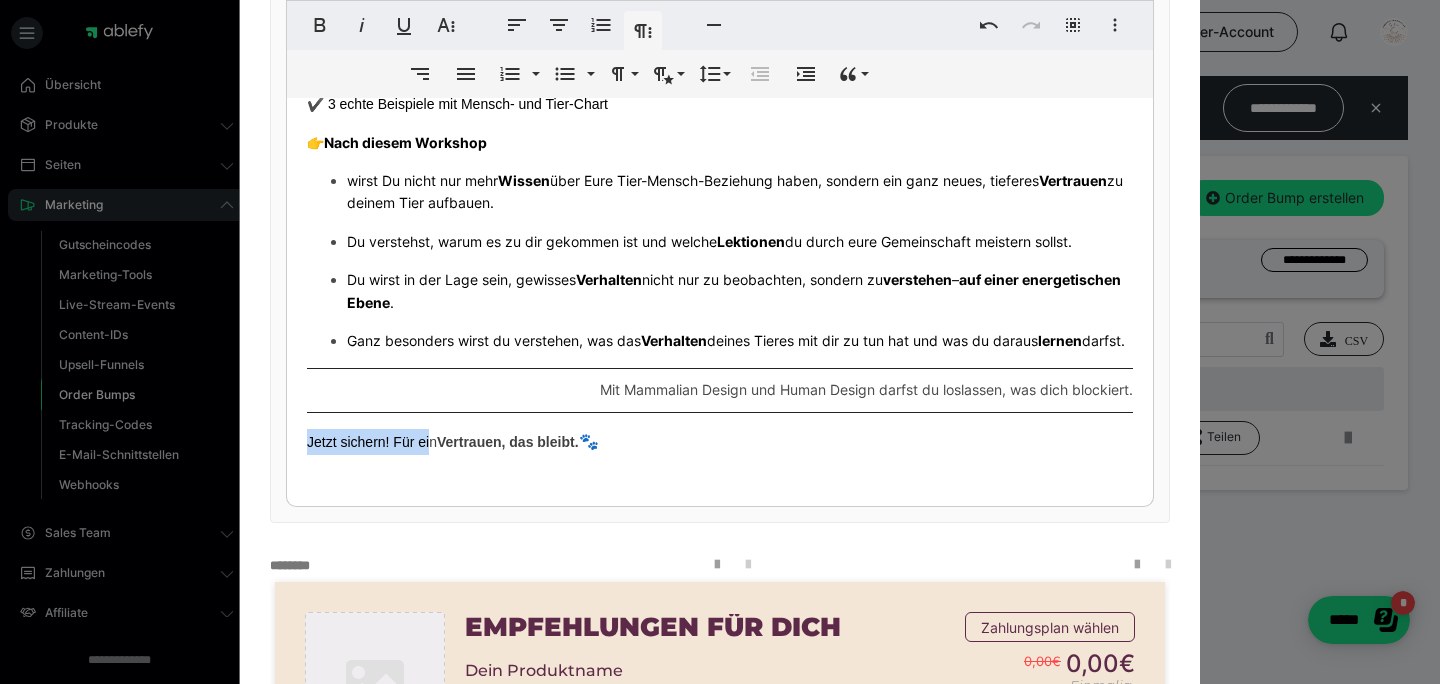 drag, startPoint x: 299, startPoint y: 451, endPoint x: 425, endPoint y: 447, distance: 126.06348 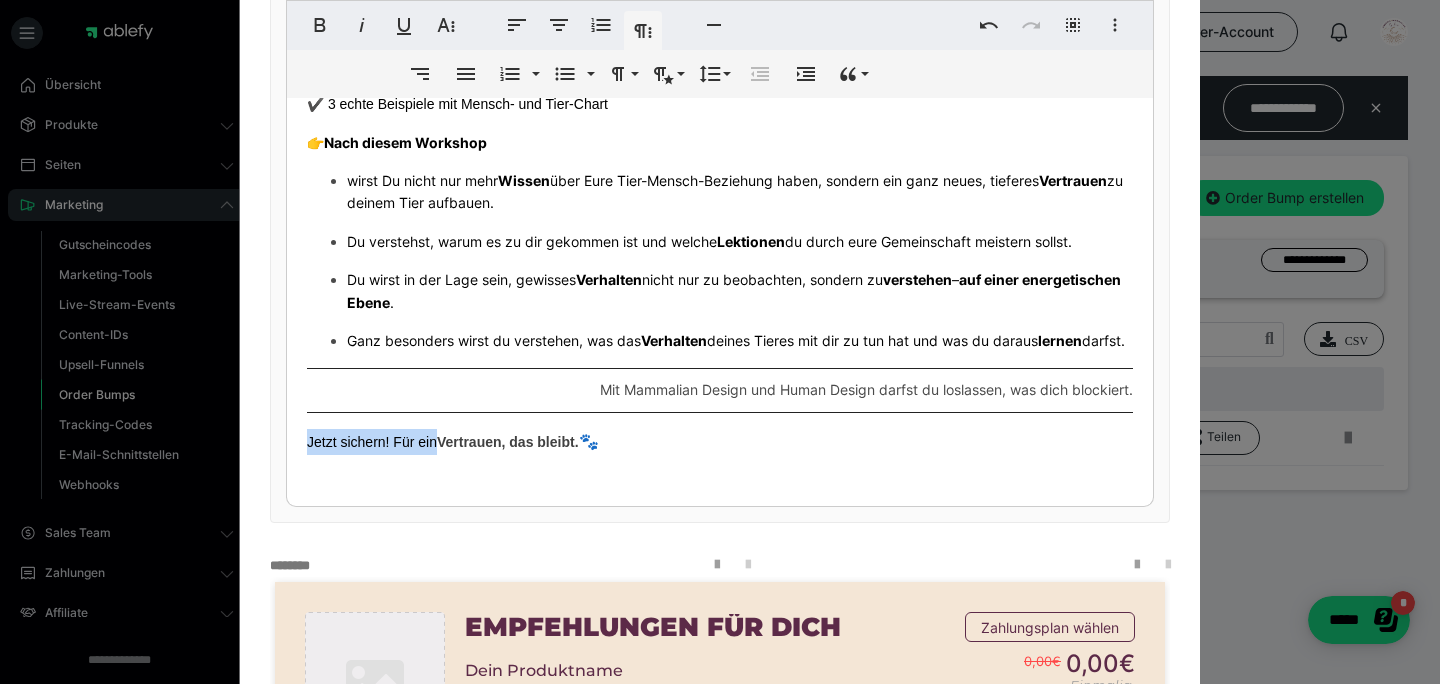 drag, startPoint x: 430, startPoint y: 447, endPoint x: 294, endPoint y: 444, distance: 136.03308 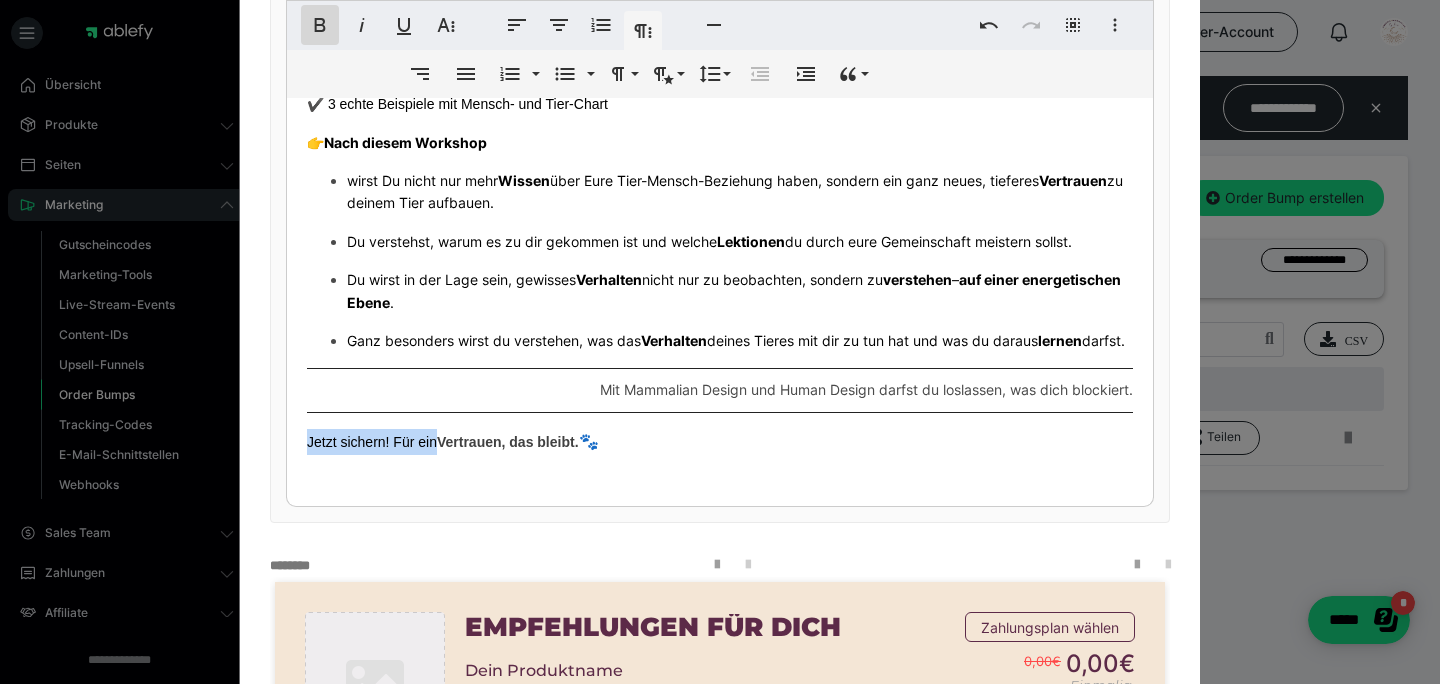 click 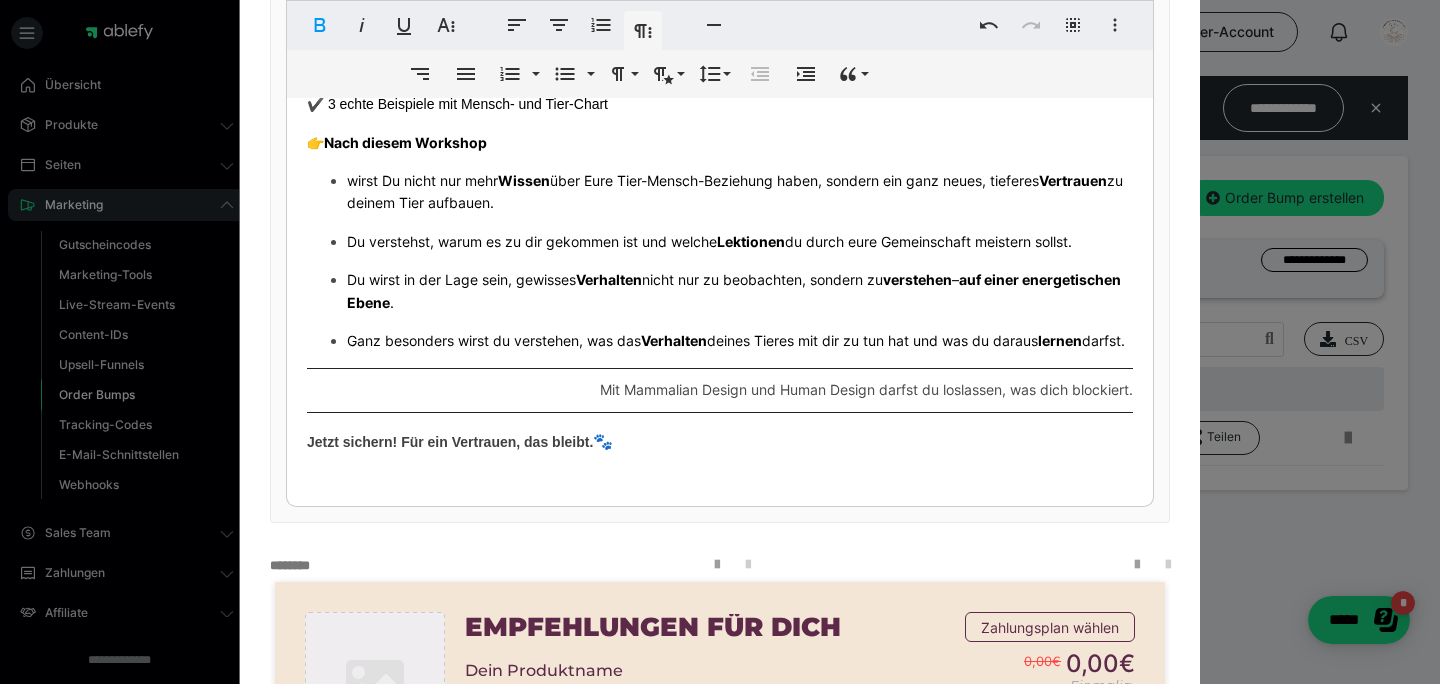 click on "​🎁  Ich habe eine ideale Ergänzung, wenn du noch mehr wissen willst  🐾 Ergänze den Basis-Workshop direkt mit dem  Fortgeschrittenen Workshop ! Der Fortgeschrittenen Workshop ist genau richtig für Dich, wenn ​Du dein Human Design bereits kennst und tiefer in die Beziehung mit deinem Tier eintauchen möchtest. Im  Fortgeschrittenen-Workshop  erfährst Du: ✔️ Wie Human Design & Mammalian Design zusammenhängen ✔️ Welche energetischen Wechselwirkungen zwischen Mensch & Tier wirken ✔️ Wie Du gemeinsame Charts liest und in den Alltag überträgst ✔️ 3 echte Beispiele mit Mensch- und Tier-Chart 👉  Nach diesem Workshop  wirst Du nicht nur mehr  Wissen  über Eure Tier-Mensch-Beziehung haben, sondern ein ganz neues, tieferes  Vertrauen  zu deinem Tier aufbauen. Du verstehst, warum es zu dir gekommen ist und welche  Lektionen  du durch eure Gemeinschaft meistern sollst. Du wirst in der Lage sein, gewisses  Verhalten  nicht nur zu beobachten, sondern zu  verstehen  –  . Verhalten" at bounding box center (720, 162) 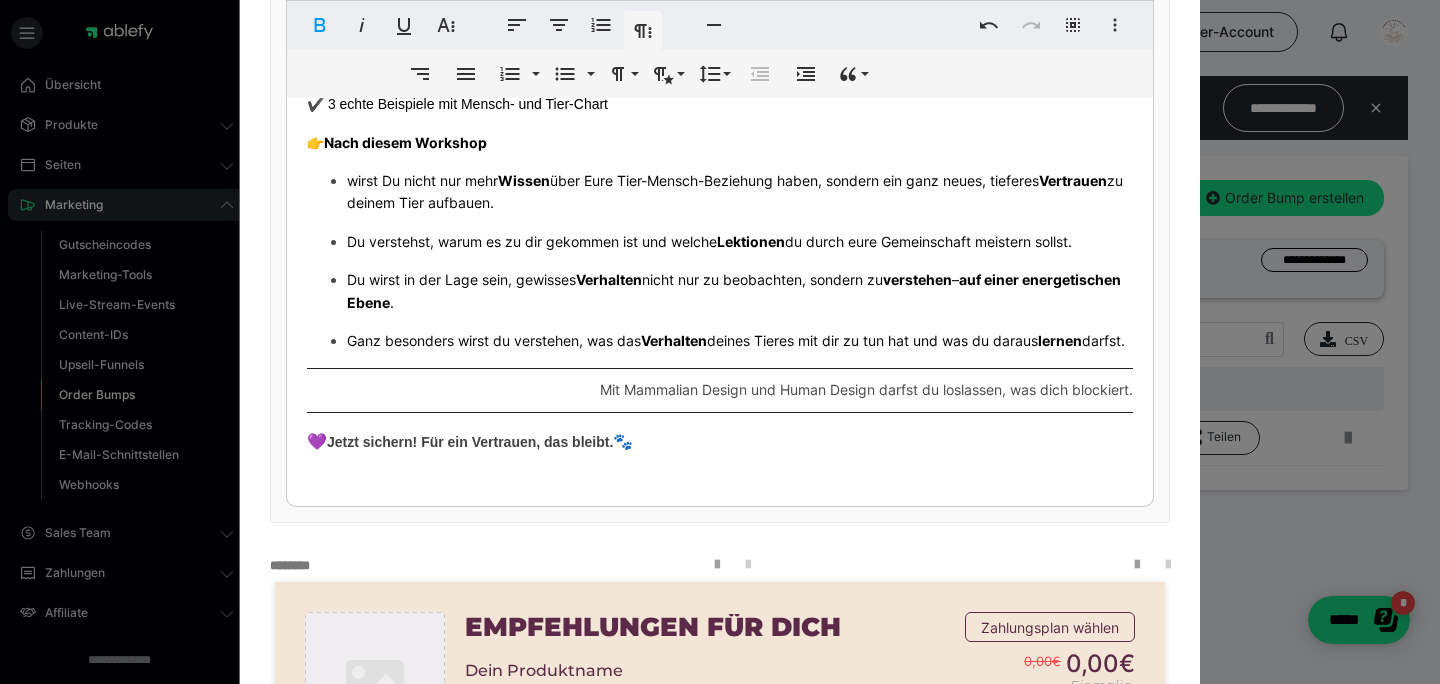 click on "Mit Mammalian Design und Human Design darfst du loslassen, was dich blockiert." at bounding box center (866, 389) 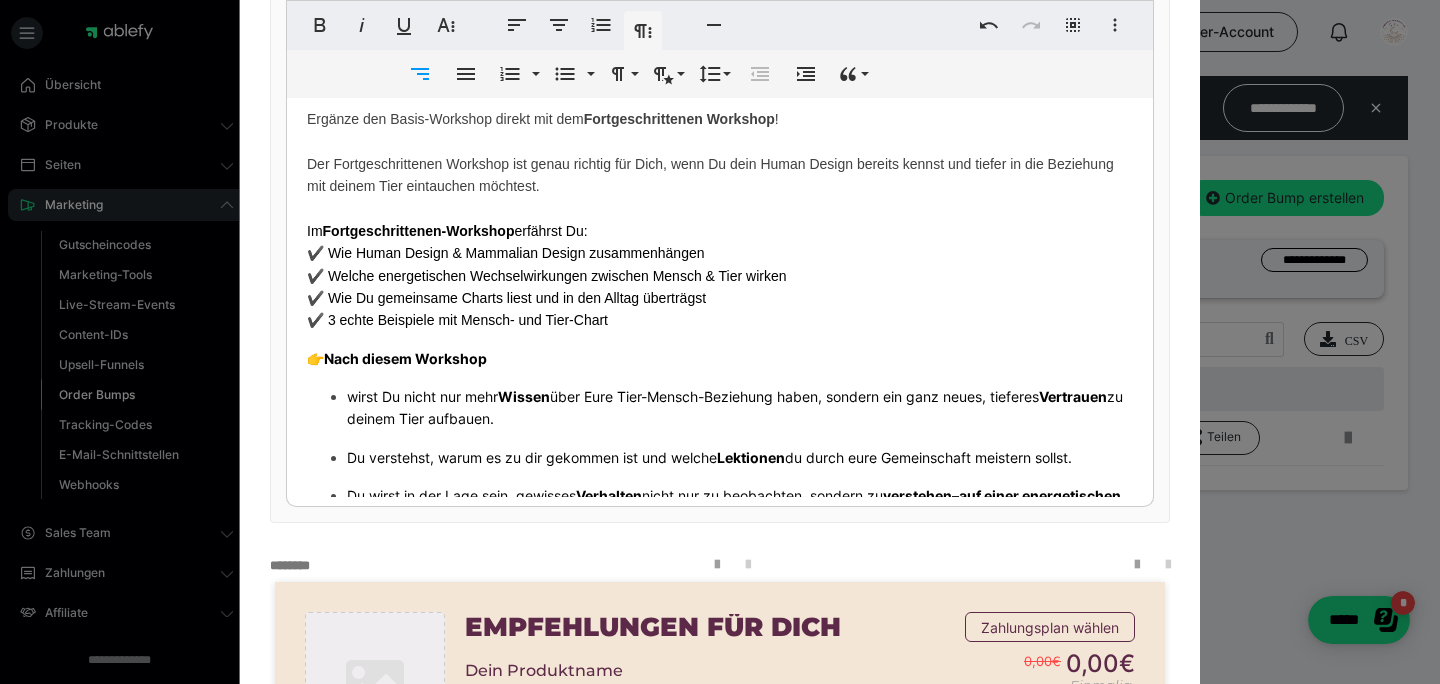 scroll, scrollTop: 0, scrollLeft: 0, axis: both 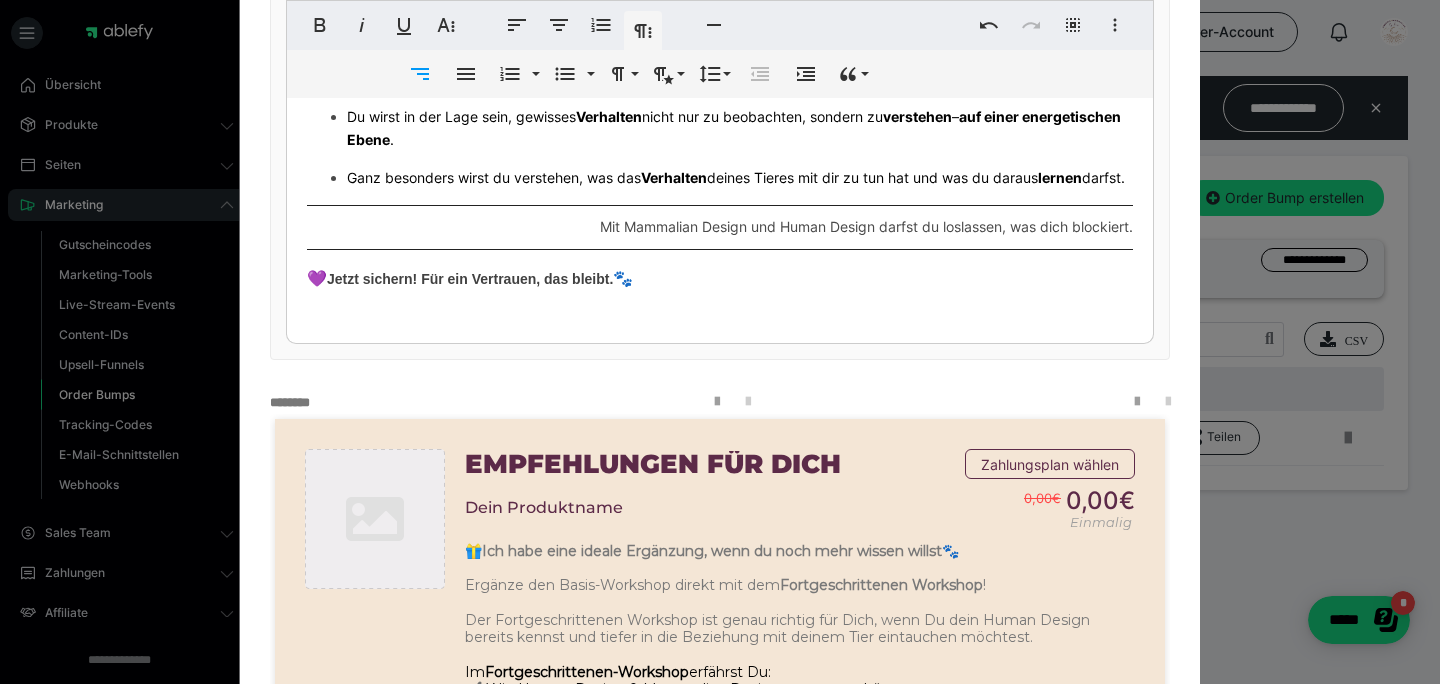 click on "Ganz besonders wirst du verstehen, was das  Verhalten  deines Tieres mit dir zu tun hat und was du daraus  lernen  darfst." at bounding box center (740, 178) 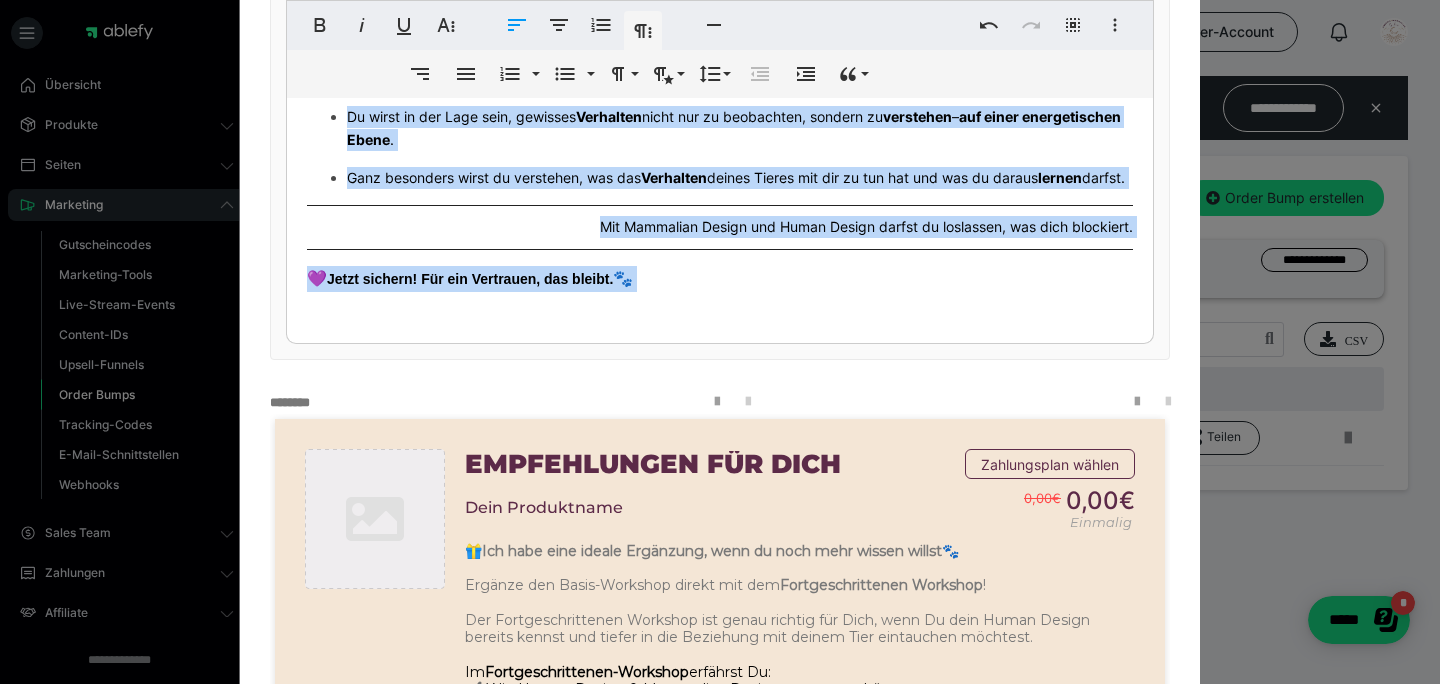 copy on "​🎁  Ich habe eine ideale Ergänzung, wenn du noch mehr wissen willst  🐾 Ergänze den Basis-Workshop direkt mit dem  Fortgeschrittenen Workshop ! Der Fortgeschrittenen Workshop ist genau richtig für Dich, wenn ​Du dein Human Design bereits kennst und tiefer in die Beziehung mit deinem Tier eintauchen möchtest. Im  Fortgeschrittenen-Workshop  erfährst Du: ✔️ Wie Human Design & Mammalian Design zusammenhängen ✔️ Welche energetischen Wechselwirkungen zwischen Mensch & Tier wirken ✔️ Wie Du gemeinsame Charts liest und in den Alltag überträgst ✔️ 3 echte Beispiele mit Mensch- und Tier-Chart 👉  Nach diesem Workshop  wirst Du nicht nur mehr  Wissen  über Eure Tier-Mensch-Beziehung haben, sondern ein ganz neues, tieferes  Vertrauen  zu deinem Tier aufbauen. Du verstehst, warum es zu dir gekommen ist und welche  Lektionen  du durch eure Gemeinschaft meistern sollst. Du wirst in der Lage sein, gewisses  Verhalten  nicht nur zu beobachten, sondern zu  verstehen  –  auf einer energetischen Ebene . Ganz besonders wirst du..." 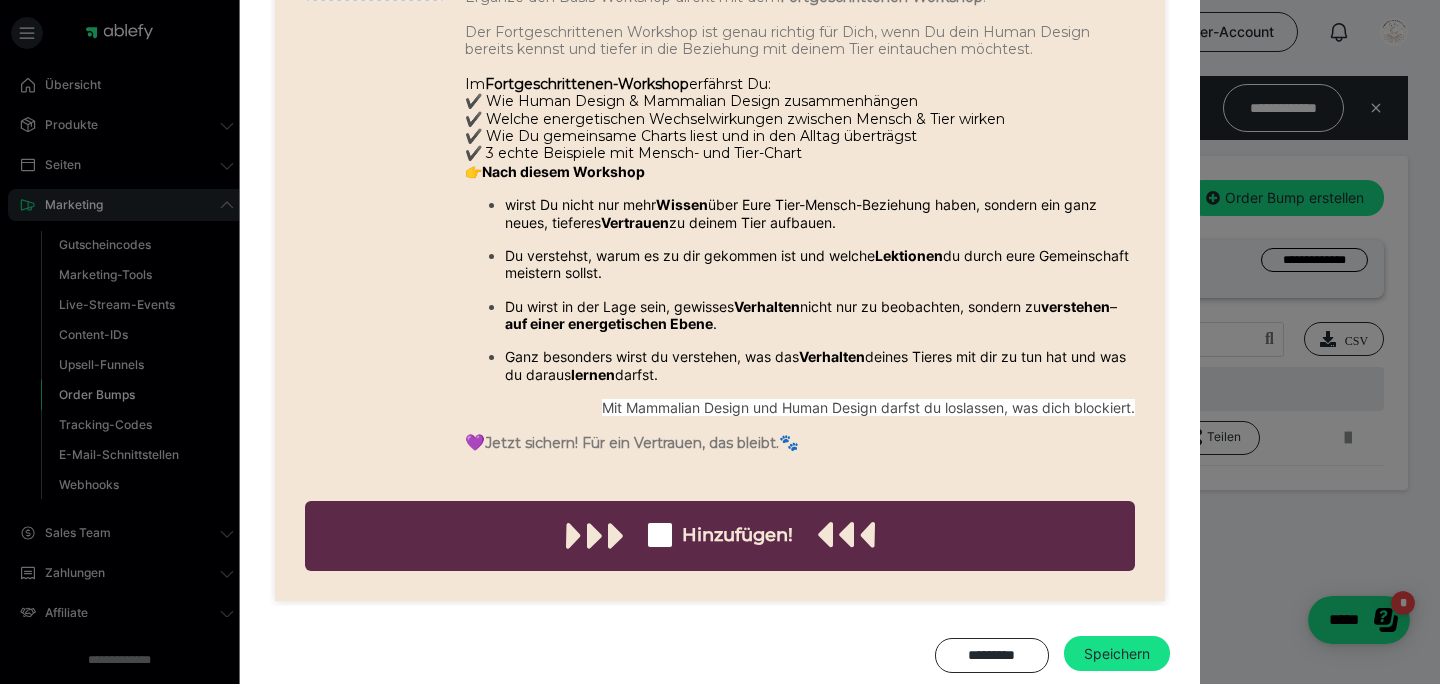 scroll, scrollTop: 1387, scrollLeft: 0, axis: vertical 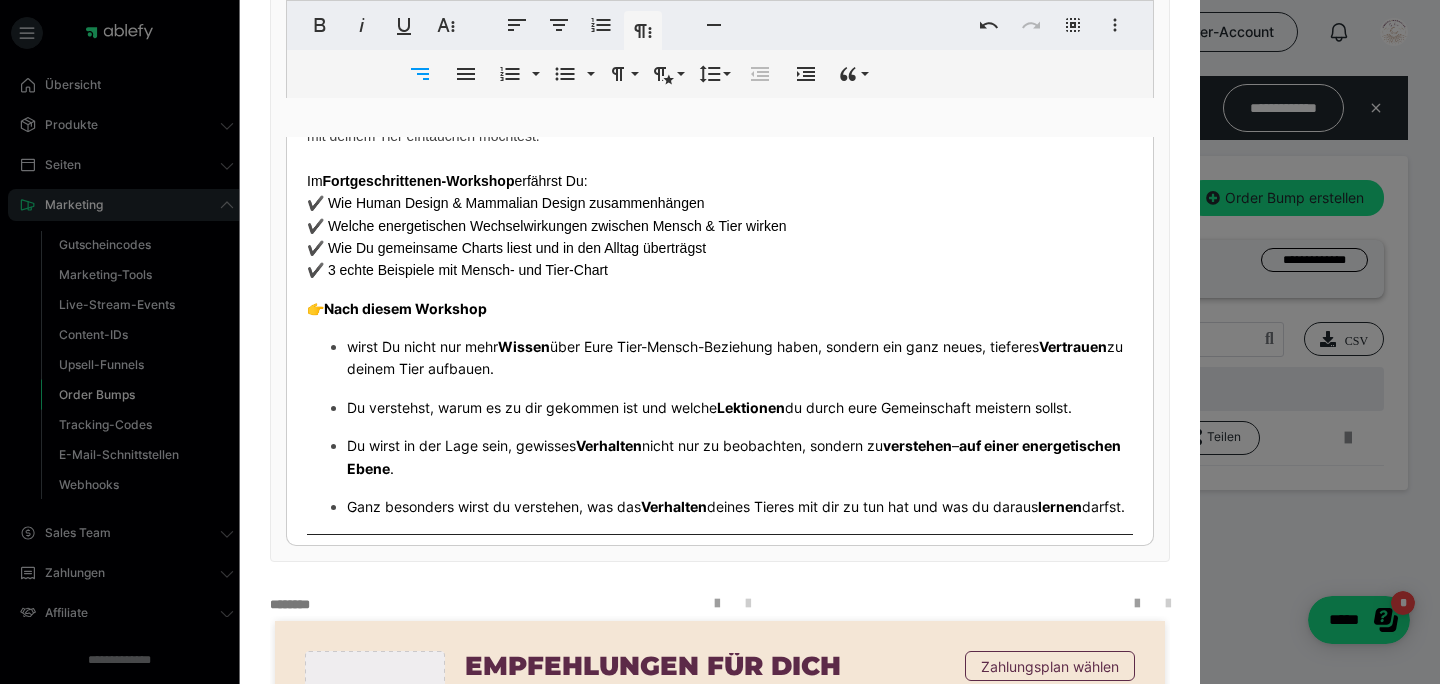 click on "Im  Fortgeschrittenen-Workshop  erfährst Du: ✔️ Wie Human Design & Mammalian Design zusammenhängen ✔️ Welche energetischen Wechselwirkungen zwischen Mensch & Tier wirken ✔️ Wie Du gemeinsame Charts liest und in den Alltag überträgst ✔️ 3 echte Beispiele mit Mensch- und Tier-Chart" at bounding box center [720, 226] 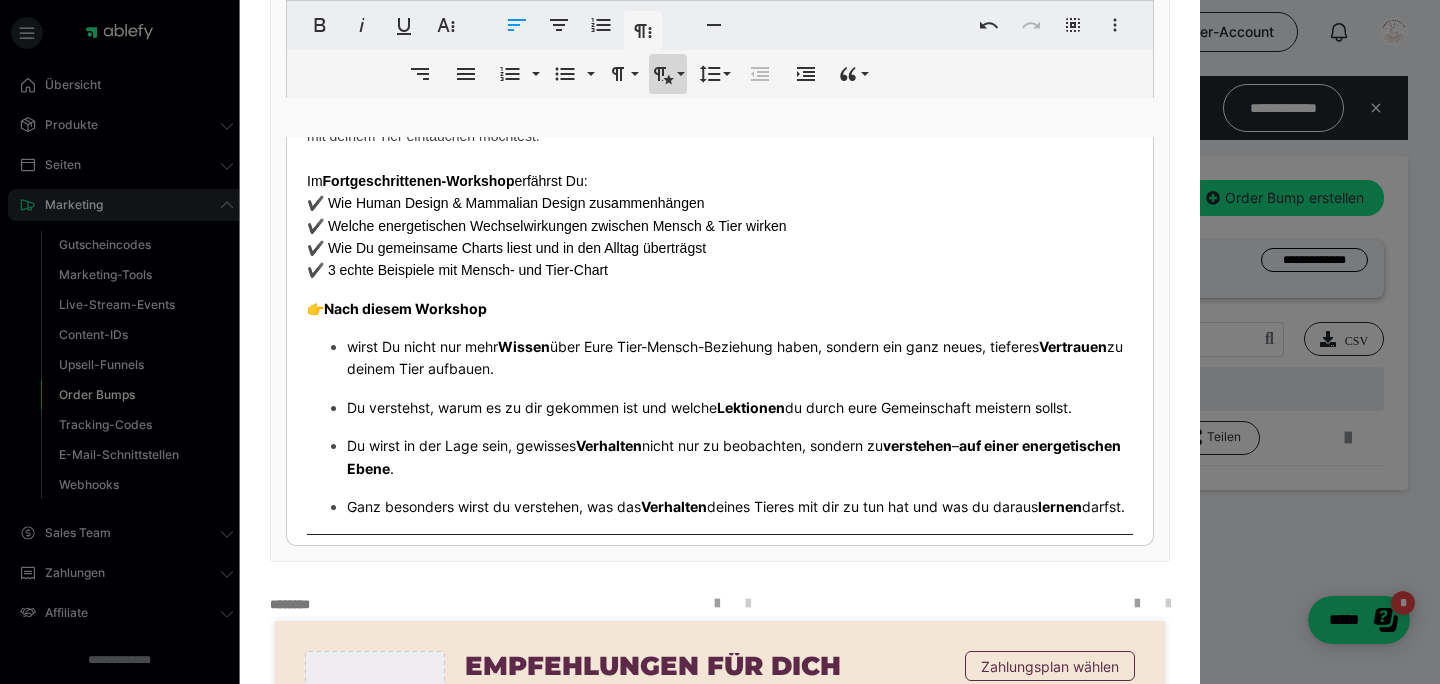 click 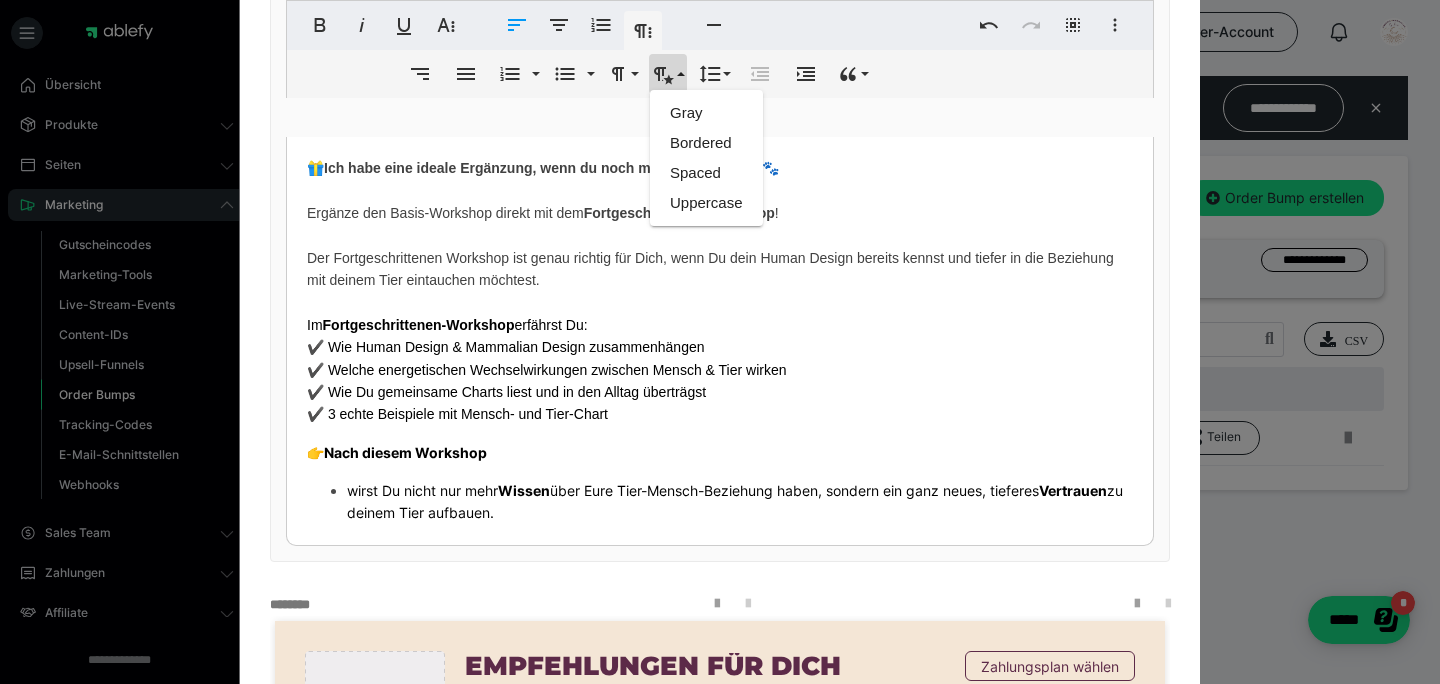 scroll, scrollTop: 0, scrollLeft: 0, axis: both 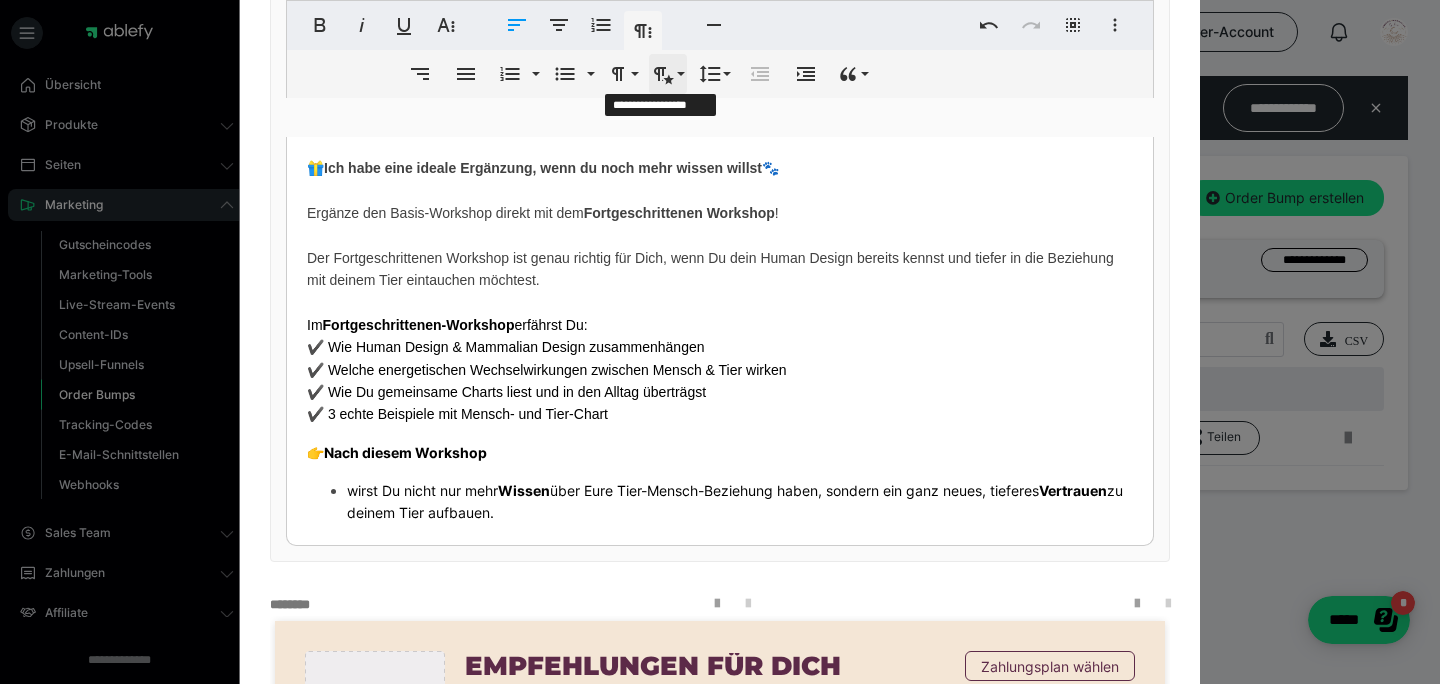 click 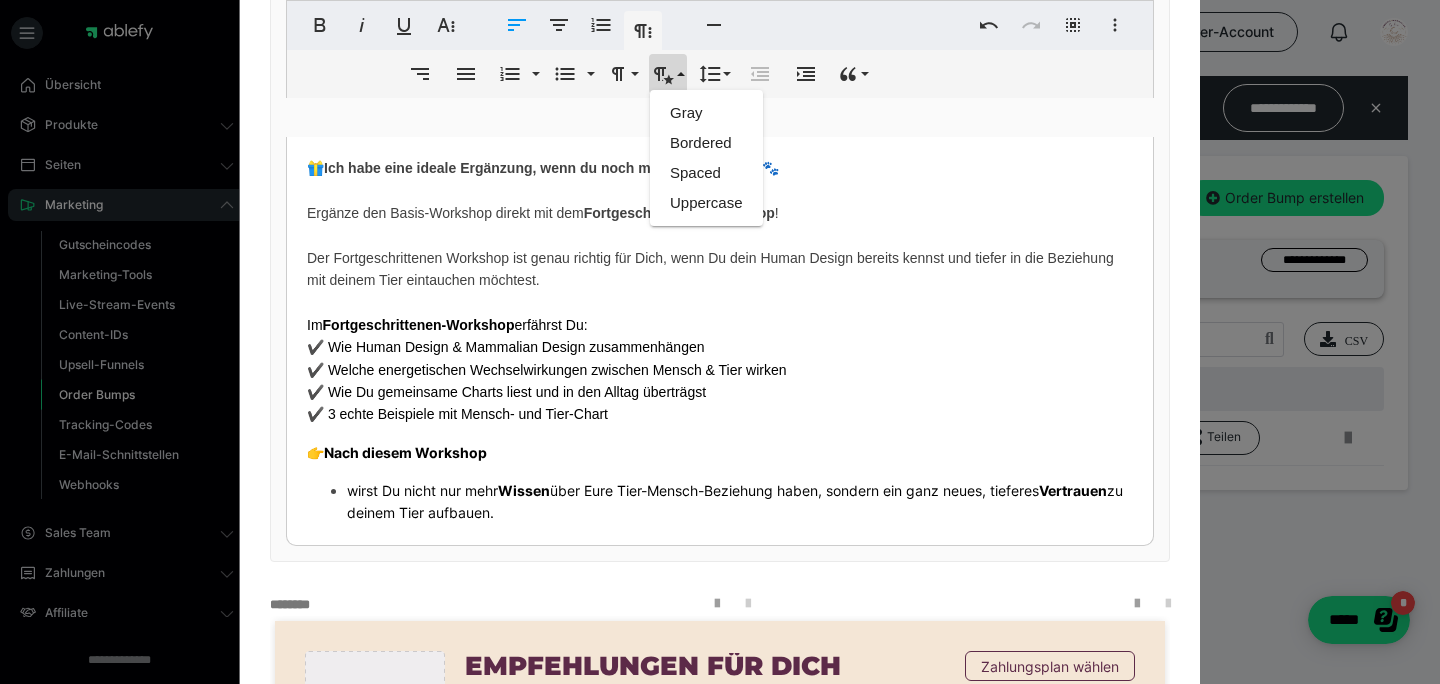 click on "Im  Fortgeschrittenen-Workshop  erfährst Du: ✔️ Wie Human Design & Mammalian Design zusammenhängen ✔️ Welche energetischen Wechselwirkungen zwischen Mensch & Tier wirken ✔️ Wie Du gemeinsame Charts liest und in den Alltag überträgst ✔️ 3 echte Beispiele mit Mensch- und Tier-Chart" at bounding box center (720, 370) 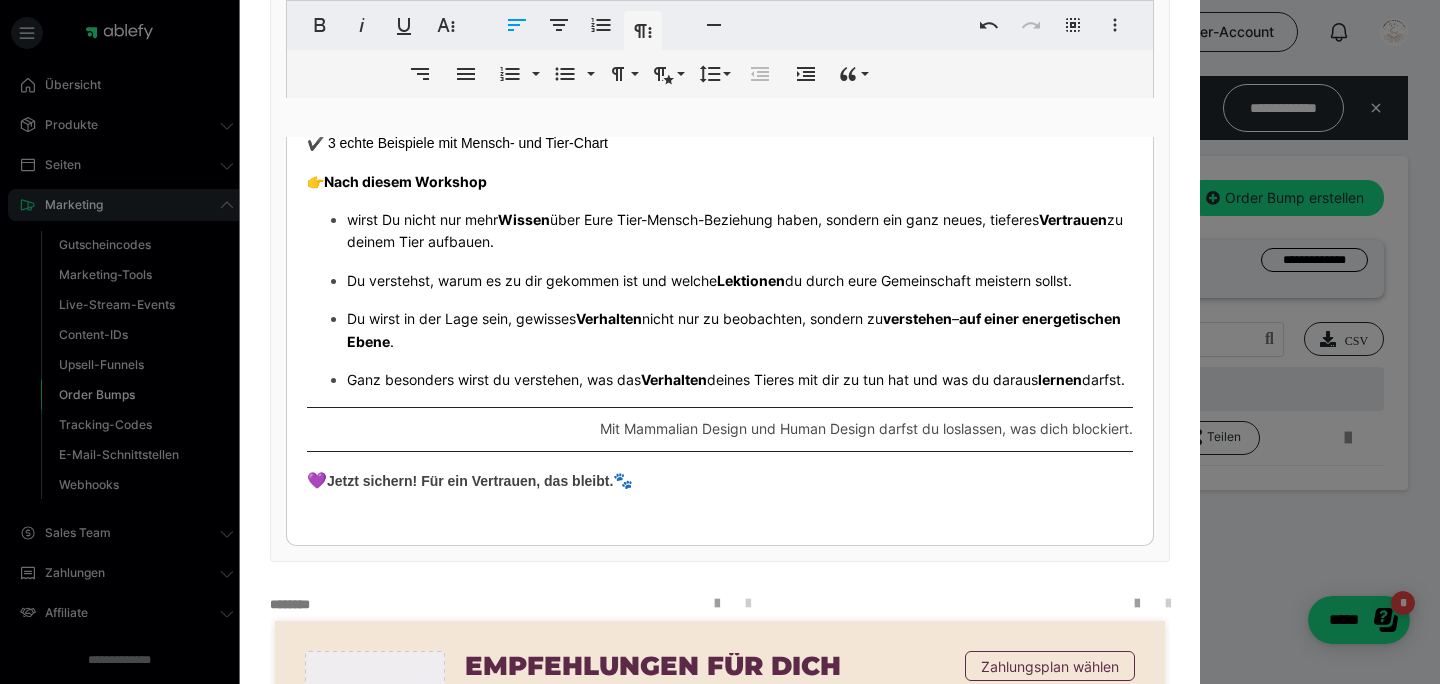 scroll, scrollTop: 286, scrollLeft: 0, axis: vertical 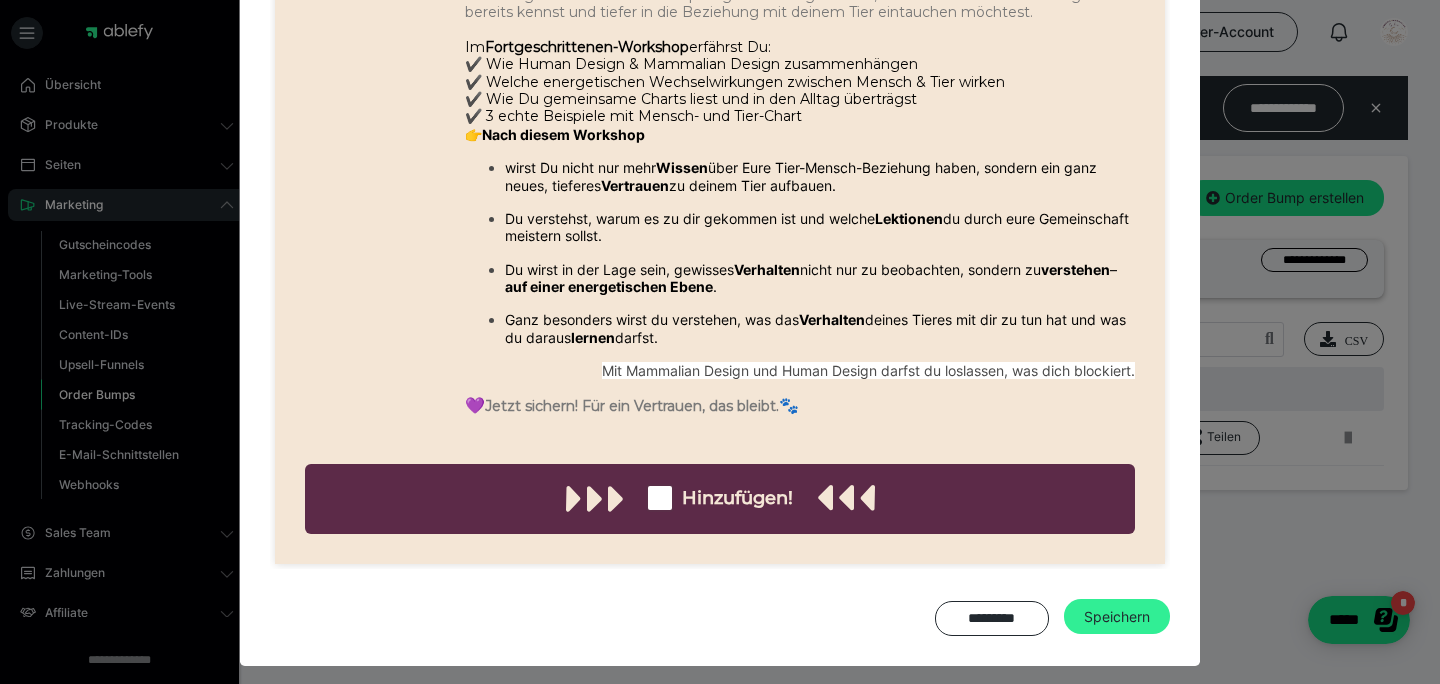 click on "Speichern" at bounding box center [1117, 617] 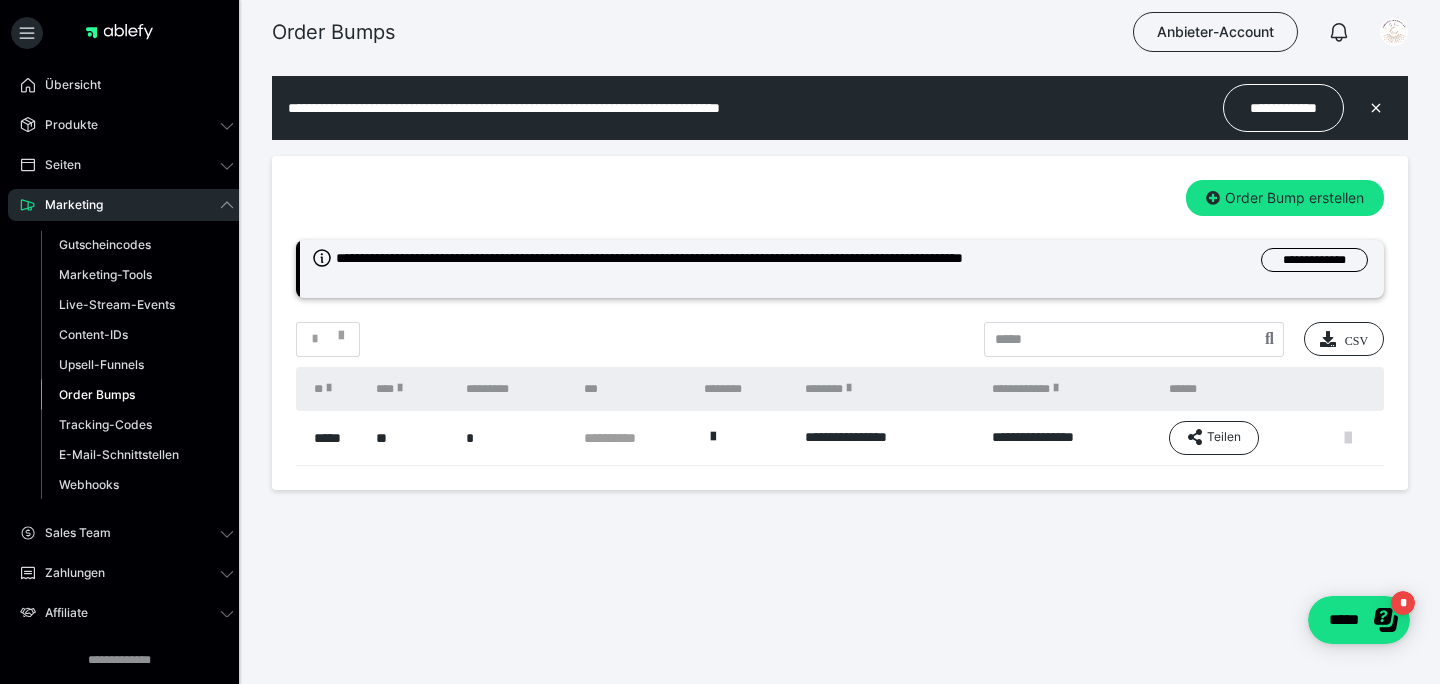 click at bounding box center [1348, 438] 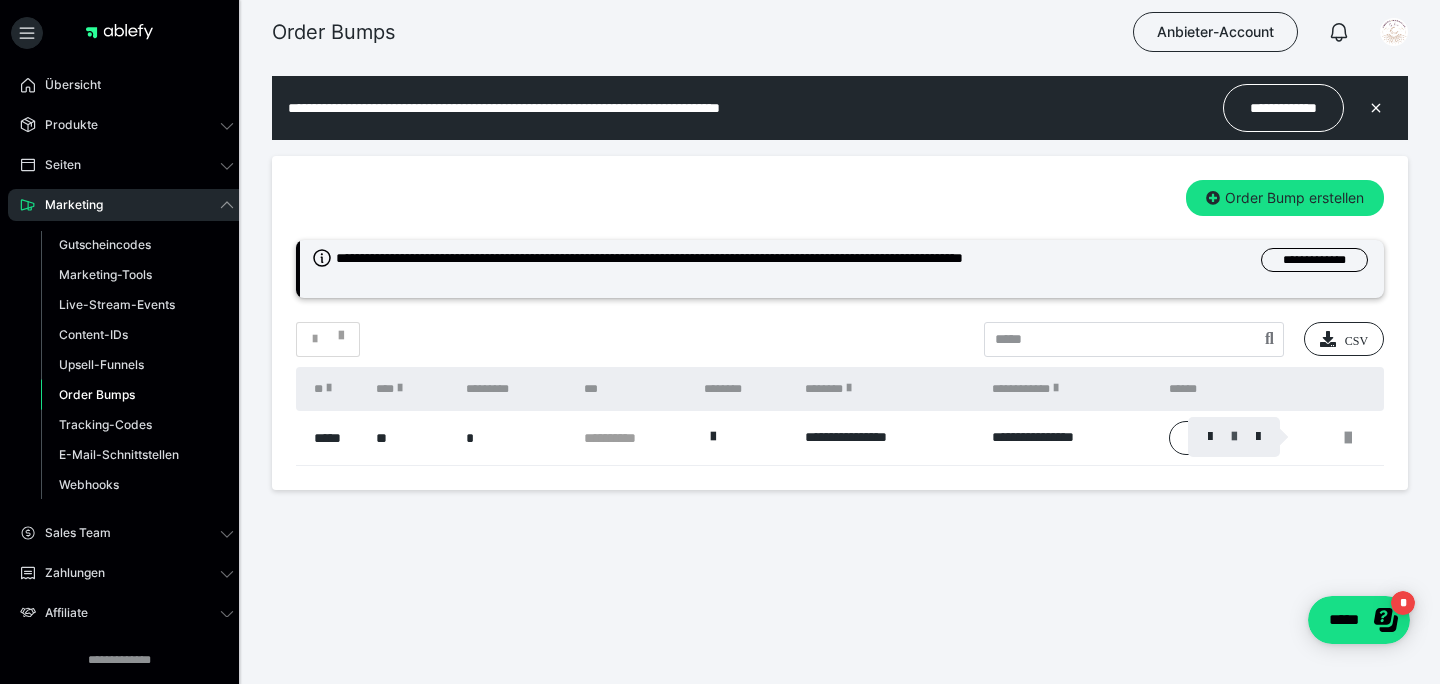 click at bounding box center [1234, 437] 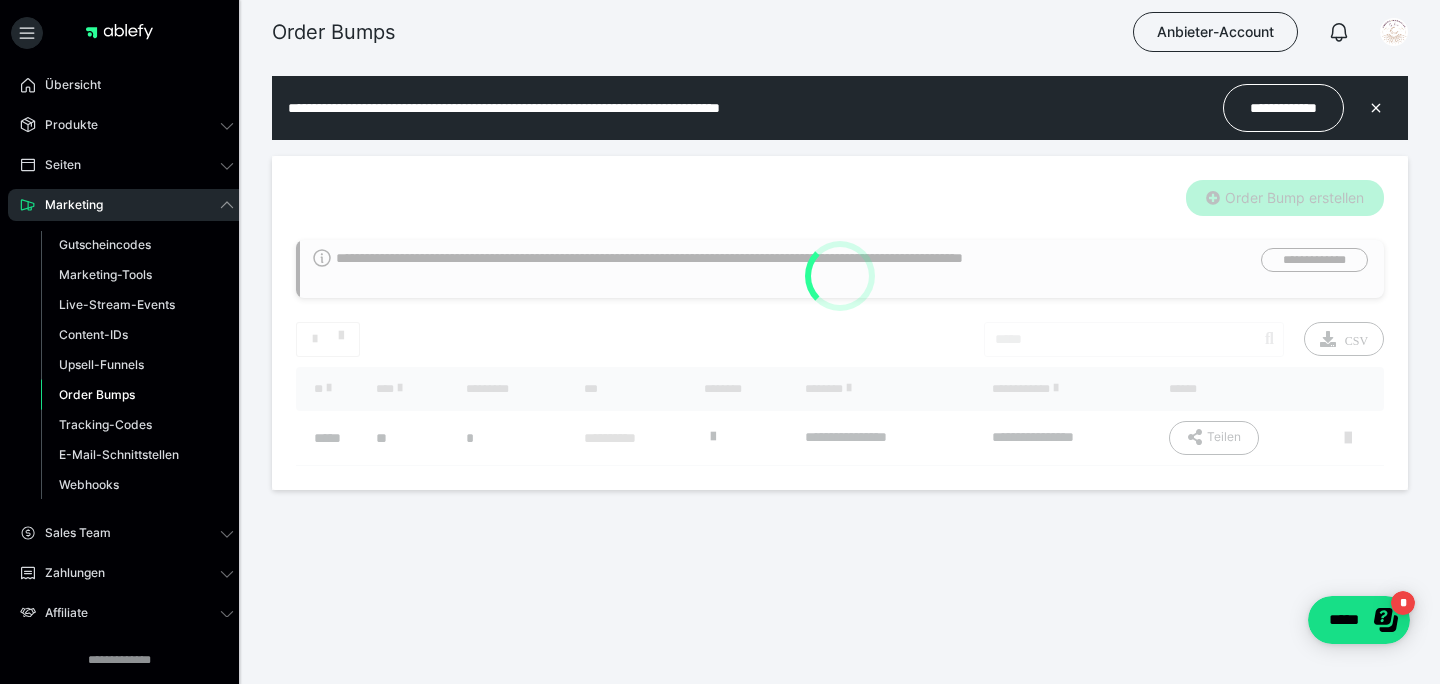 type on "**" 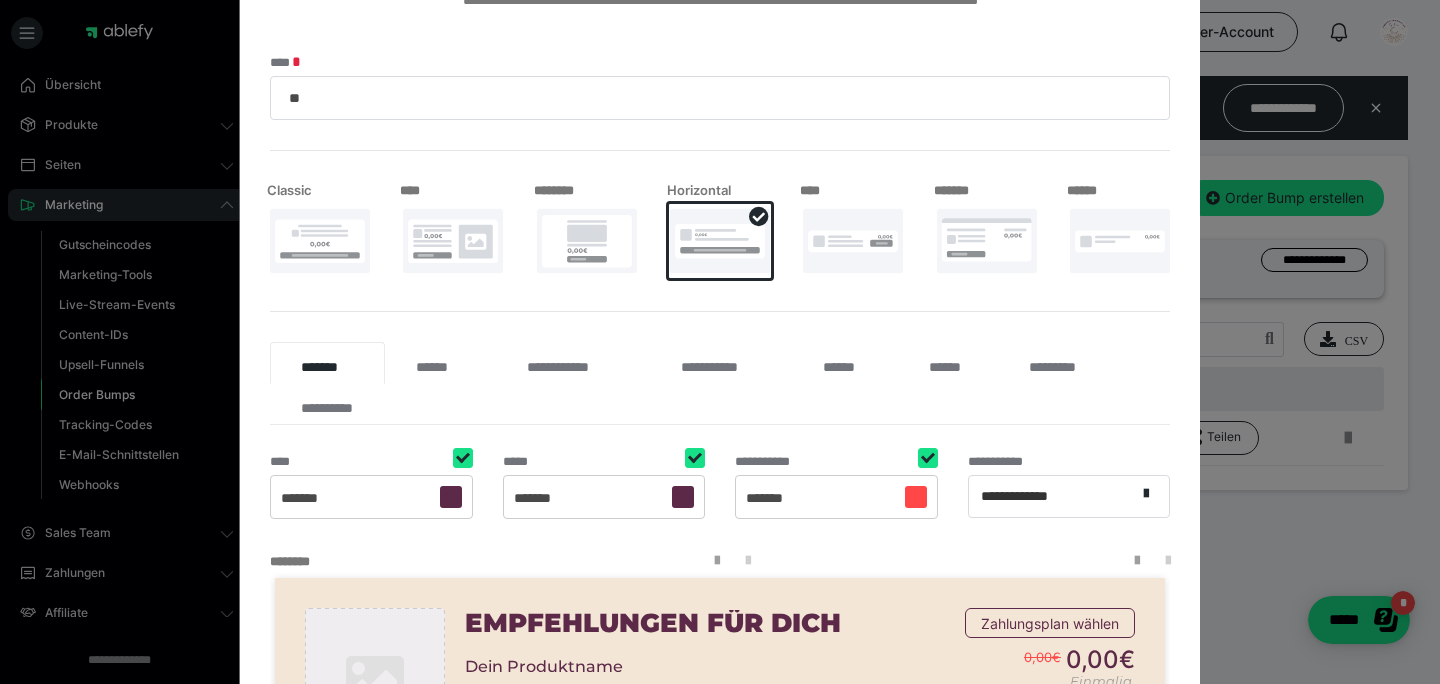 scroll, scrollTop: 172, scrollLeft: 0, axis: vertical 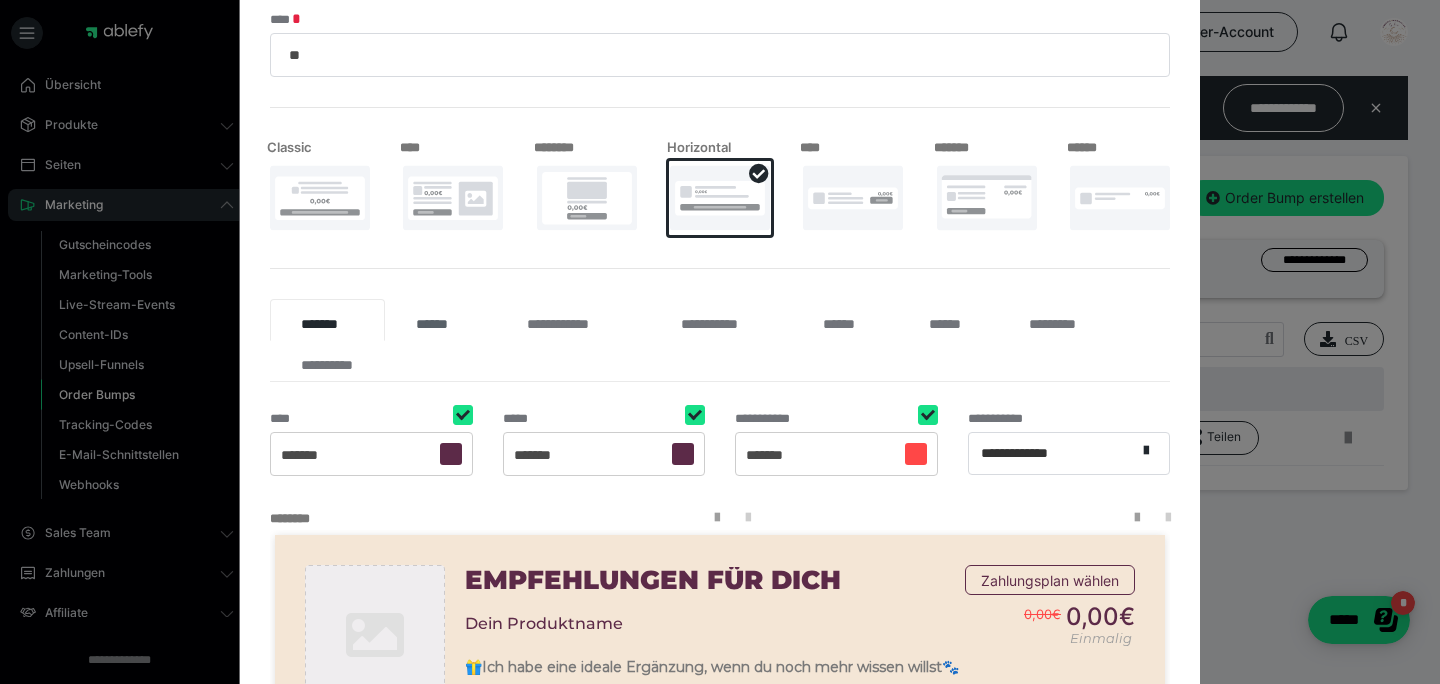 click on "******" at bounding box center [440, 320] 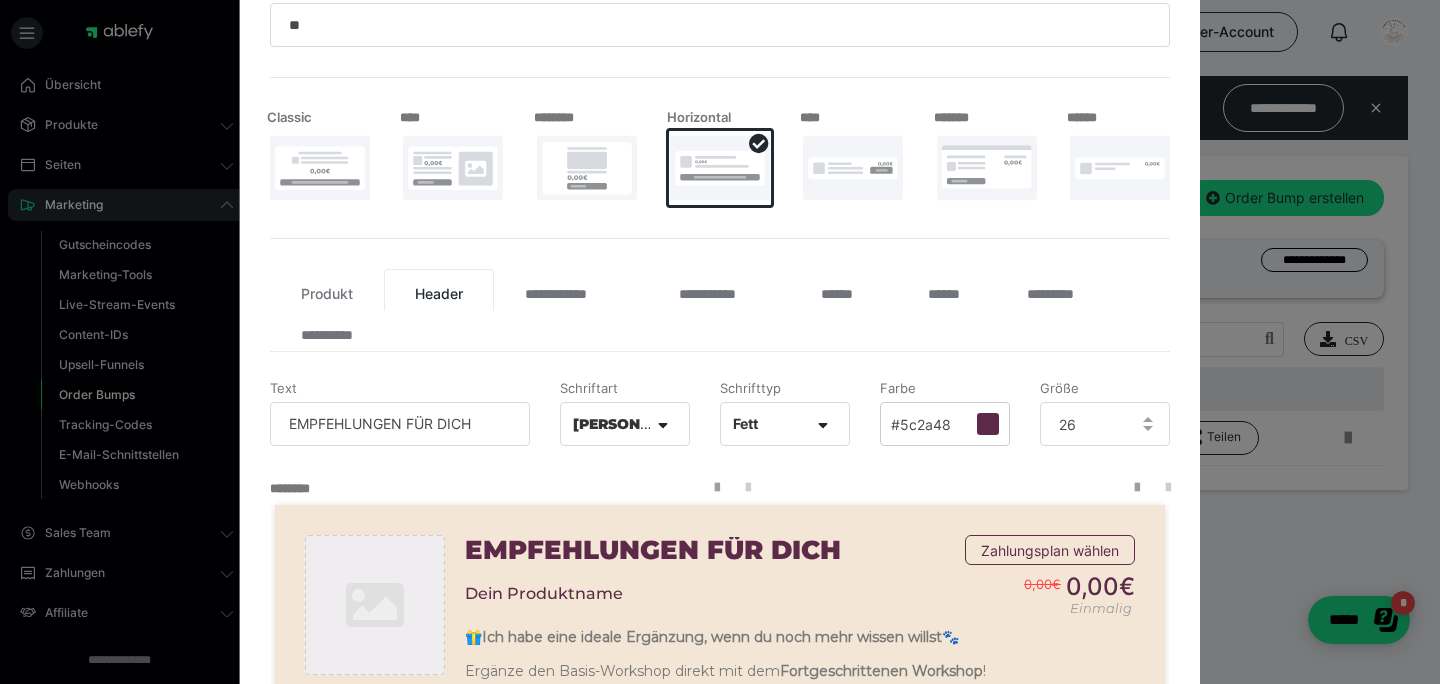 scroll, scrollTop: 223, scrollLeft: 0, axis: vertical 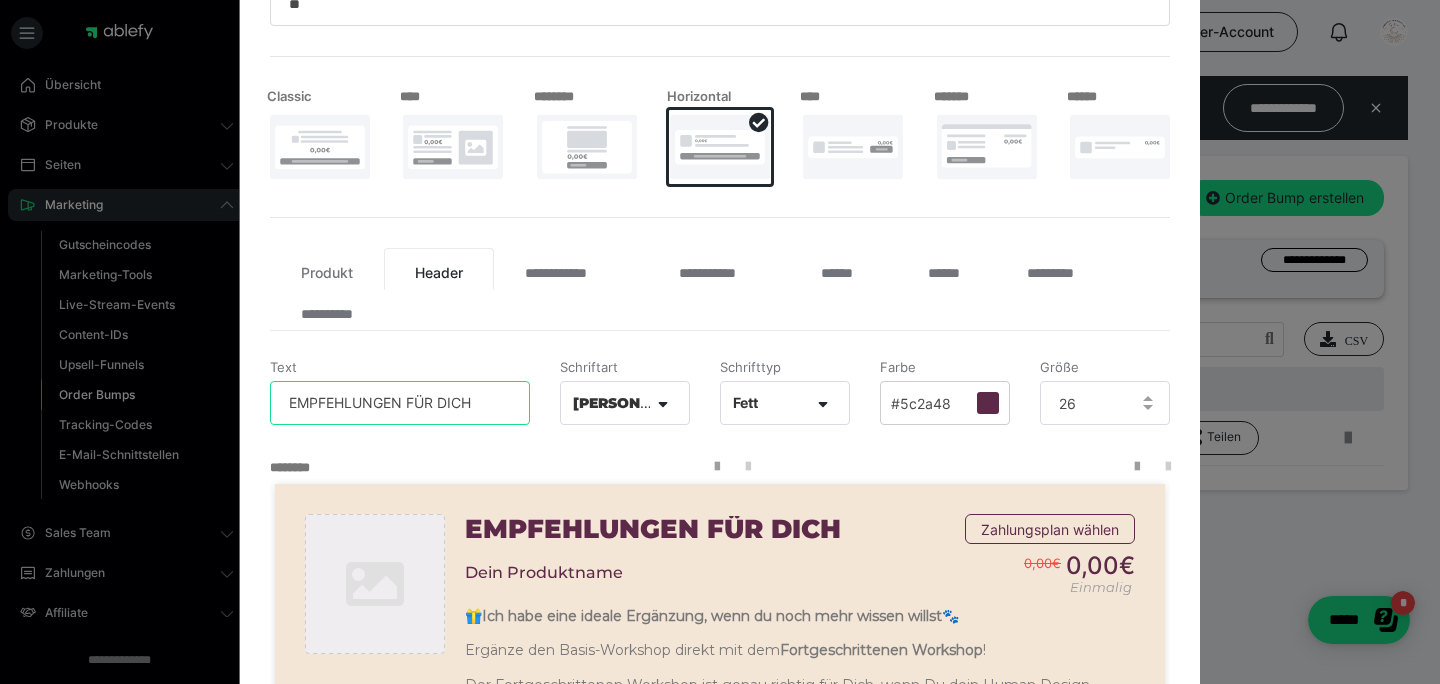 click on "EMPFEHLUNGEN FÜR DICH" at bounding box center (400, 403) 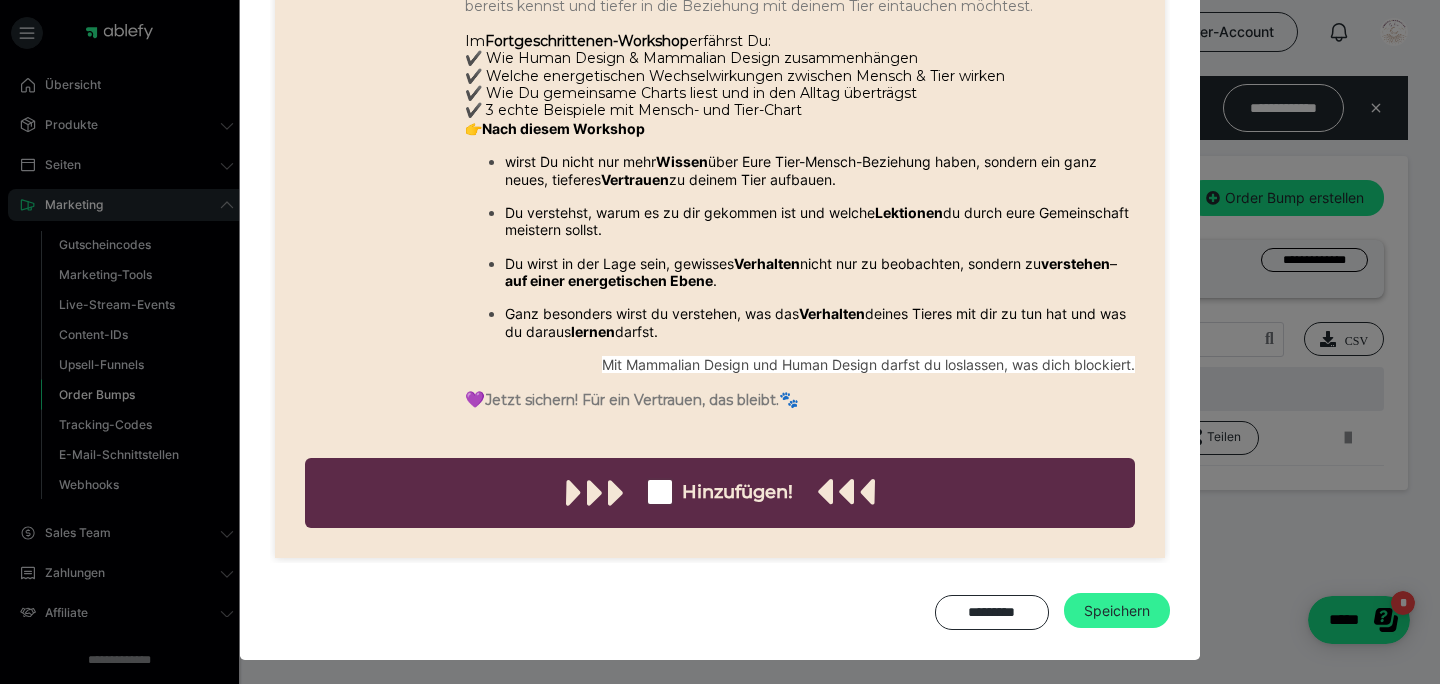scroll, scrollTop: 914, scrollLeft: 0, axis: vertical 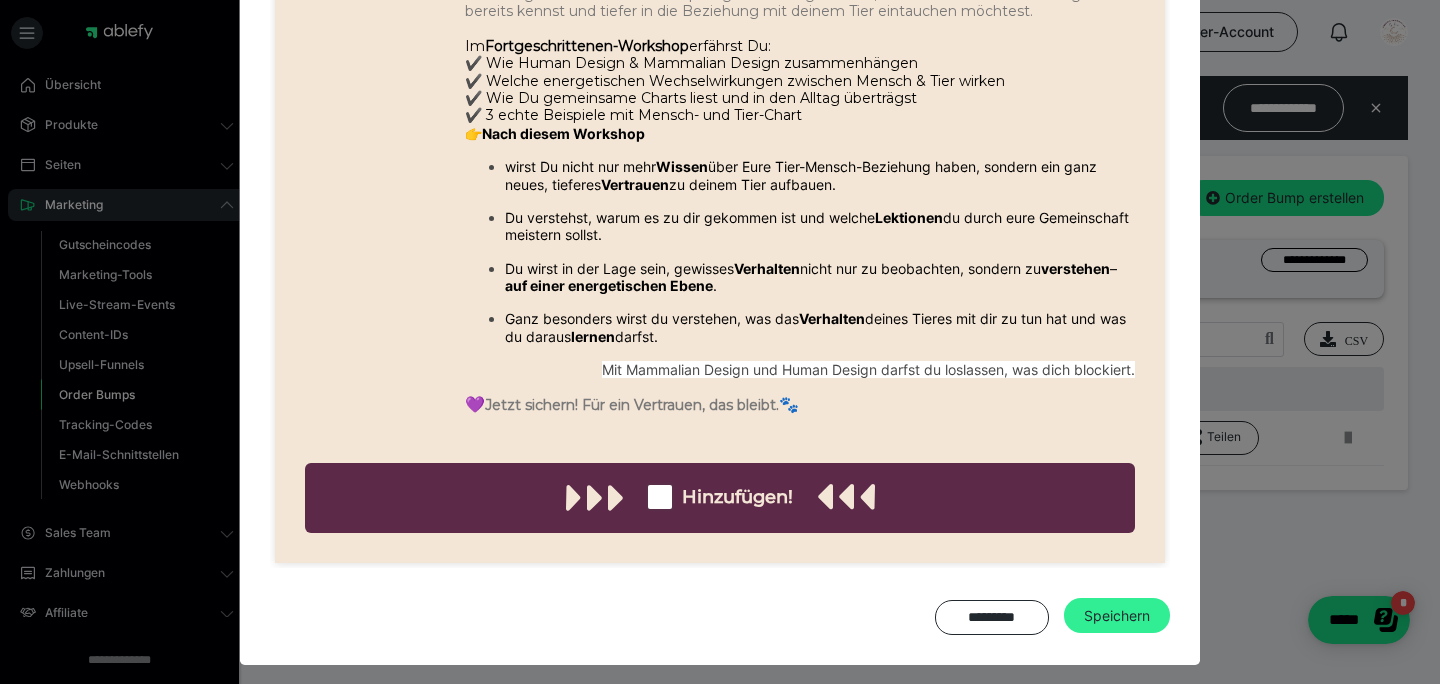 type on "EMPFEHLUNG FÜR DICH" 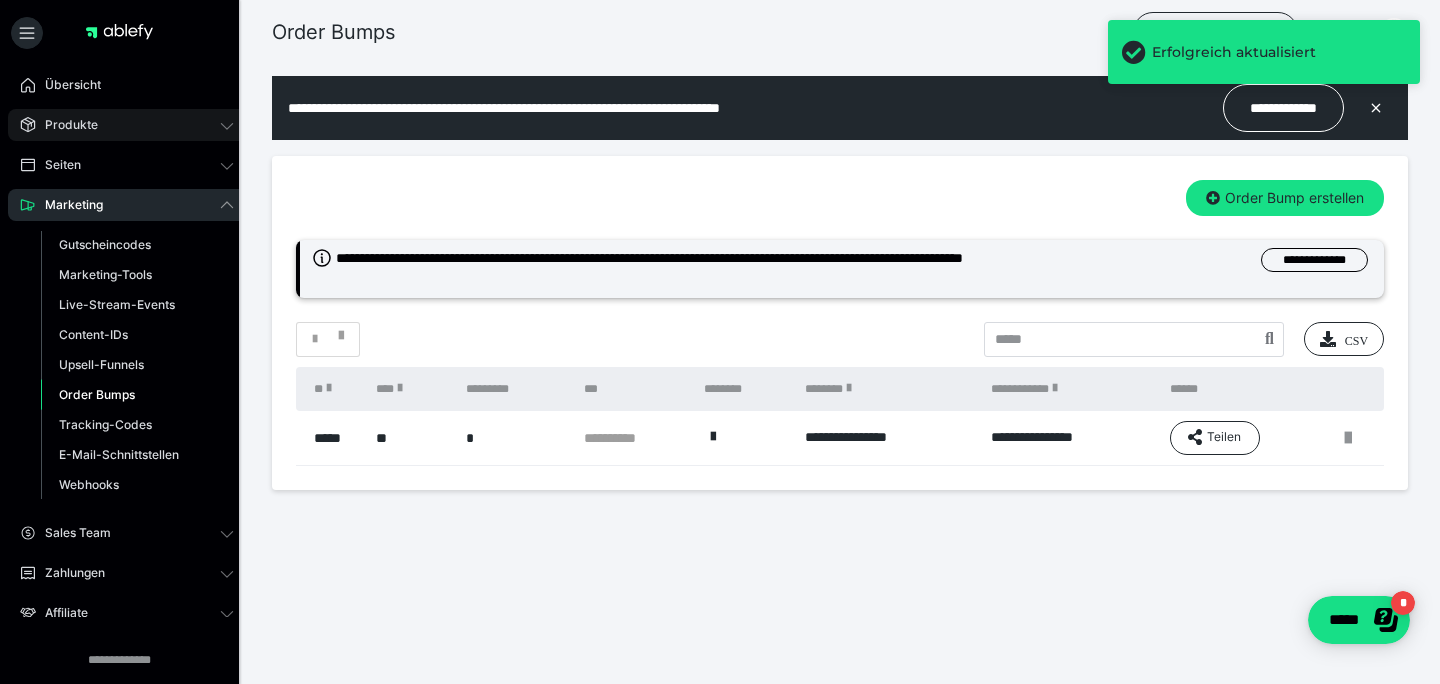 click on "Produkte" at bounding box center [127, 125] 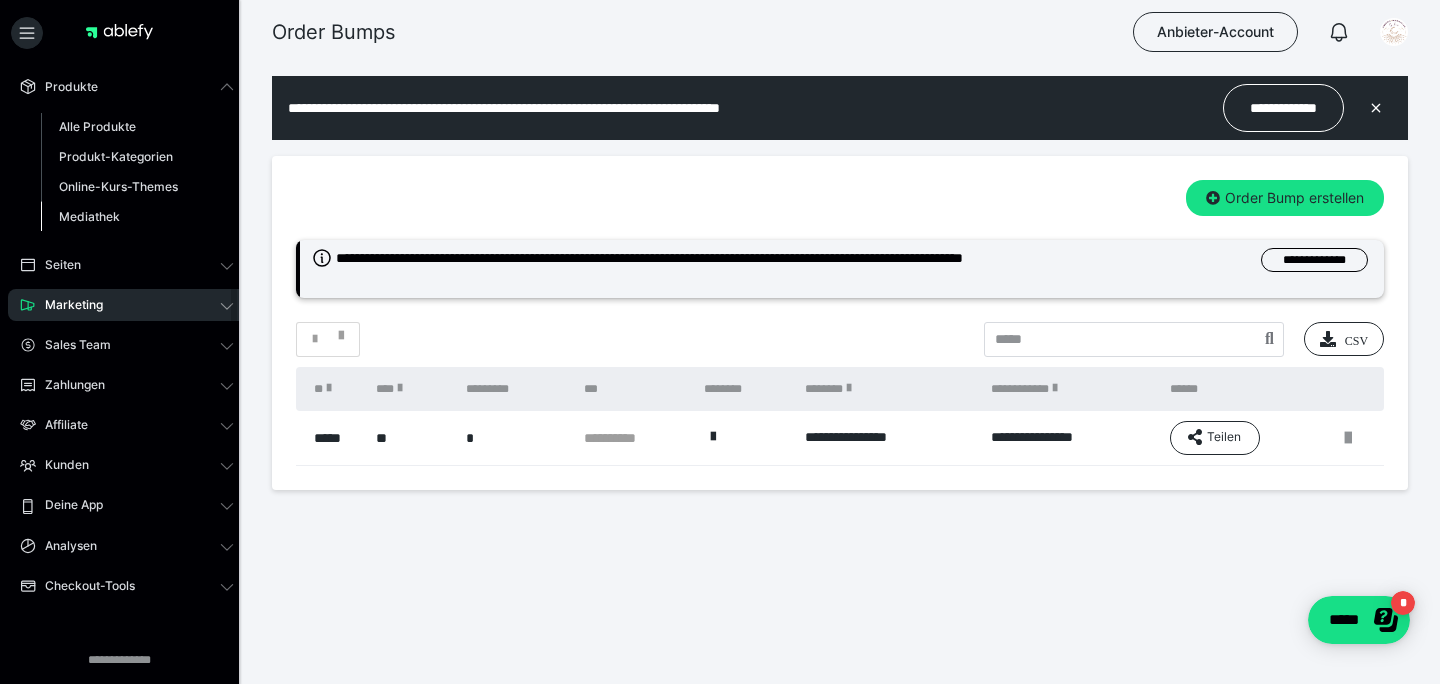 scroll, scrollTop: 30, scrollLeft: 0, axis: vertical 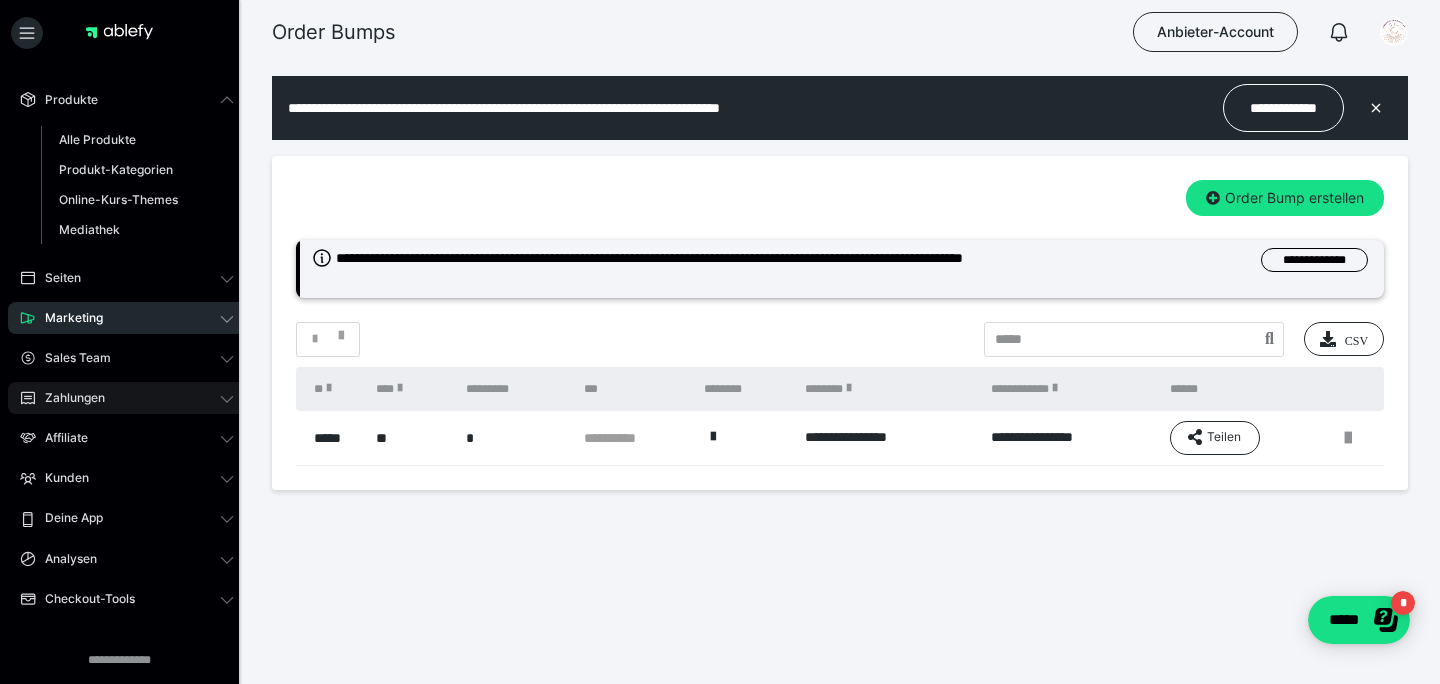 click on "Zahlungen" at bounding box center (68, 398) 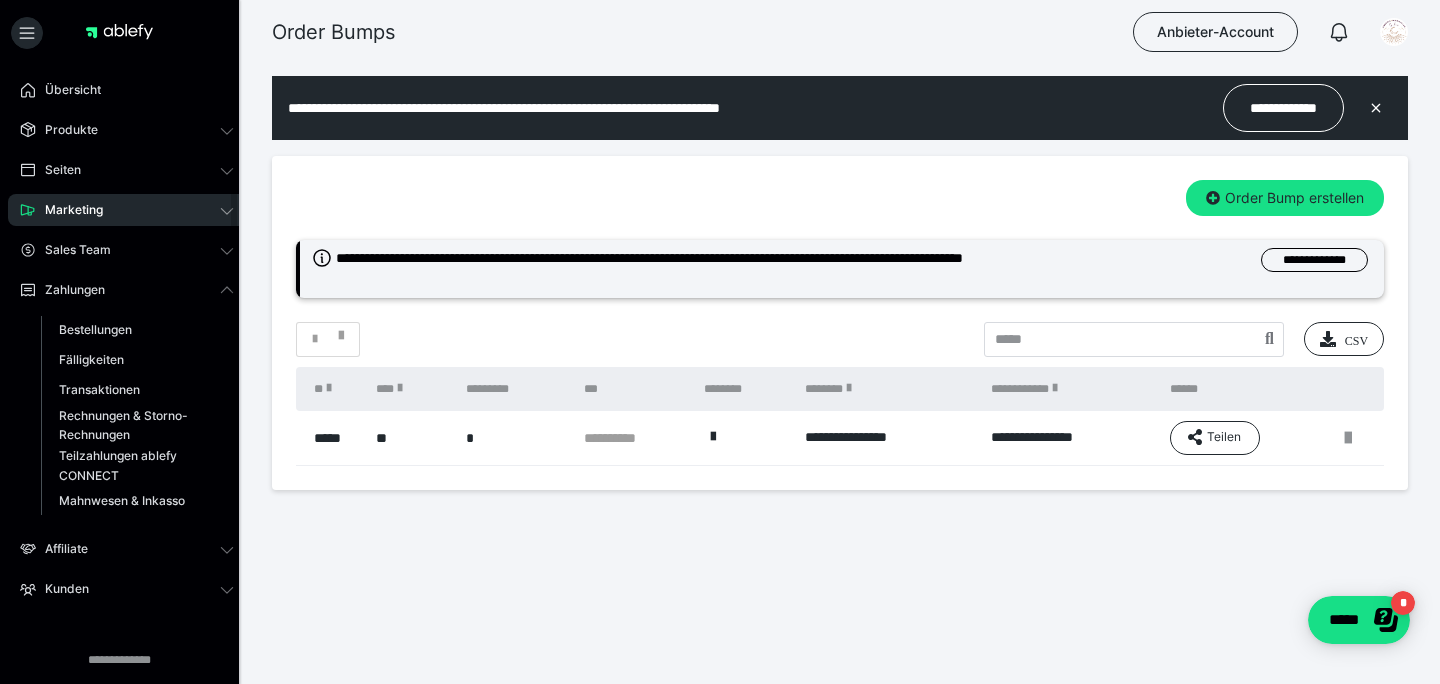 scroll, scrollTop: 0, scrollLeft: 0, axis: both 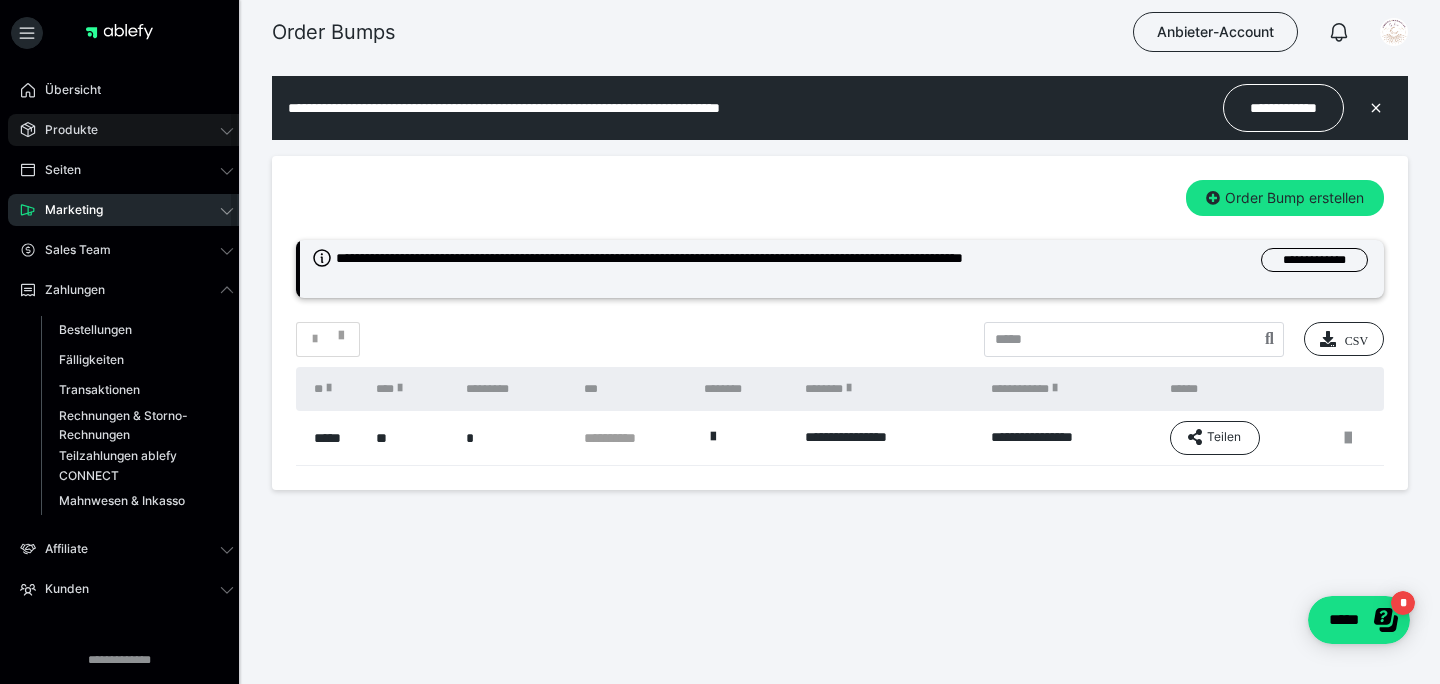 click on "Produkte" at bounding box center [127, 130] 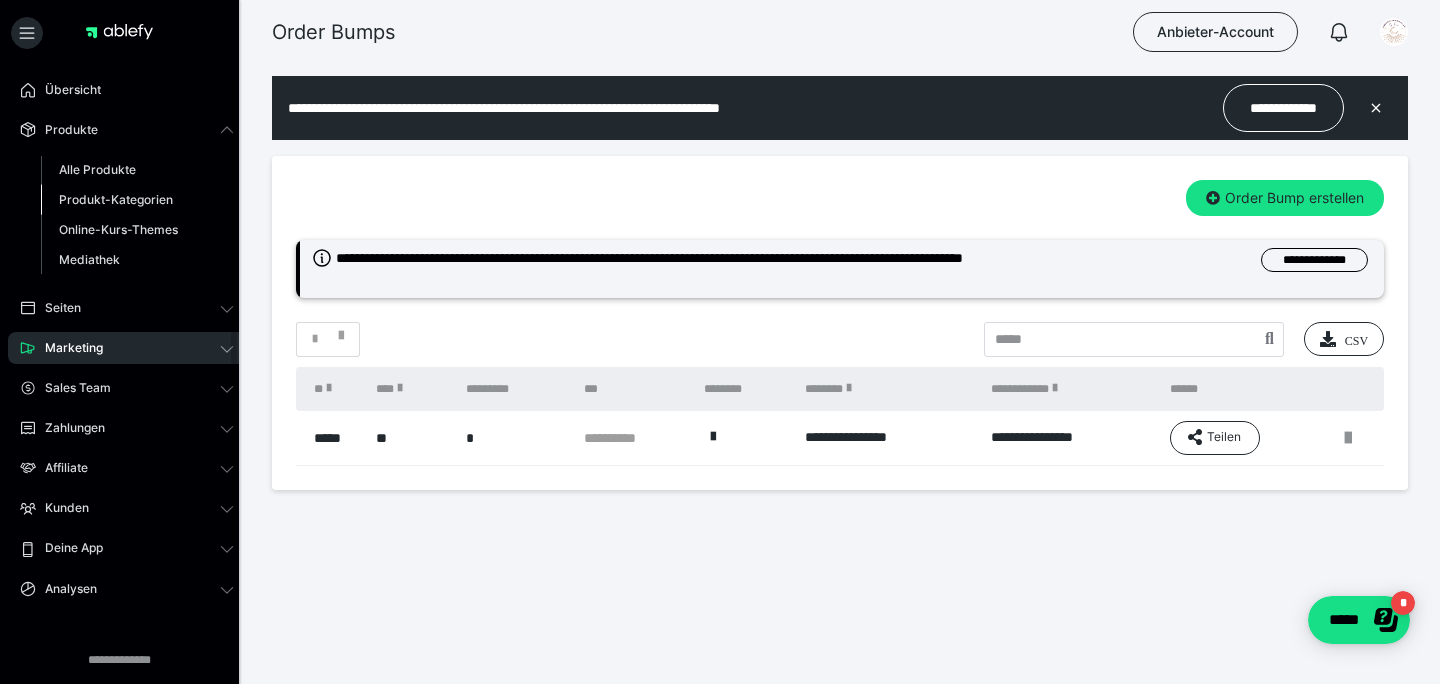 scroll, scrollTop: 3, scrollLeft: 0, axis: vertical 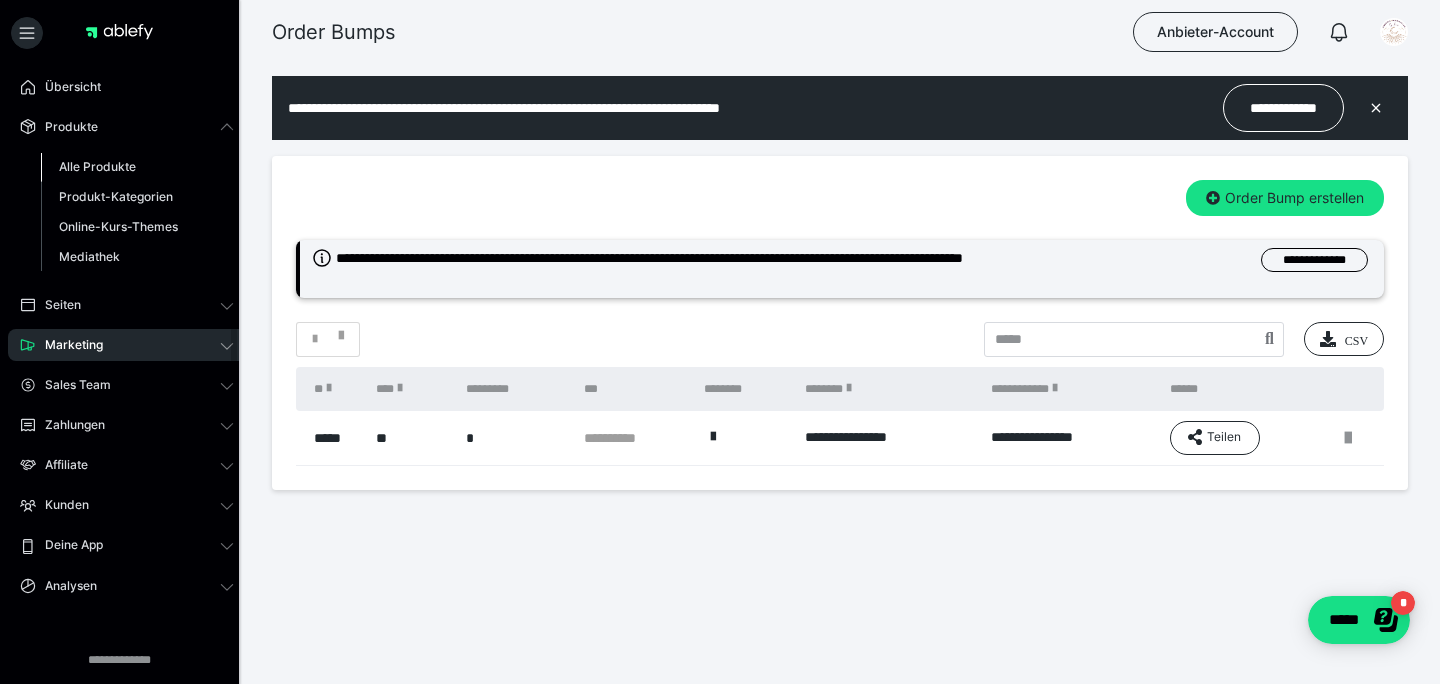 click on "Alle Produkte" at bounding box center (97, 166) 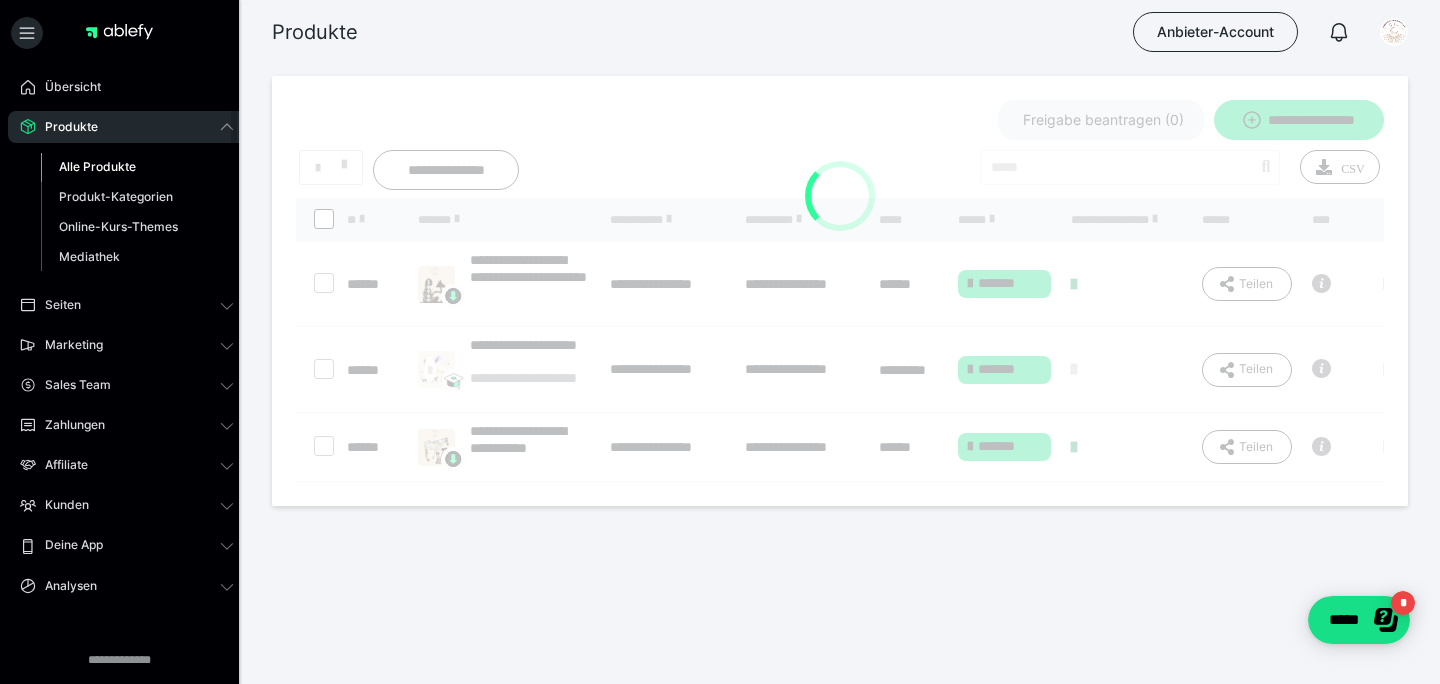 scroll, scrollTop: 2, scrollLeft: 0, axis: vertical 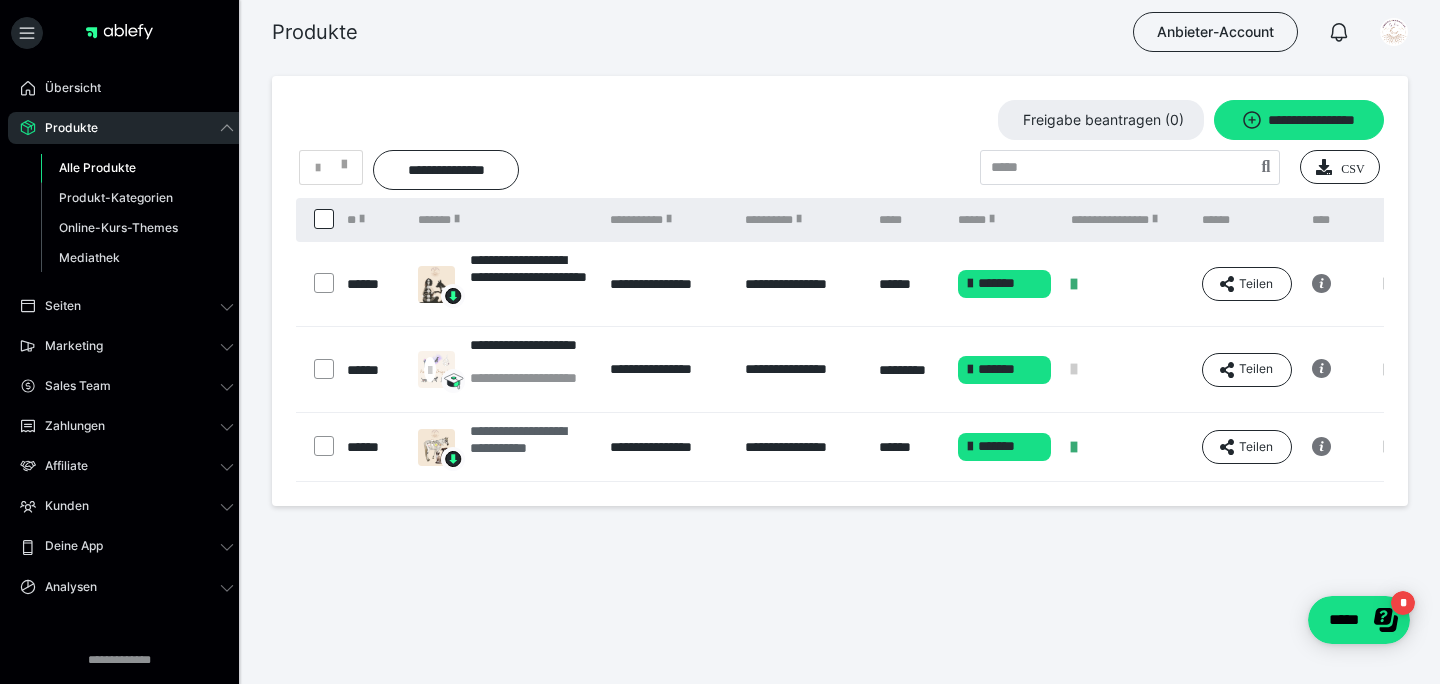 click on "**********" at bounding box center (530, 447) 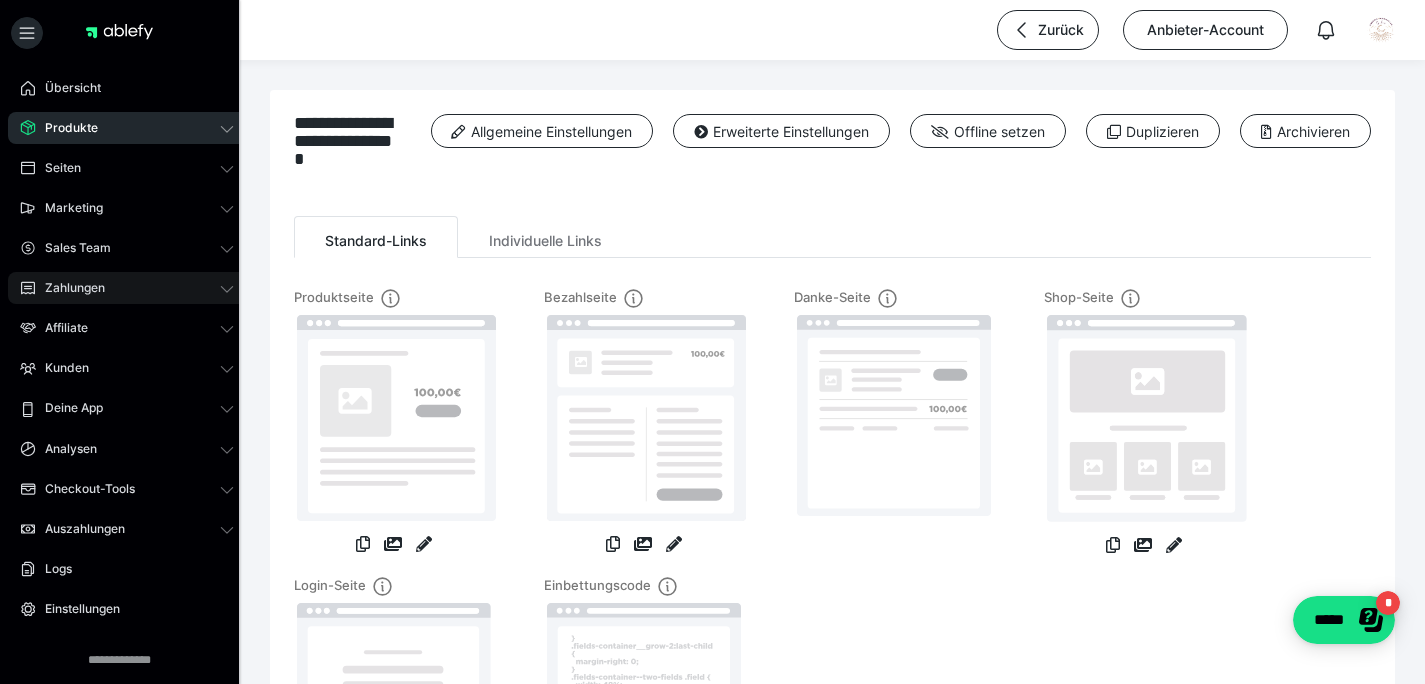 click on "Zahlungen" at bounding box center [127, 288] 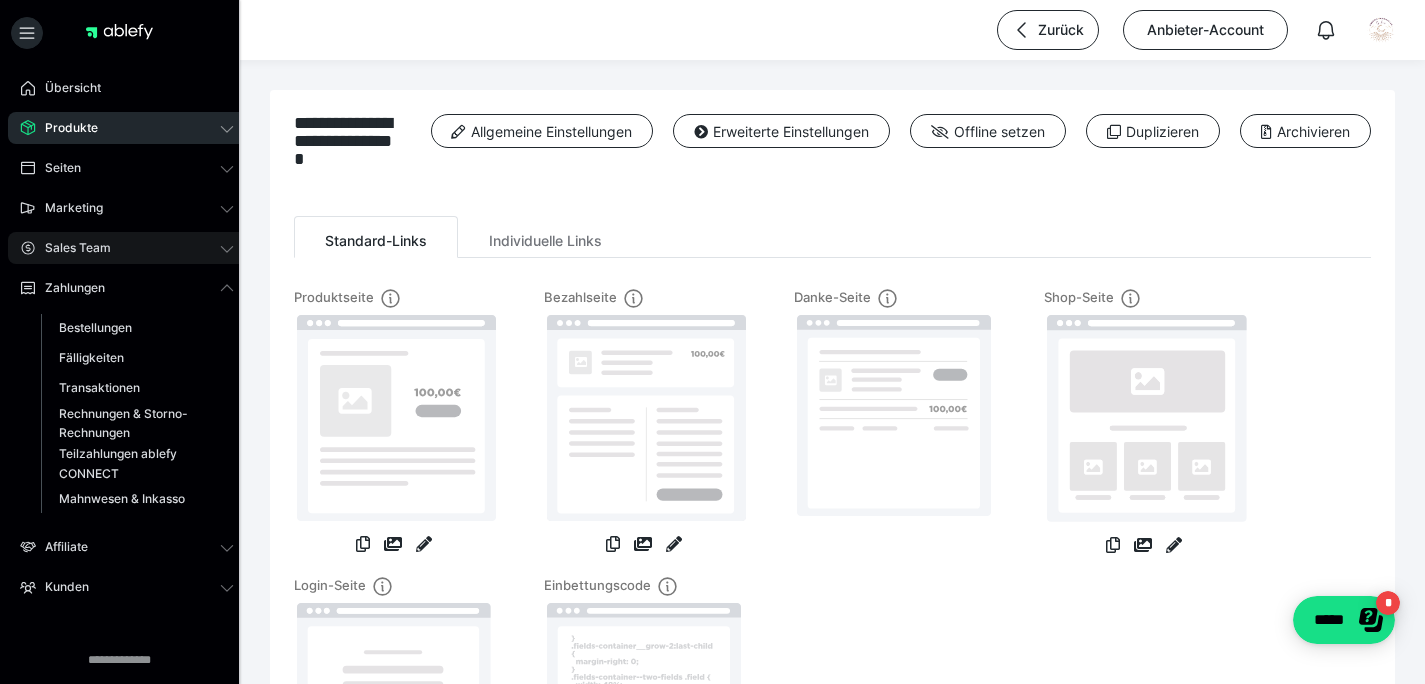 click on "Sales Team" at bounding box center (127, 248) 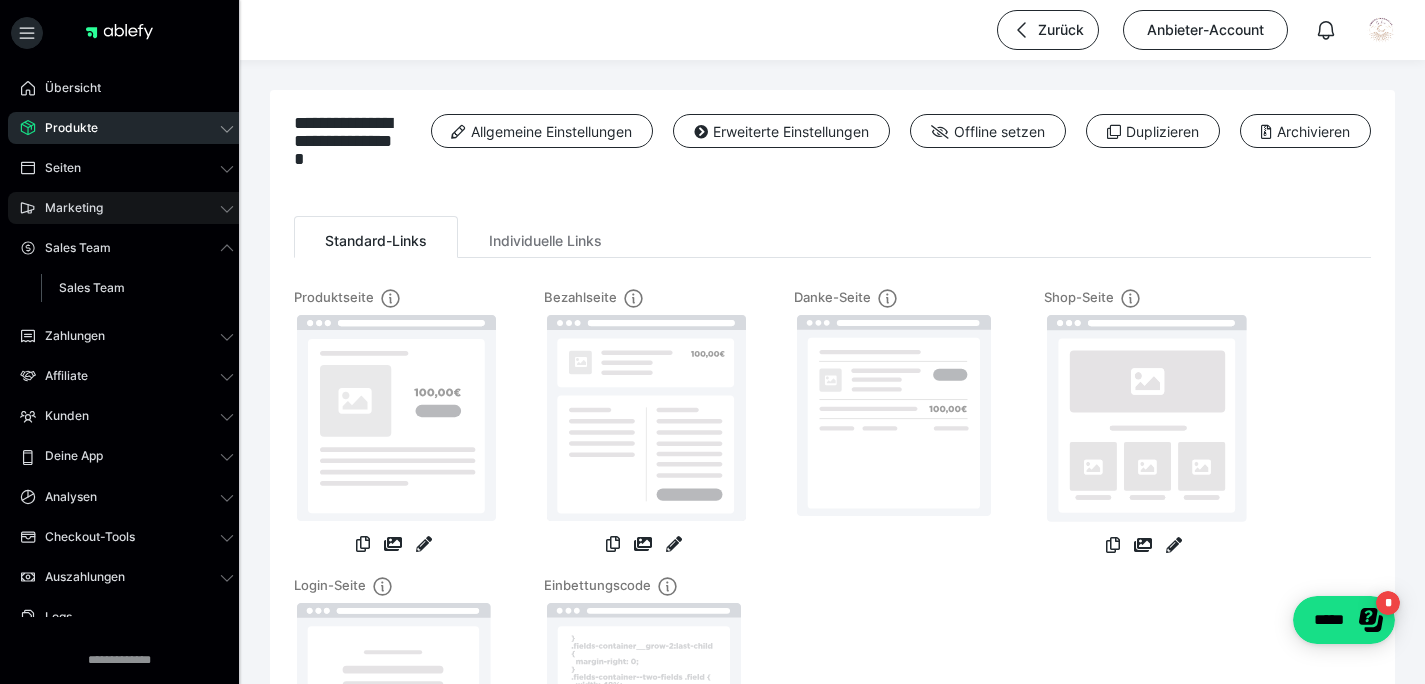 click on "Marketing" at bounding box center [127, 208] 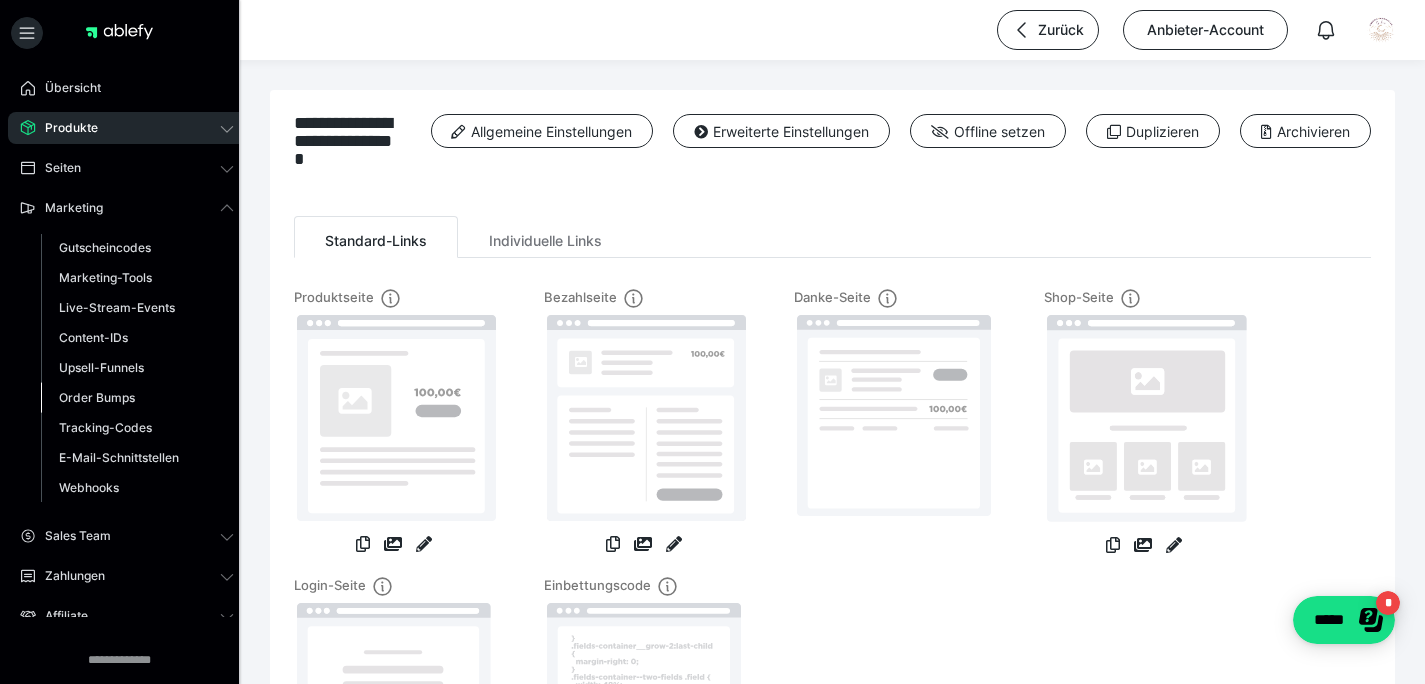 click on "Order Bumps" at bounding box center (97, 397) 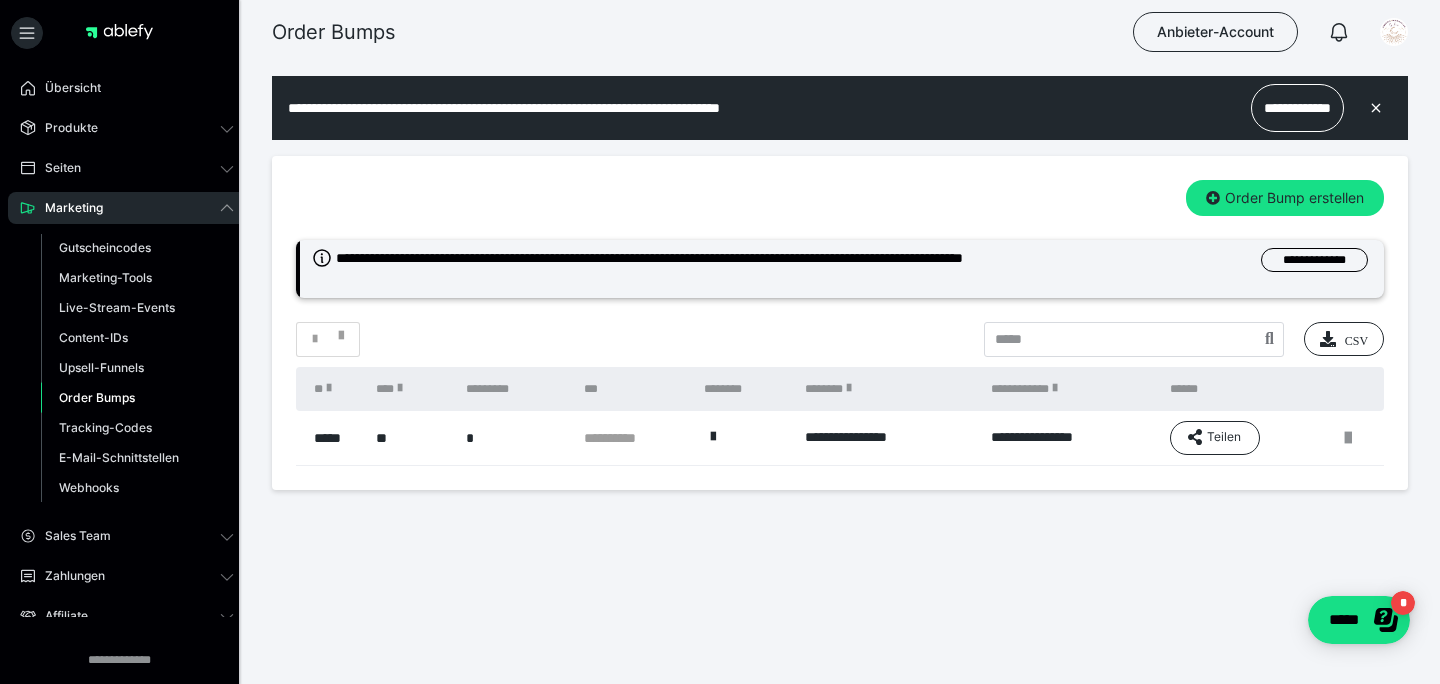 scroll, scrollTop: 0, scrollLeft: 0, axis: both 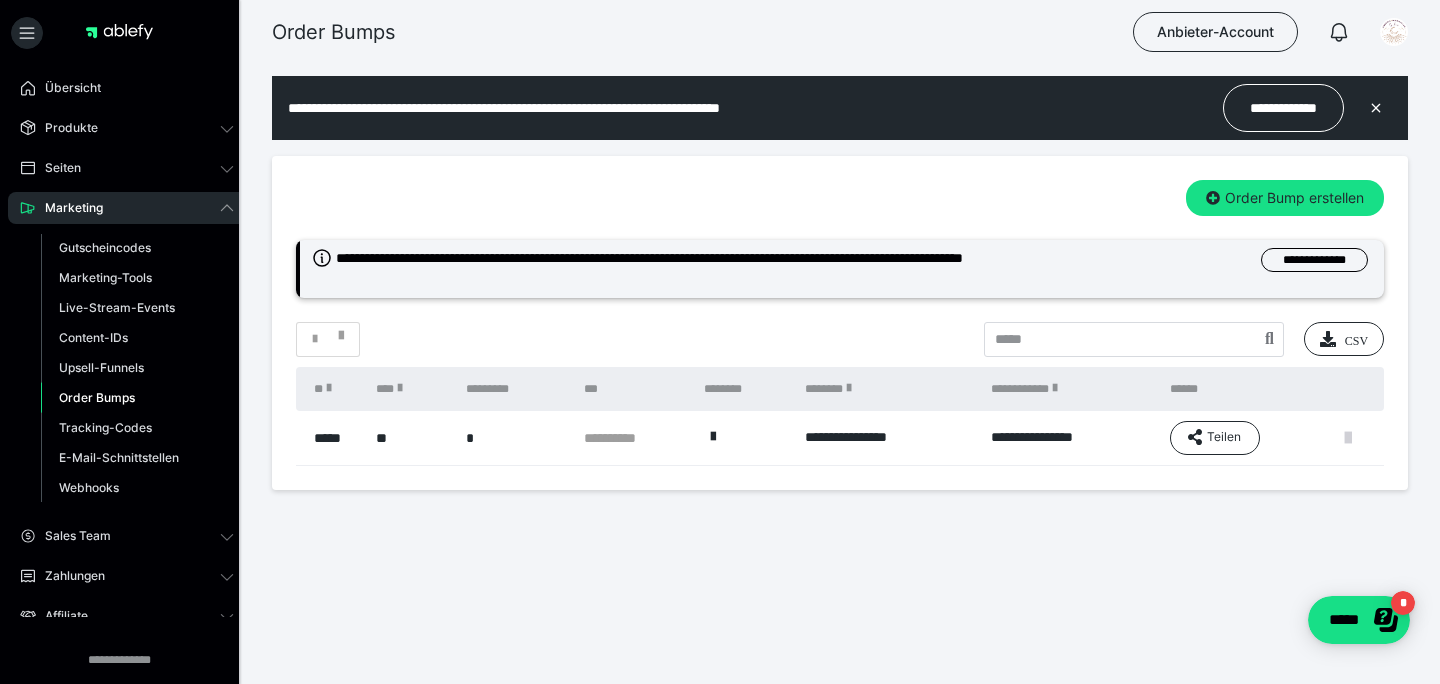 click at bounding box center [1348, 438] 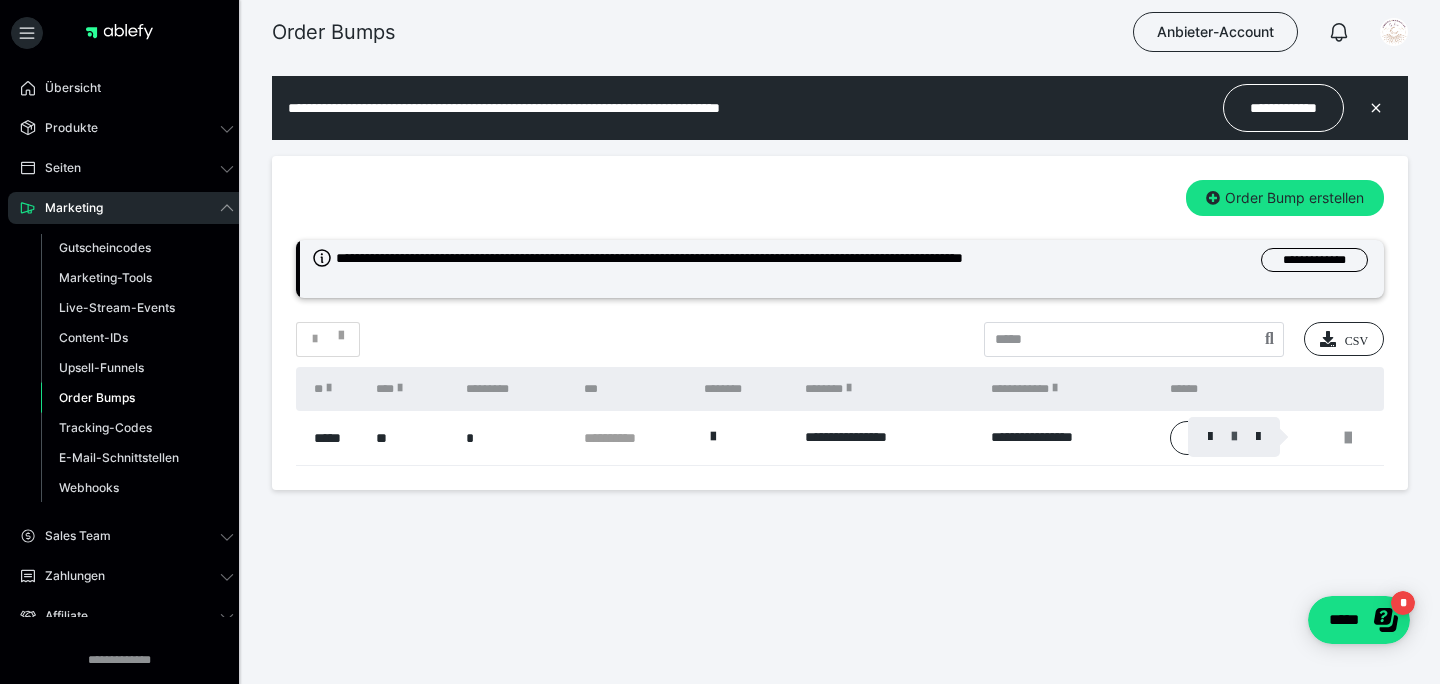 click at bounding box center [1234, 437] 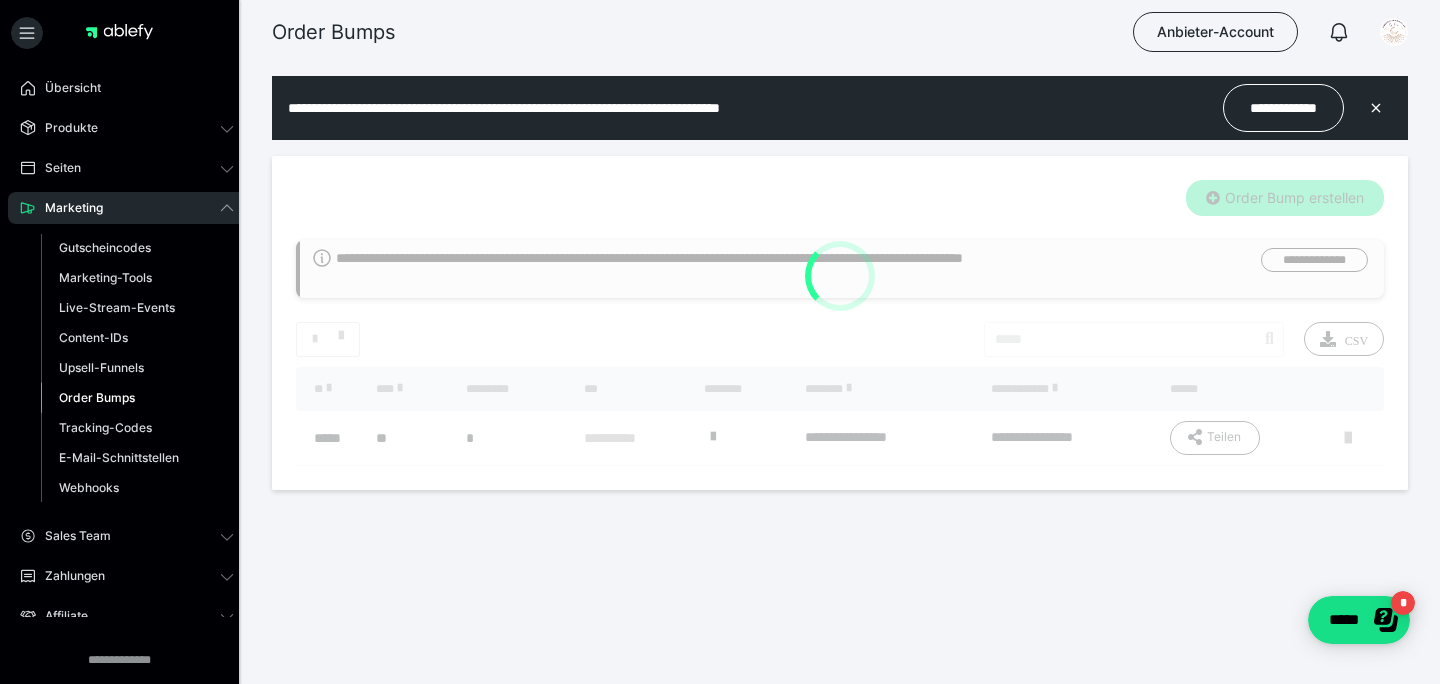 type on "**" 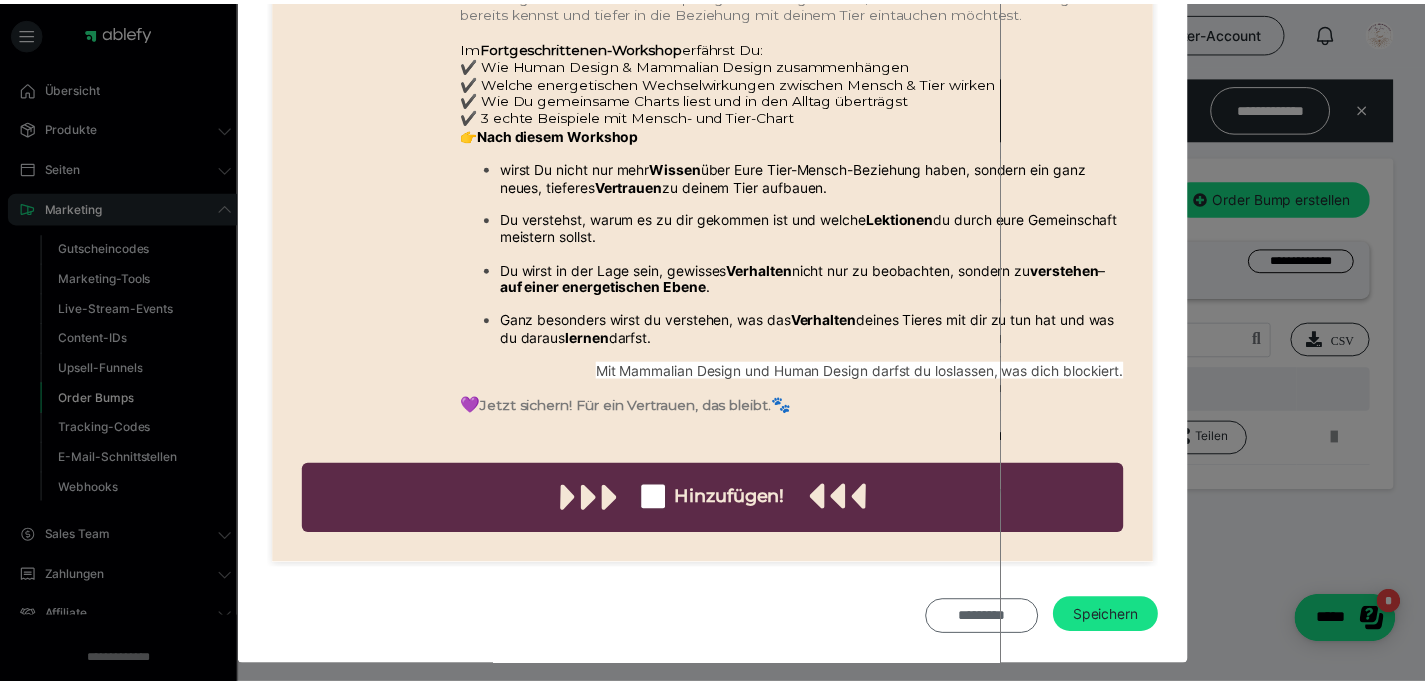scroll, scrollTop: 913, scrollLeft: 0, axis: vertical 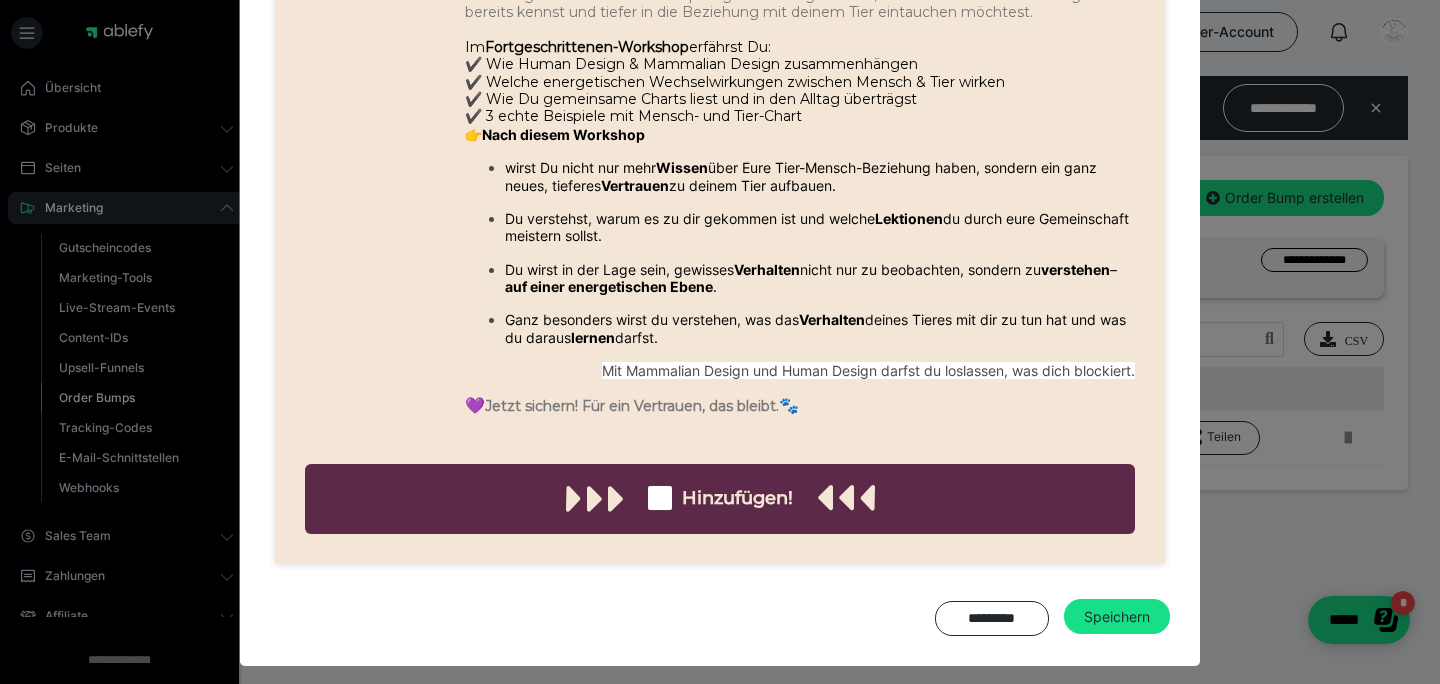 drag, startPoint x: 1003, startPoint y: 607, endPoint x: 950, endPoint y: 597, distance: 53.935146 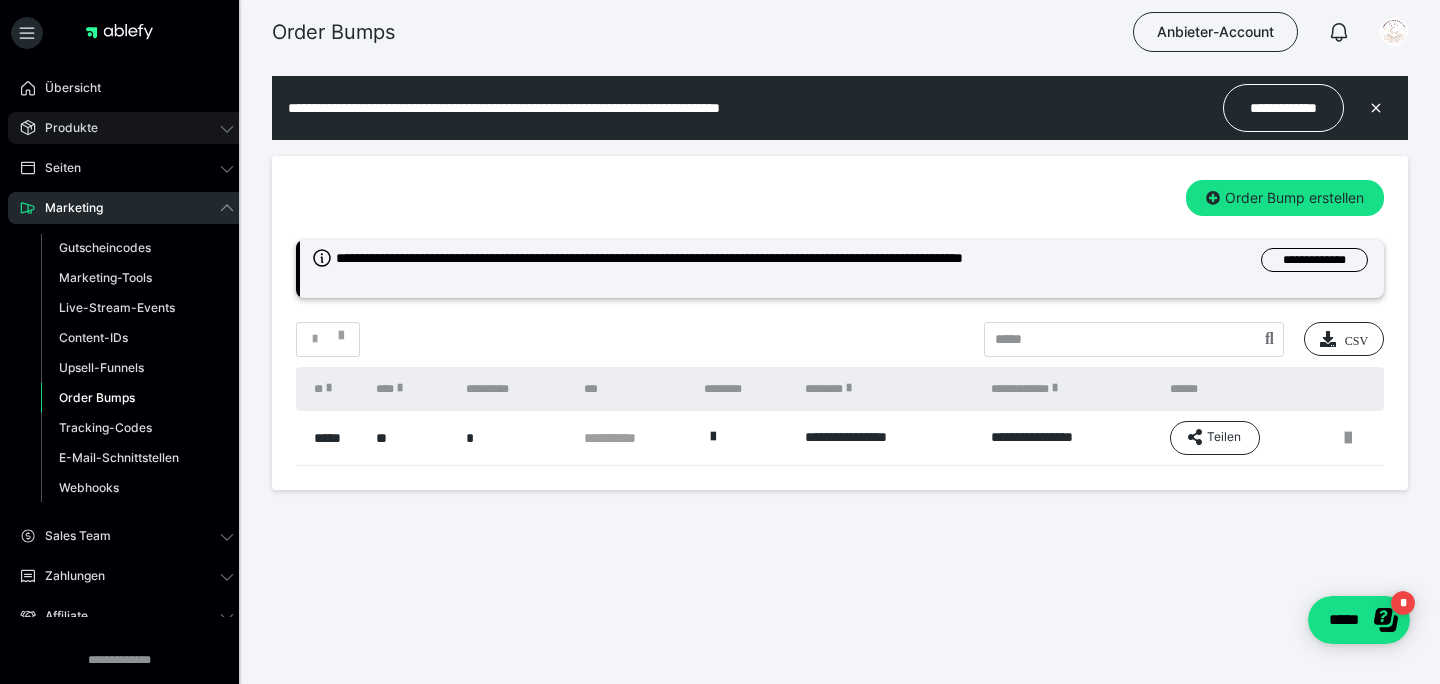 click on "Produkte" at bounding box center (127, 128) 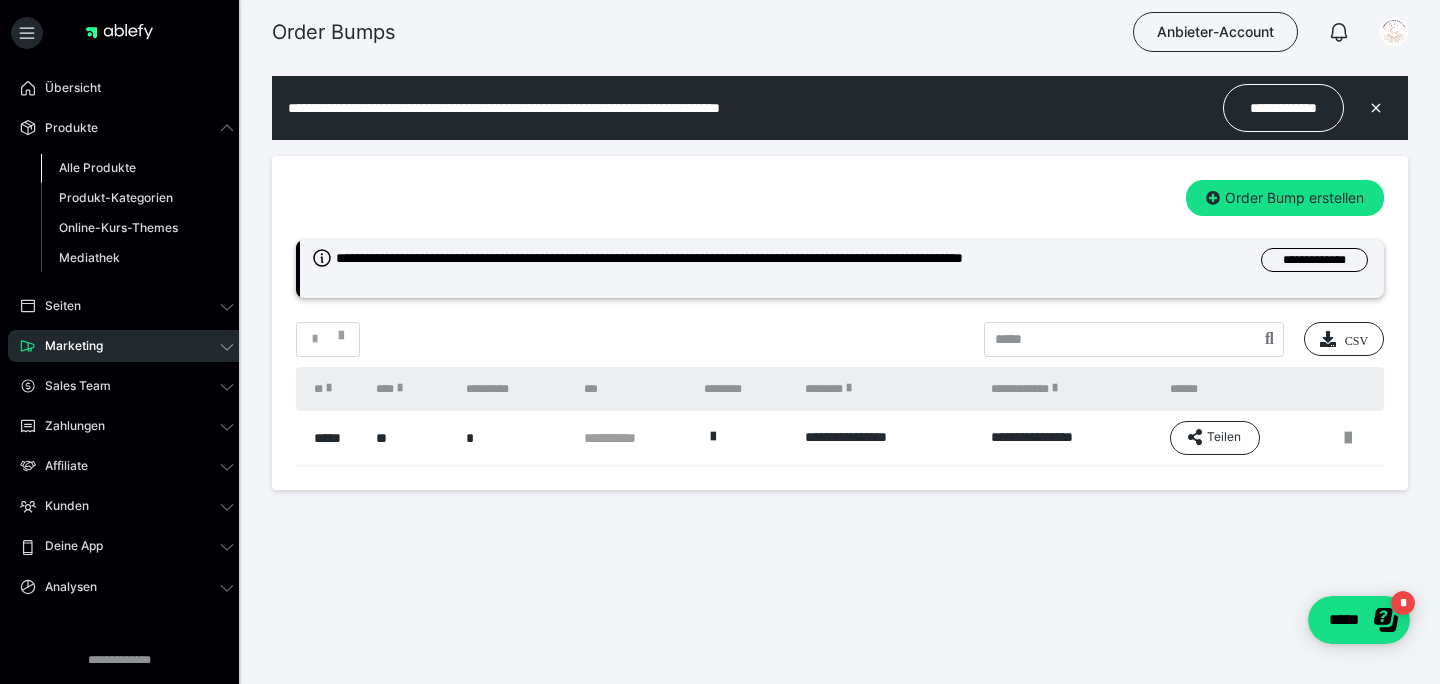 click on "Alle Produkte" at bounding box center (97, 167) 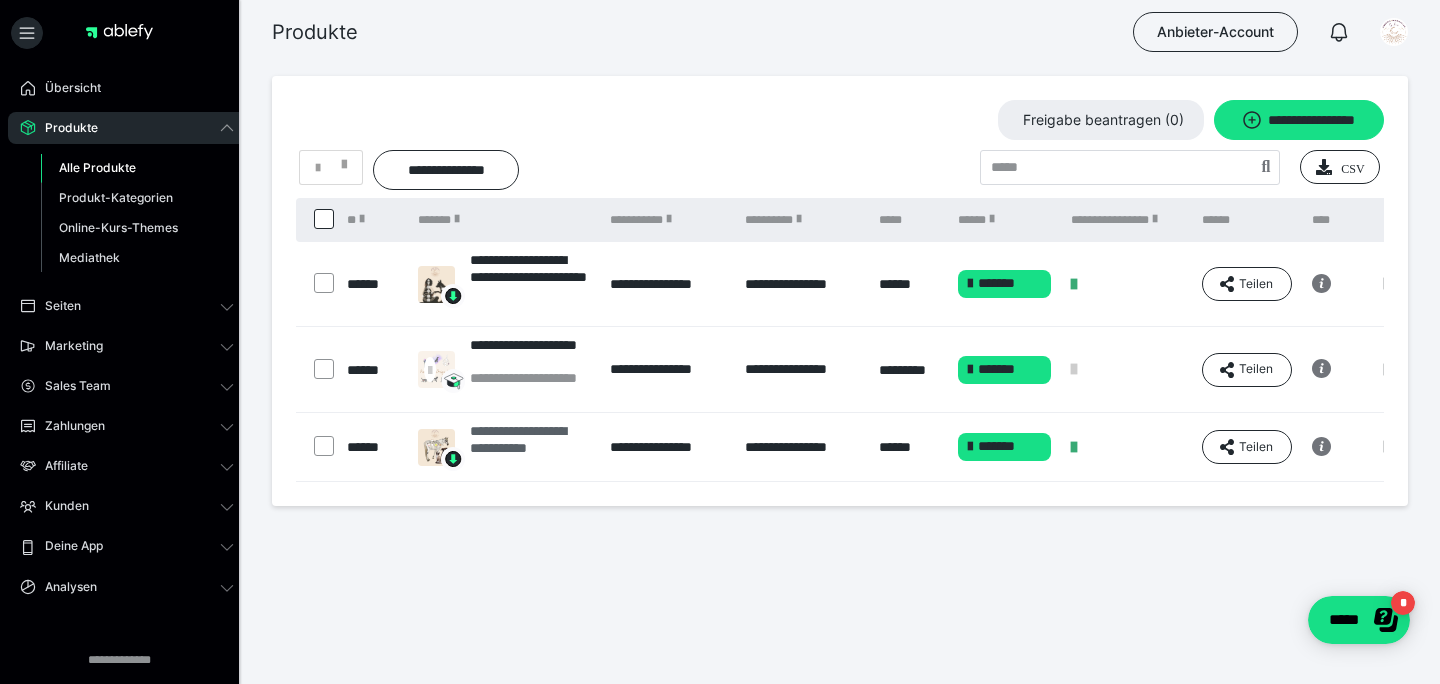 click on "**********" at bounding box center [530, 447] 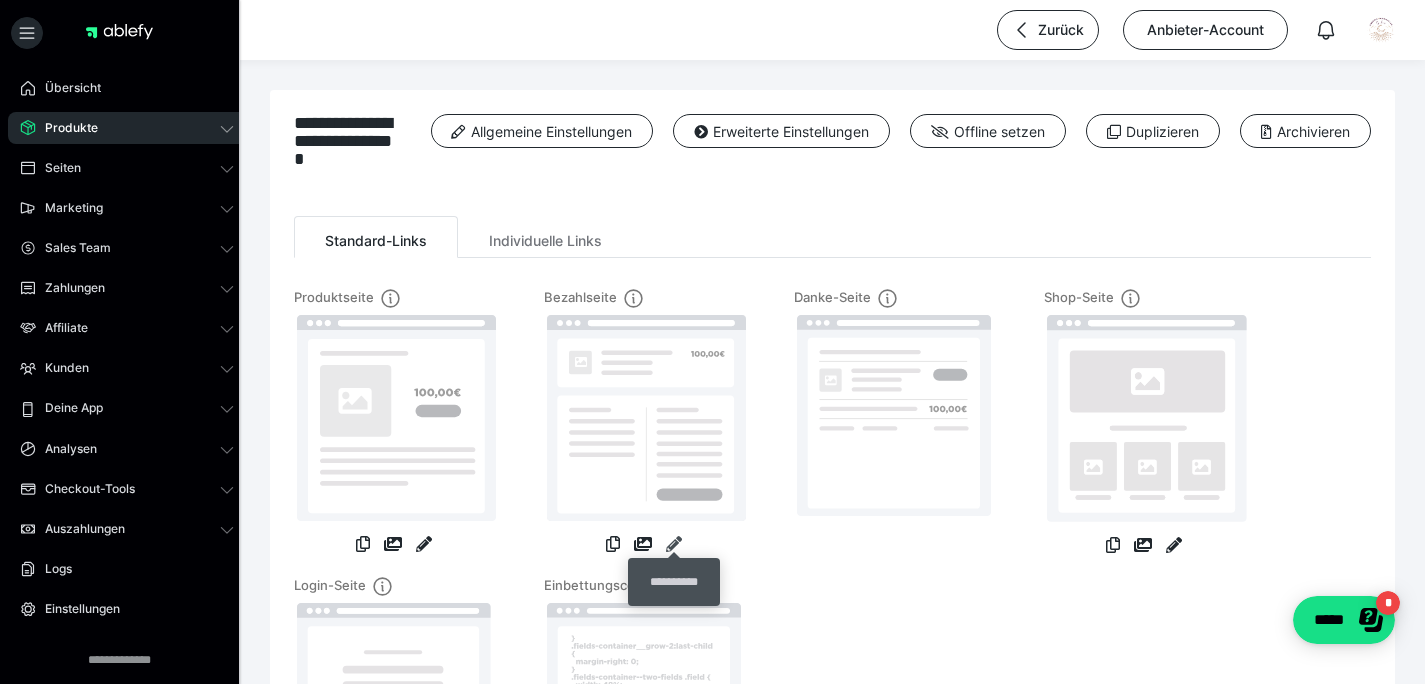 click at bounding box center (674, 544) 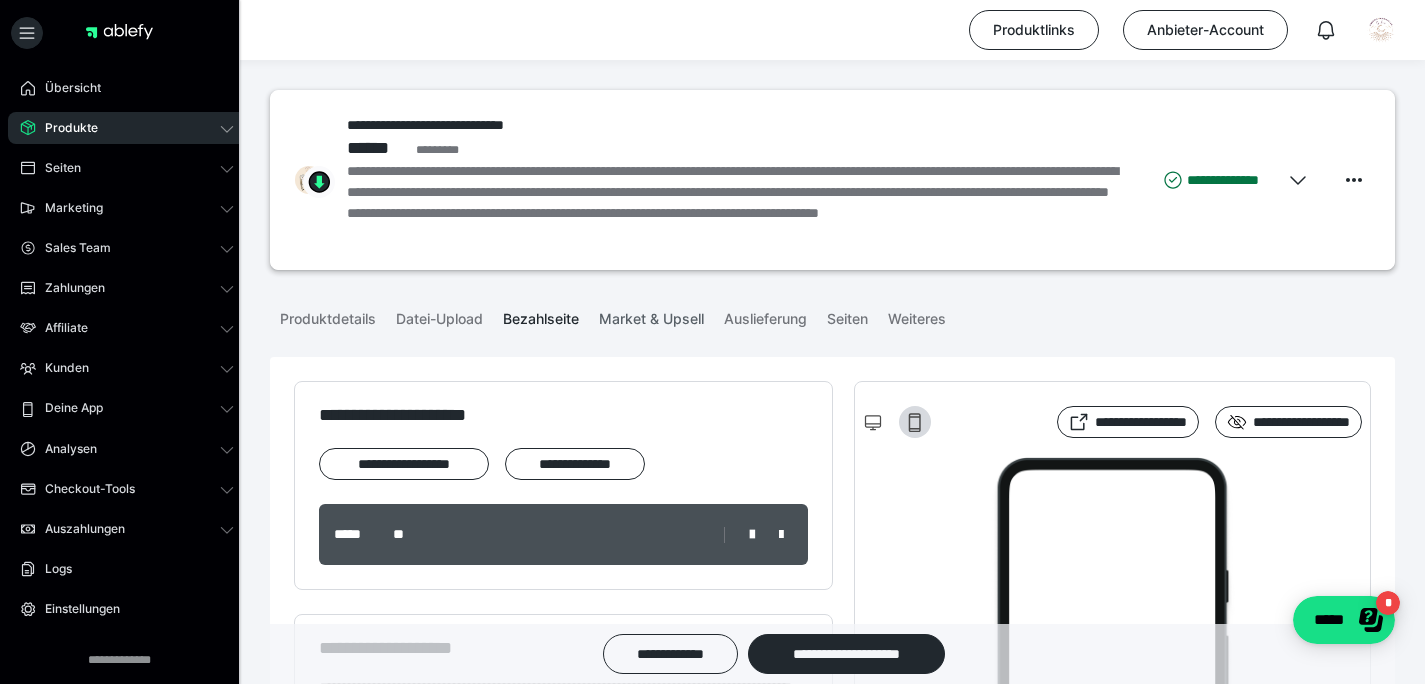 click on "Market & Upsell" at bounding box center (651, 315) 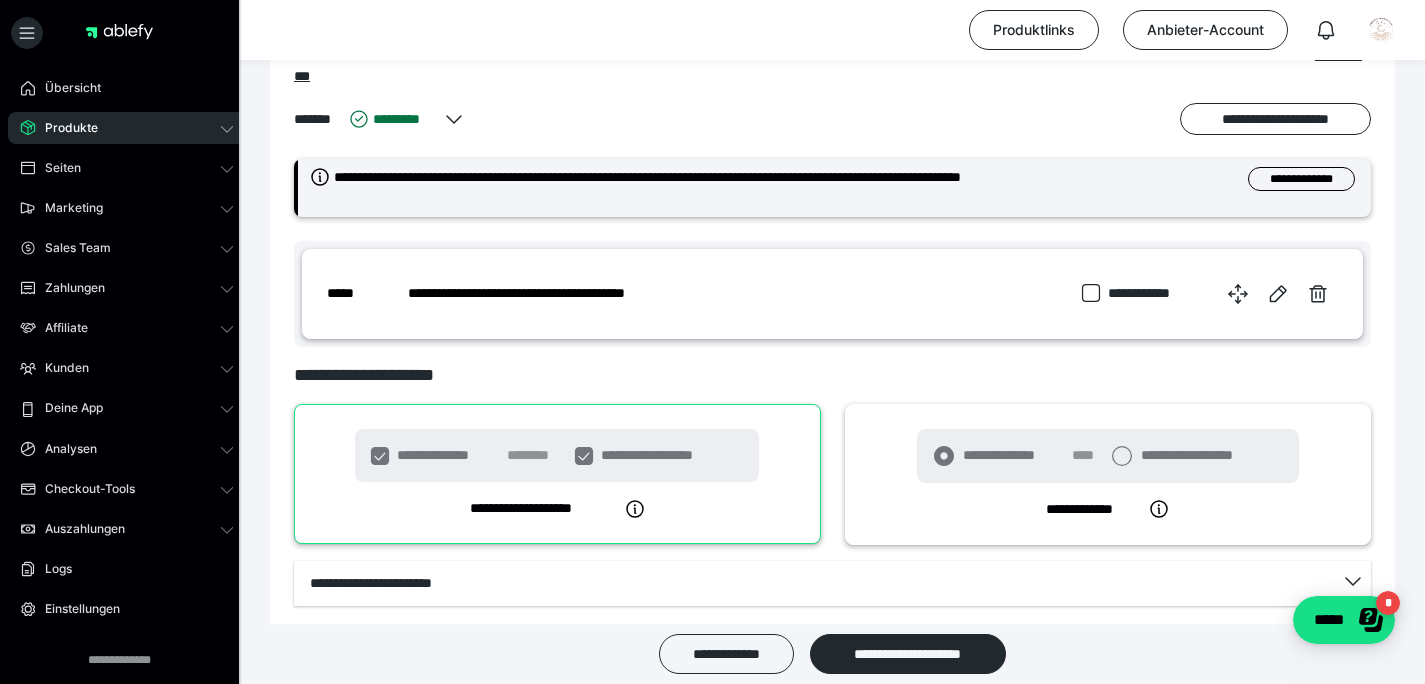scroll, scrollTop: 733, scrollLeft: 0, axis: vertical 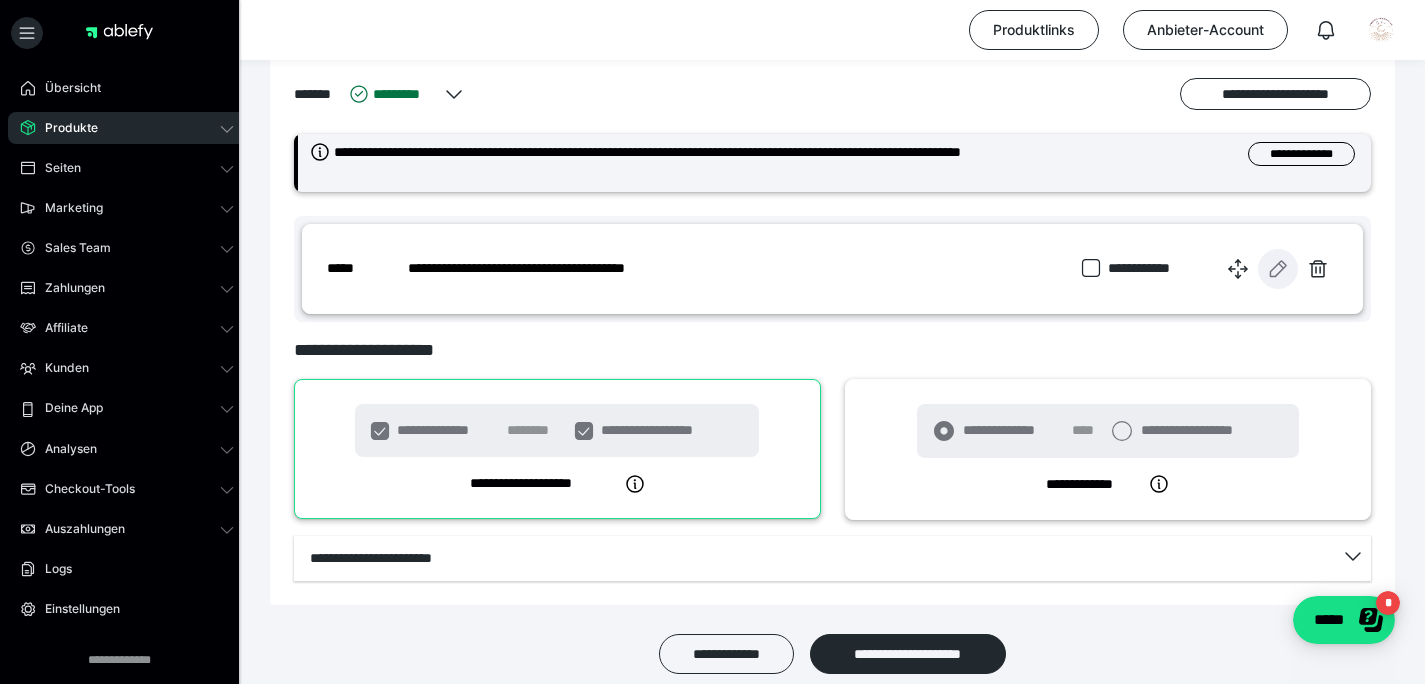 click 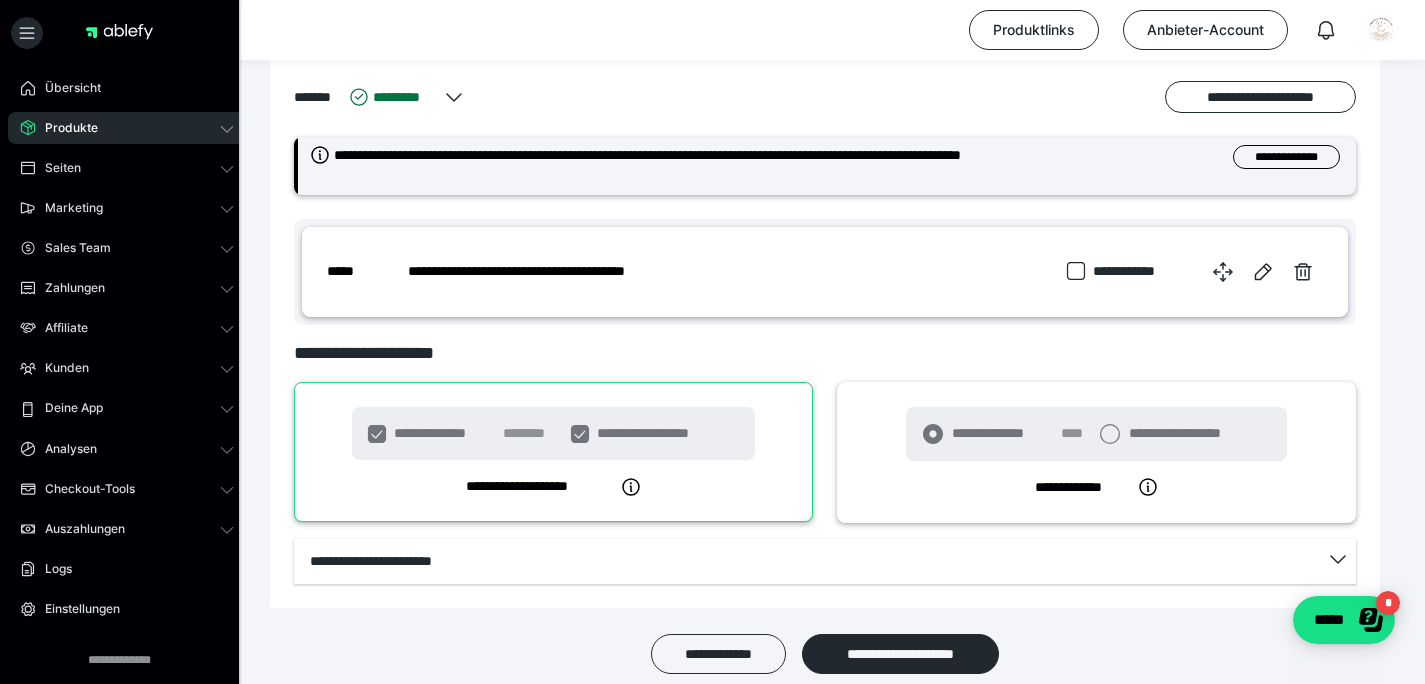 checkbox on "****" 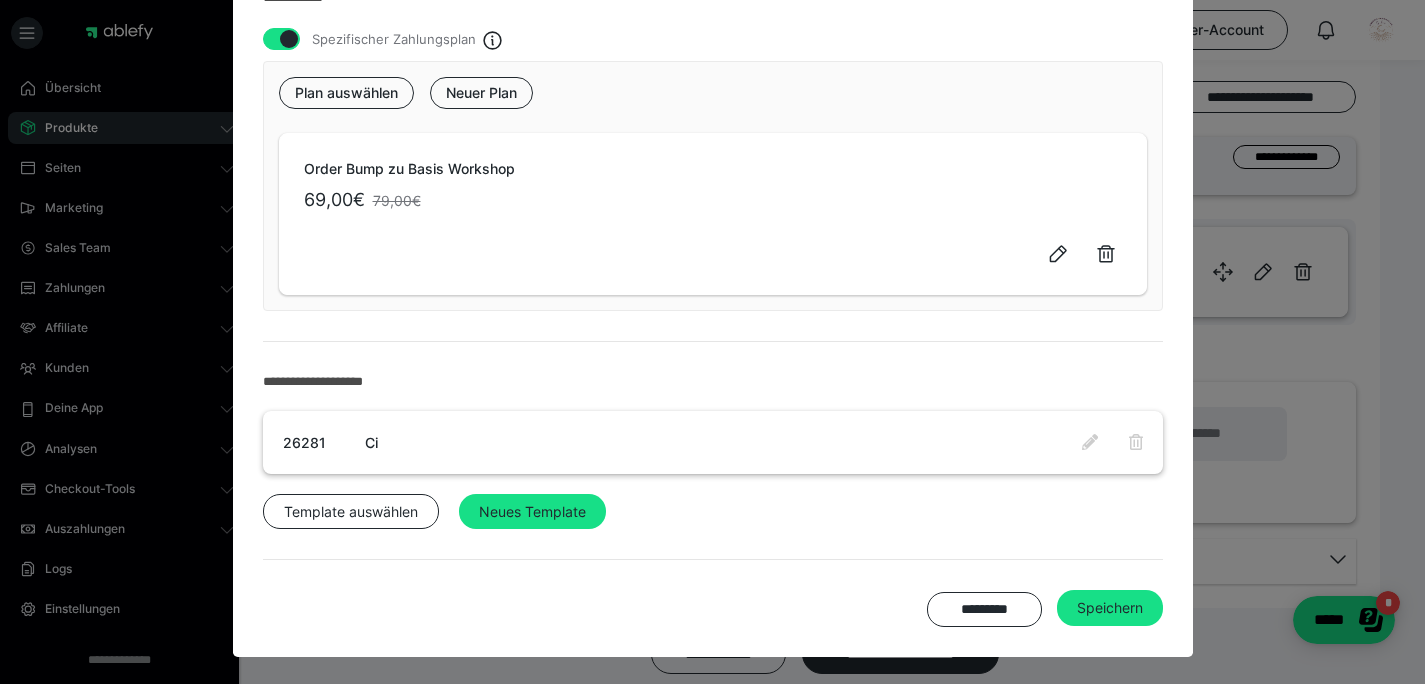 scroll, scrollTop: 410, scrollLeft: 0, axis: vertical 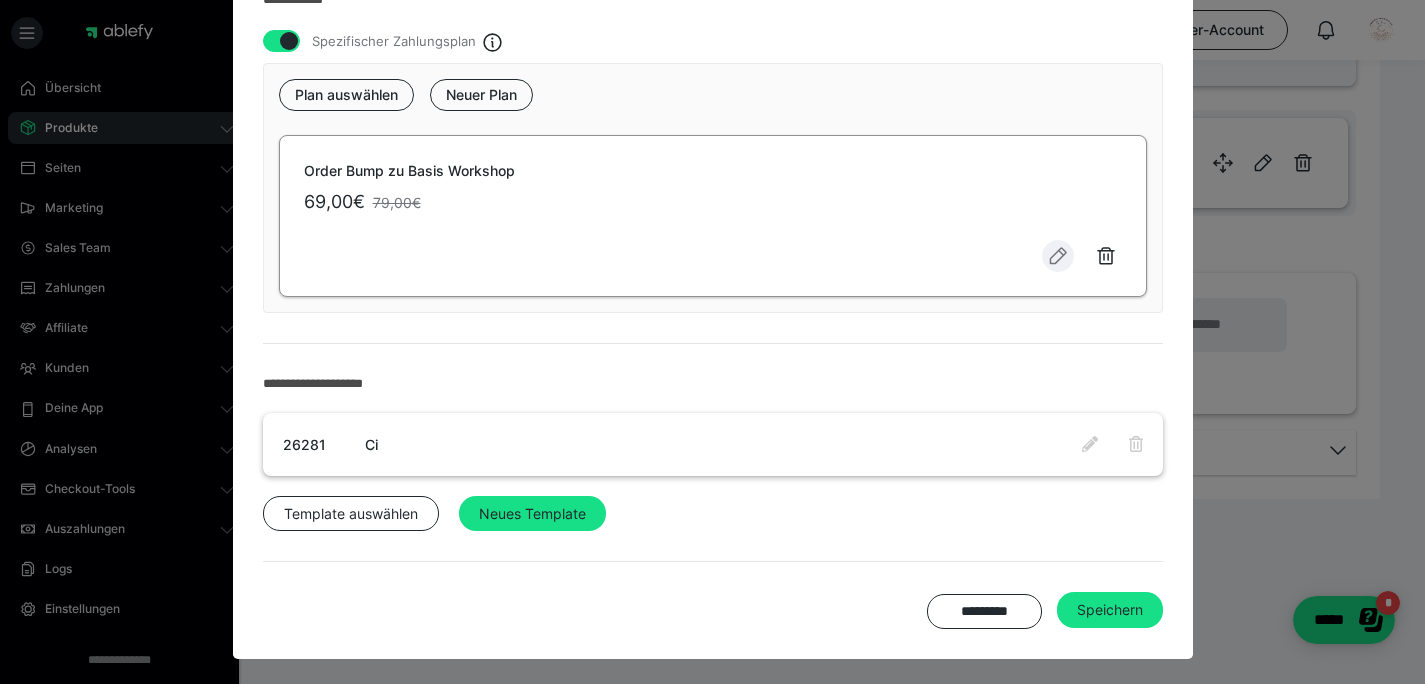 click at bounding box center [1058, 256] 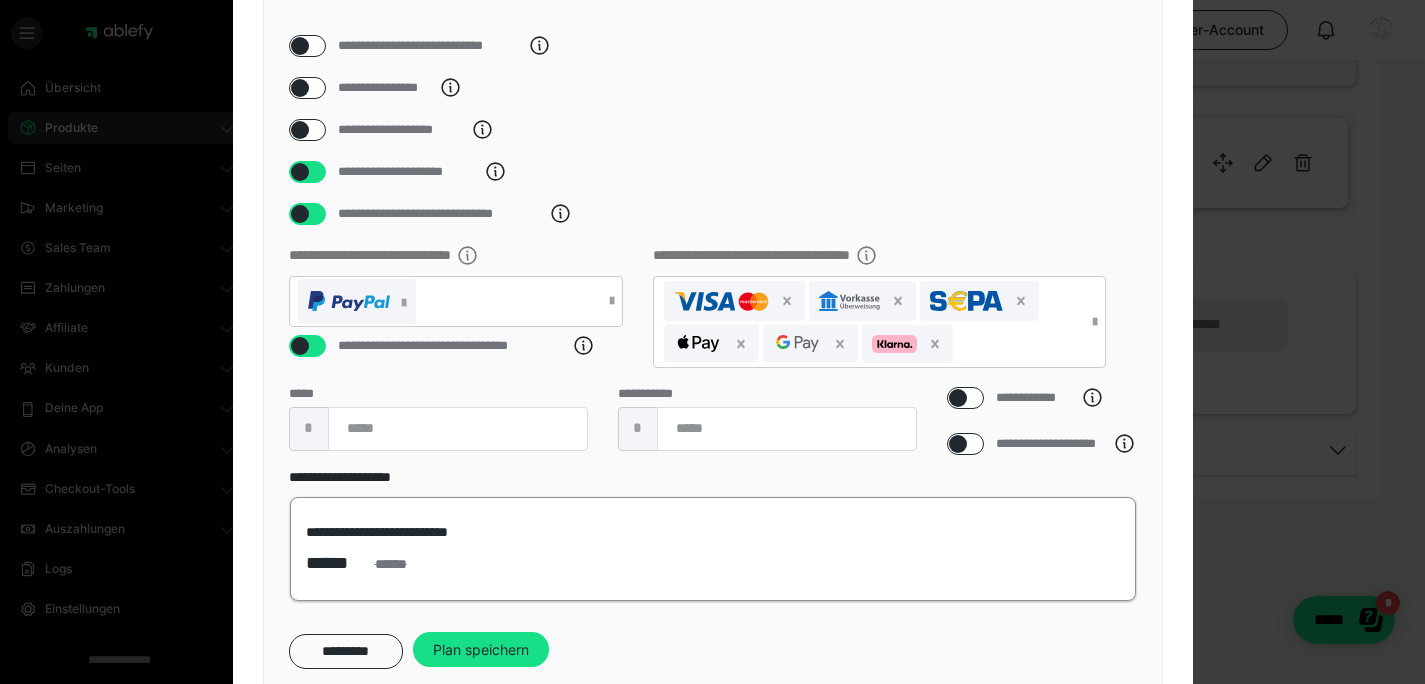 scroll, scrollTop: 538, scrollLeft: 0, axis: vertical 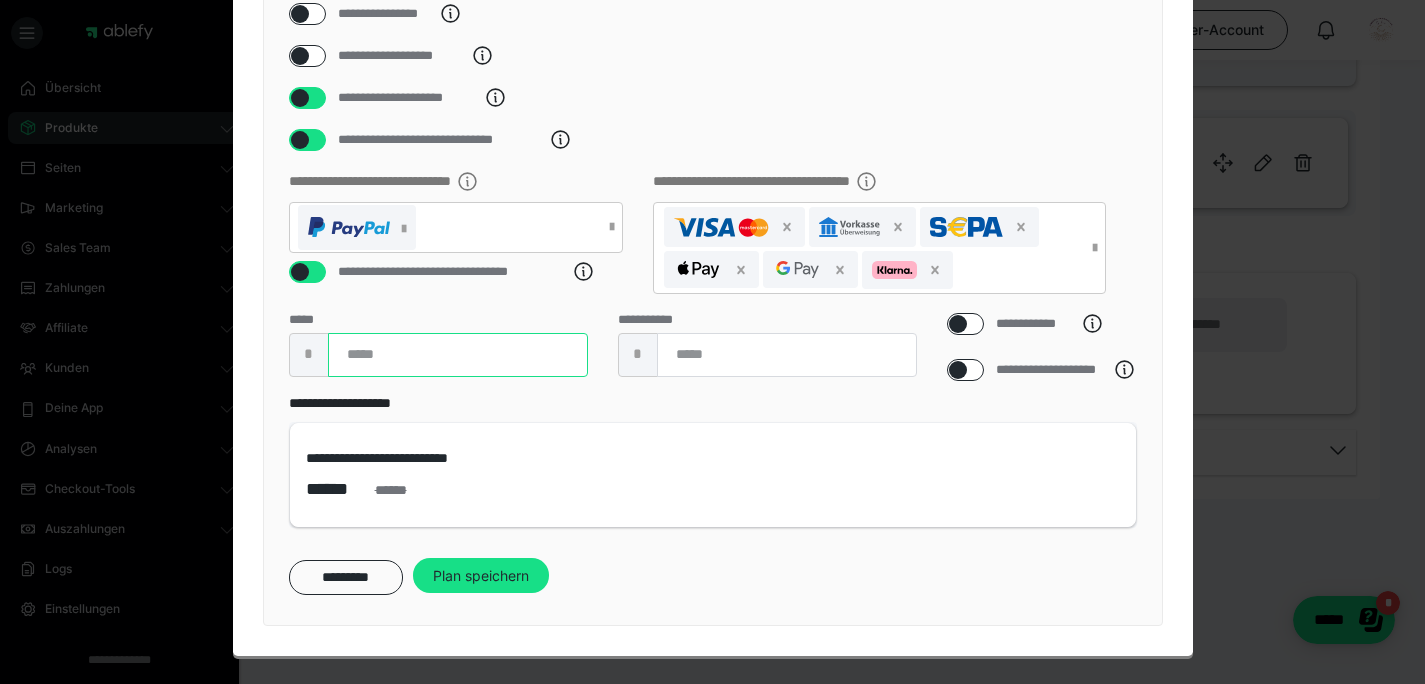 drag, startPoint x: 329, startPoint y: 348, endPoint x: 302, endPoint y: 347, distance: 27.018513 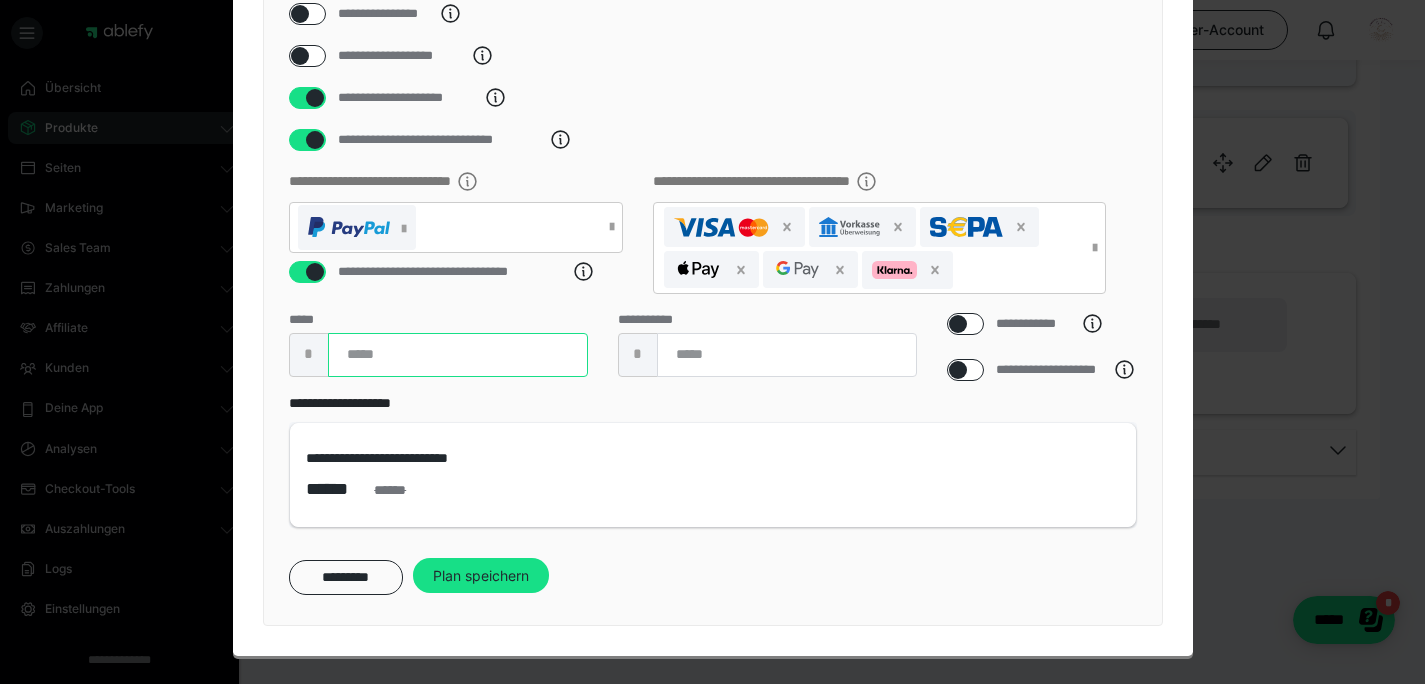 type on "**" 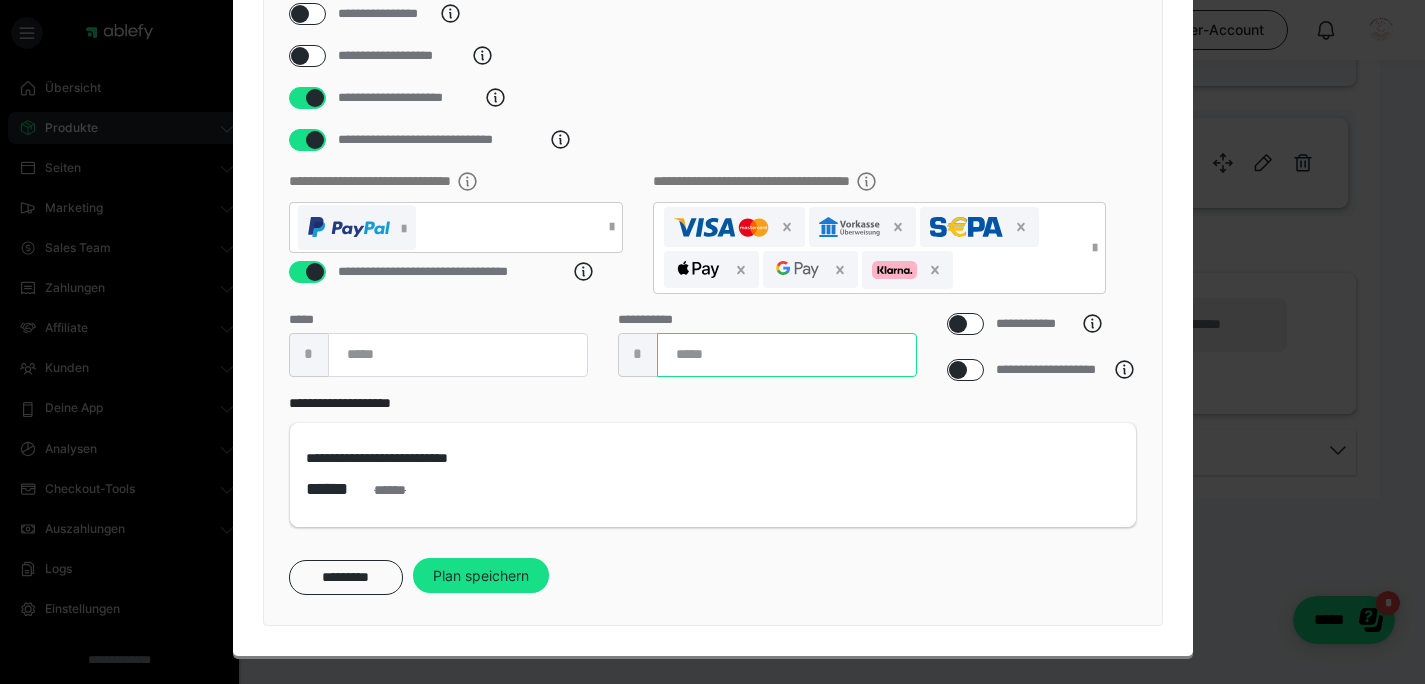 drag, startPoint x: 663, startPoint y: 359, endPoint x: 594, endPoint y: 356, distance: 69.065186 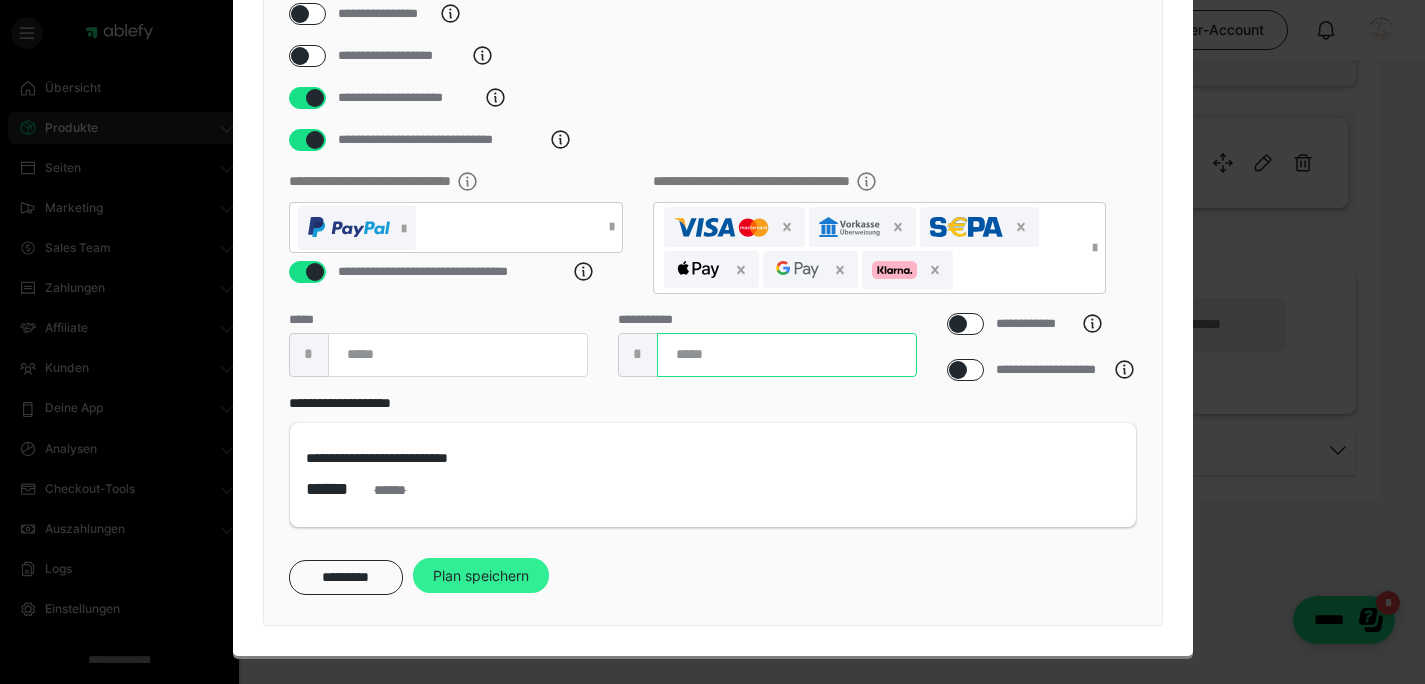scroll, scrollTop: 538, scrollLeft: 0, axis: vertical 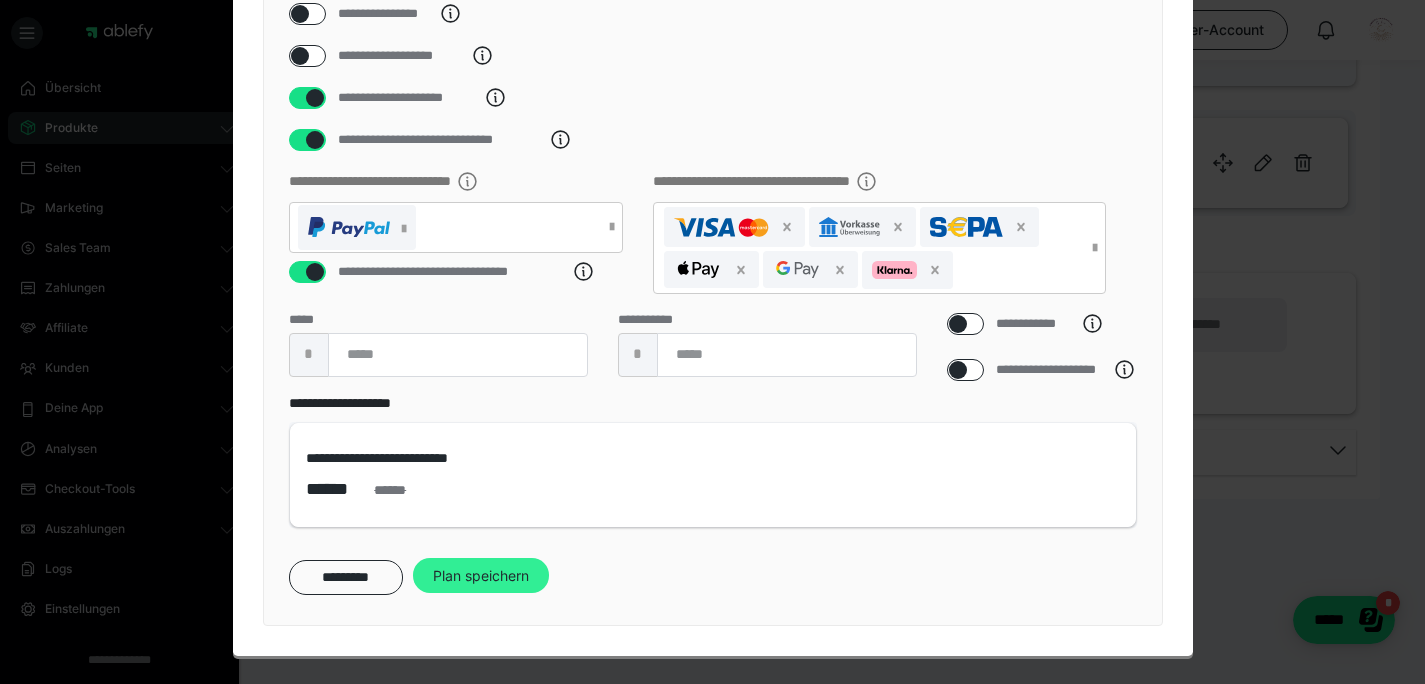 click on "Plan speichern" at bounding box center (481, 576) 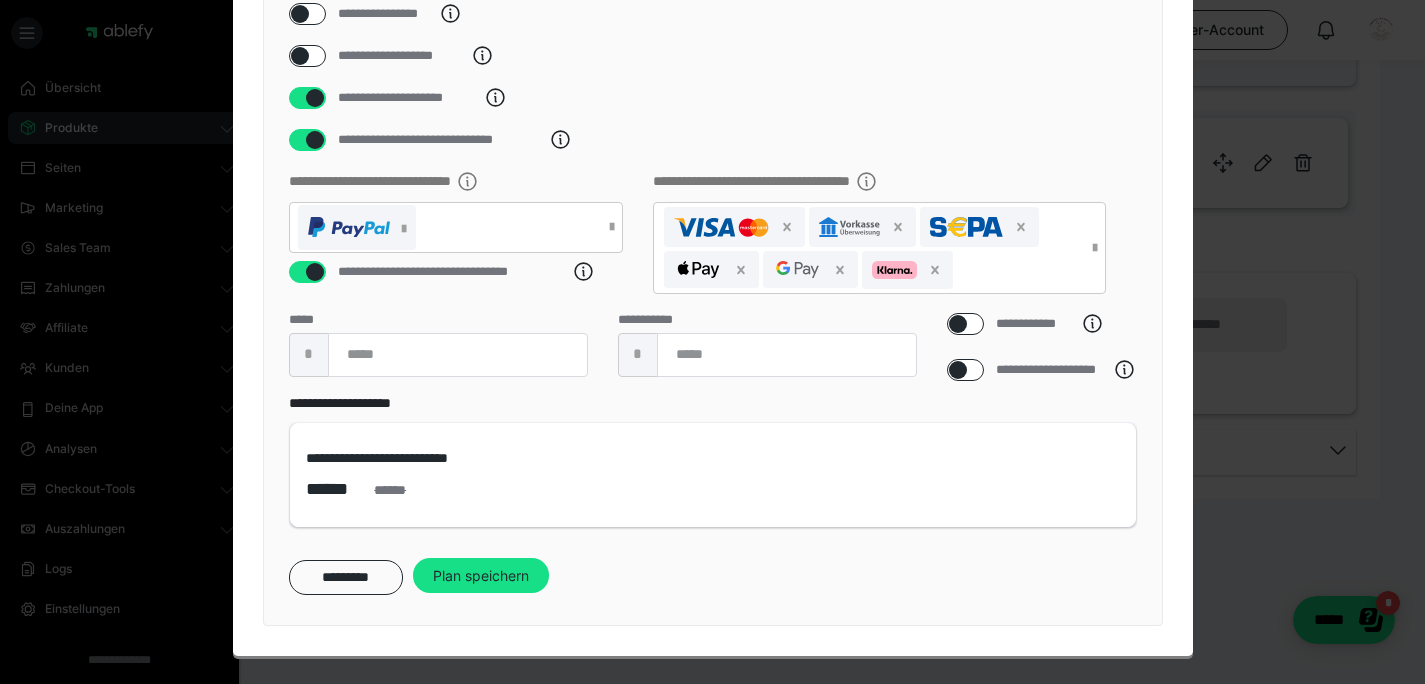 scroll, scrollTop: 0, scrollLeft: 0, axis: both 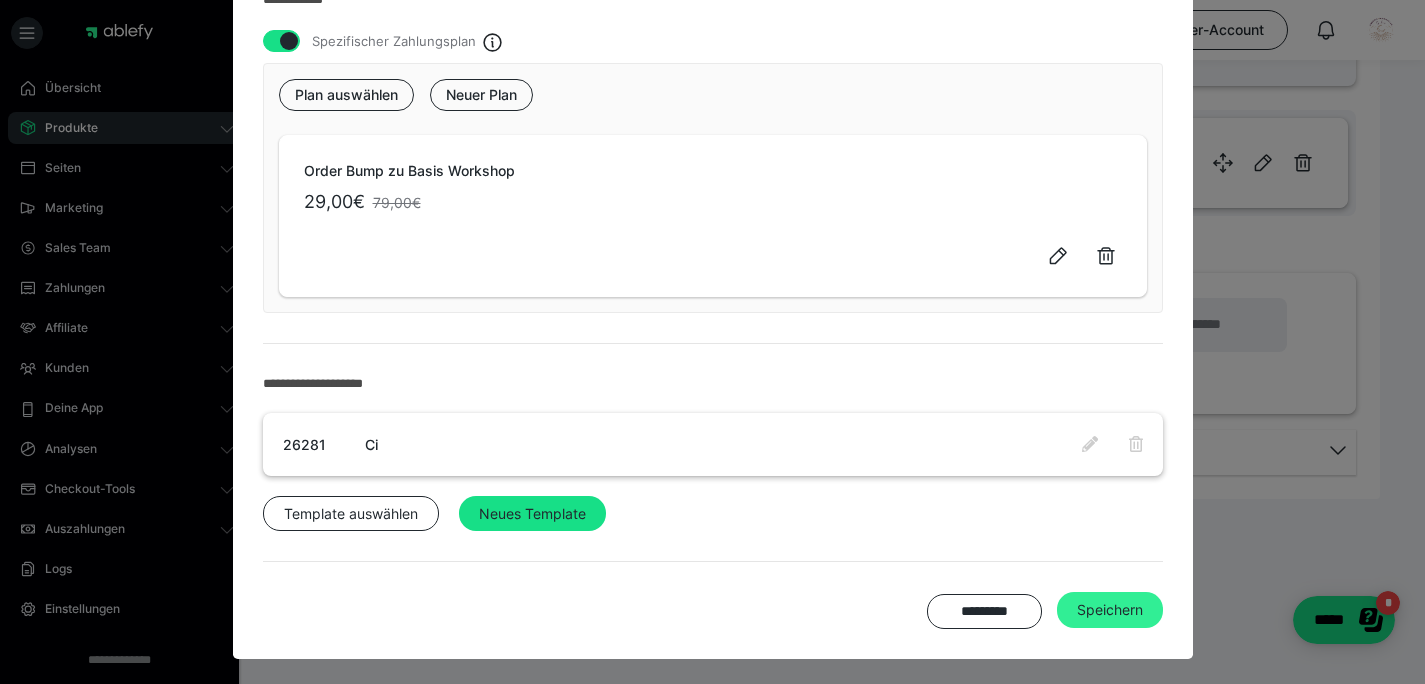 click on "Speichern" at bounding box center [1110, 610] 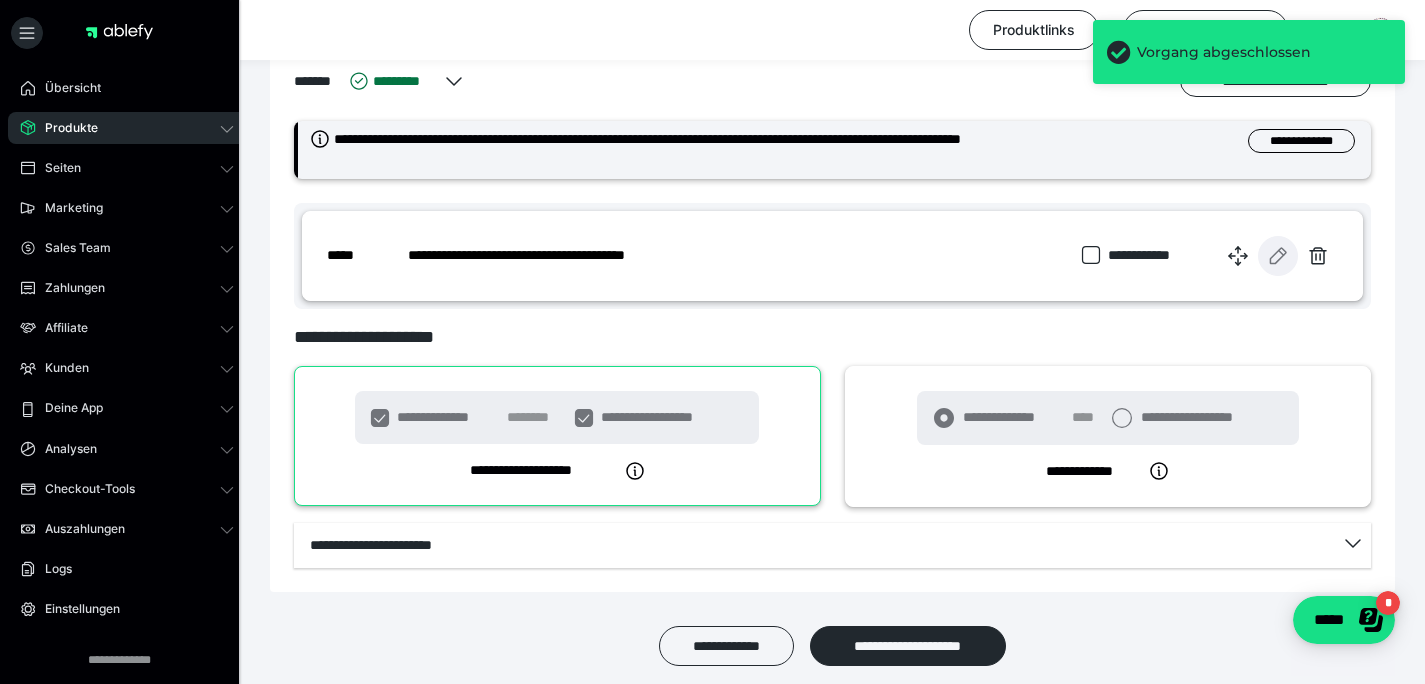 scroll, scrollTop: 330, scrollLeft: 0, axis: vertical 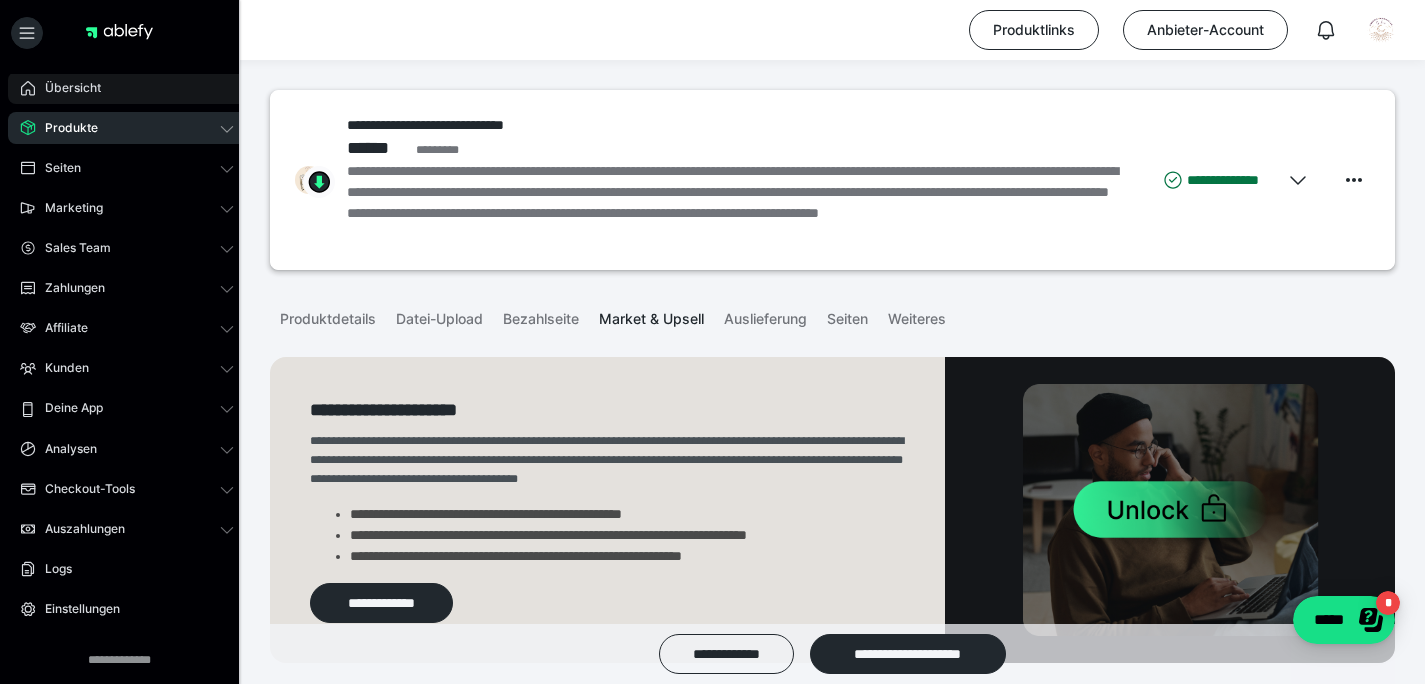 click on "Übersicht" at bounding box center (127, 88) 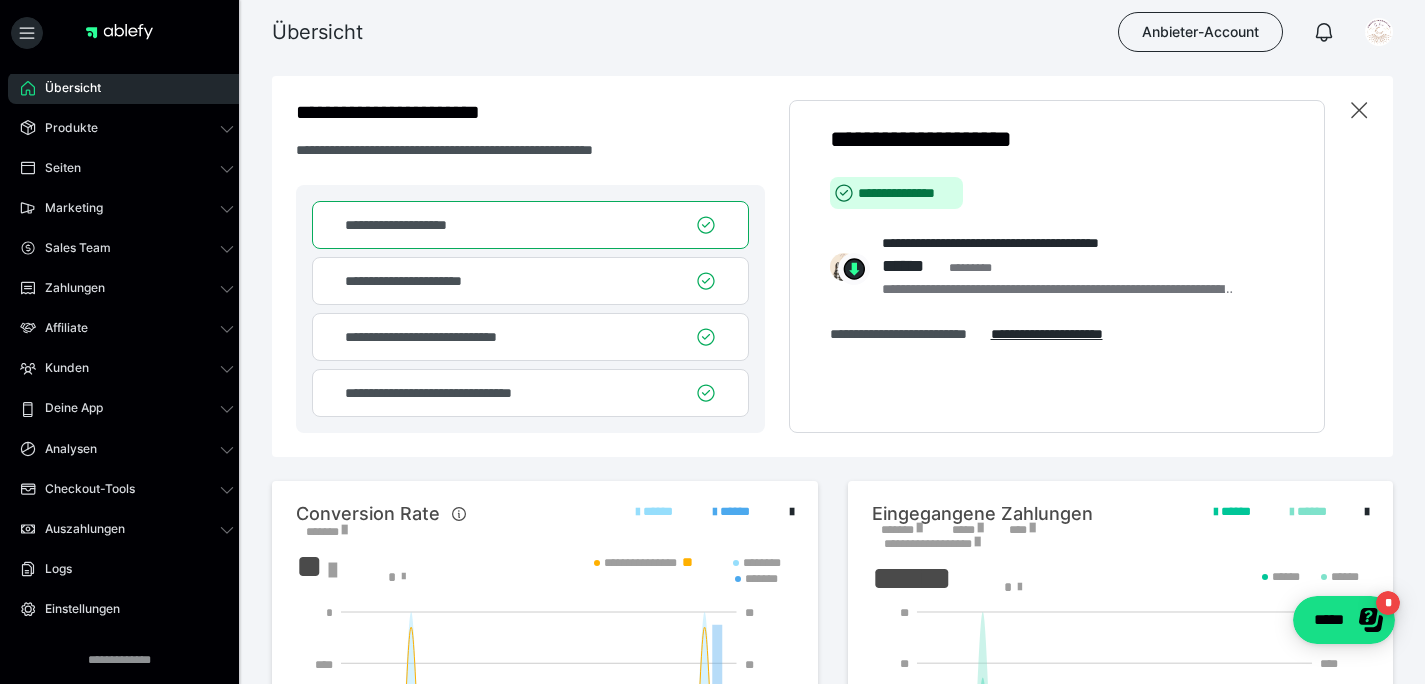 scroll, scrollTop: 0, scrollLeft: 0, axis: both 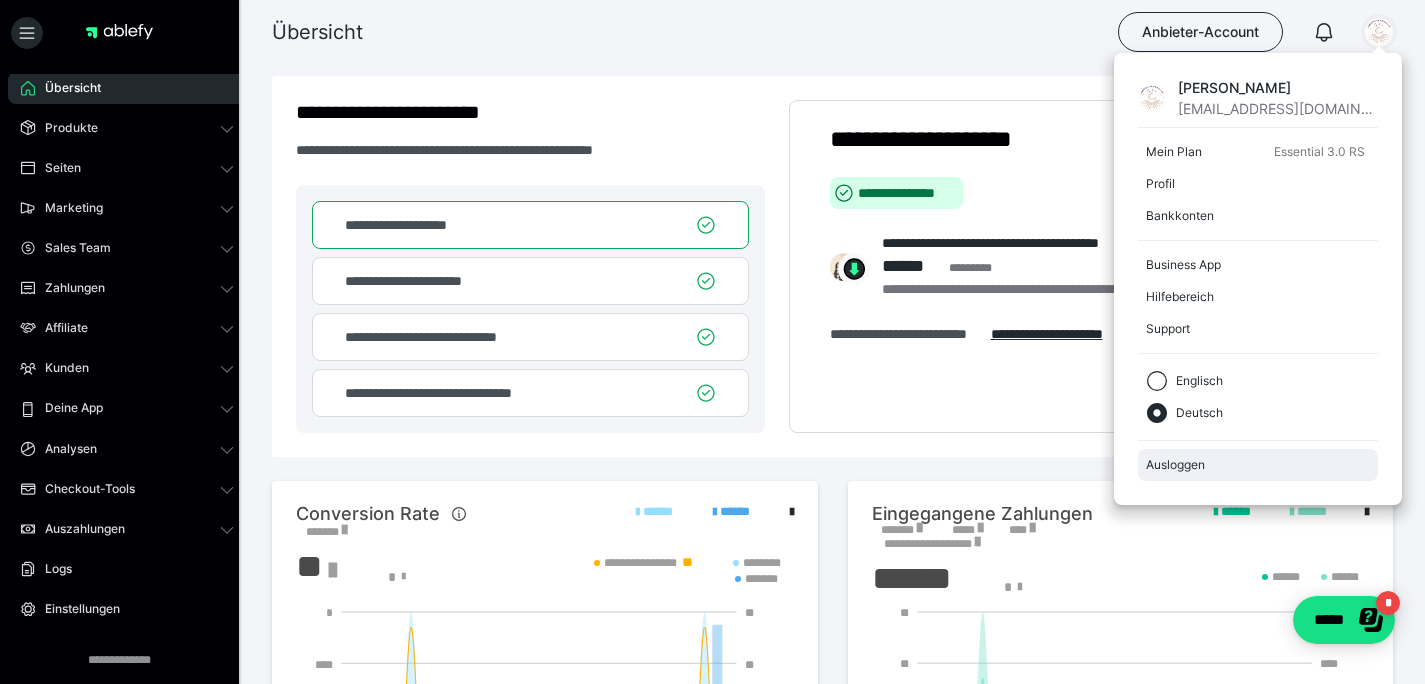 click on "Ausloggen" at bounding box center [1258, 465] 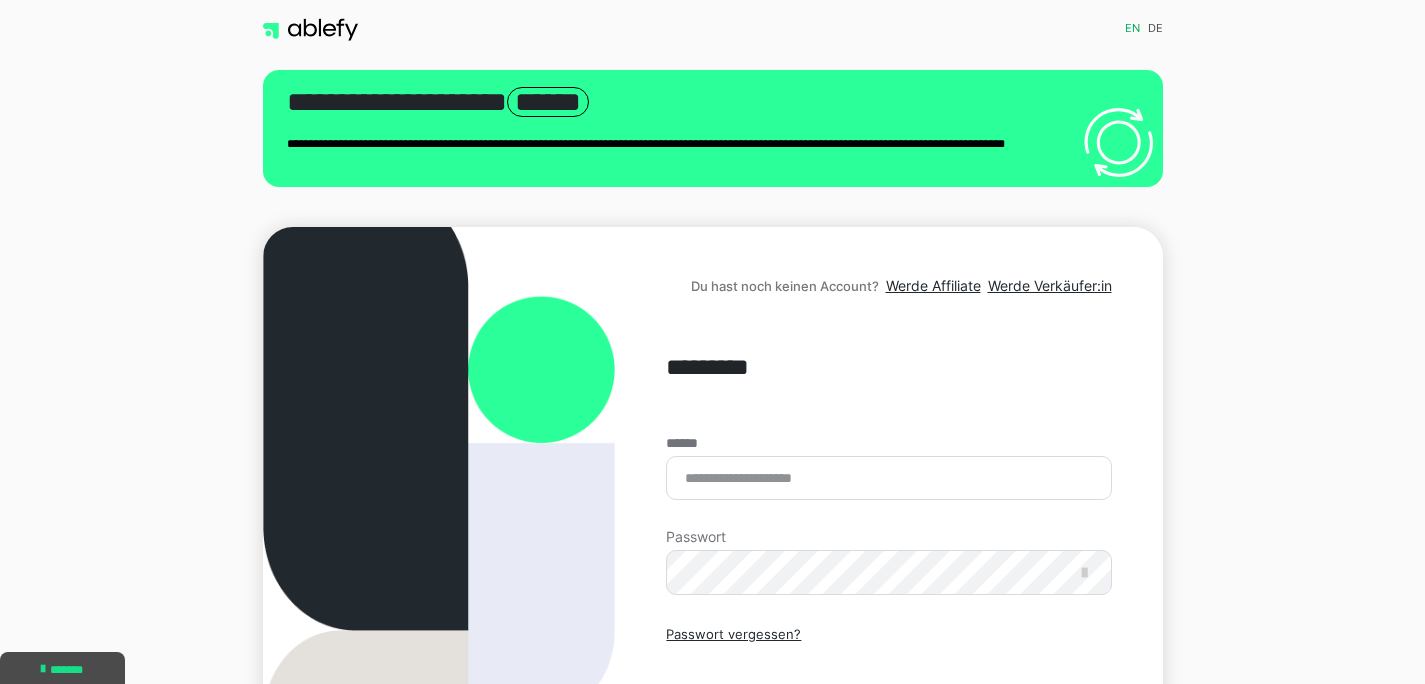 scroll, scrollTop: 0, scrollLeft: 0, axis: both 